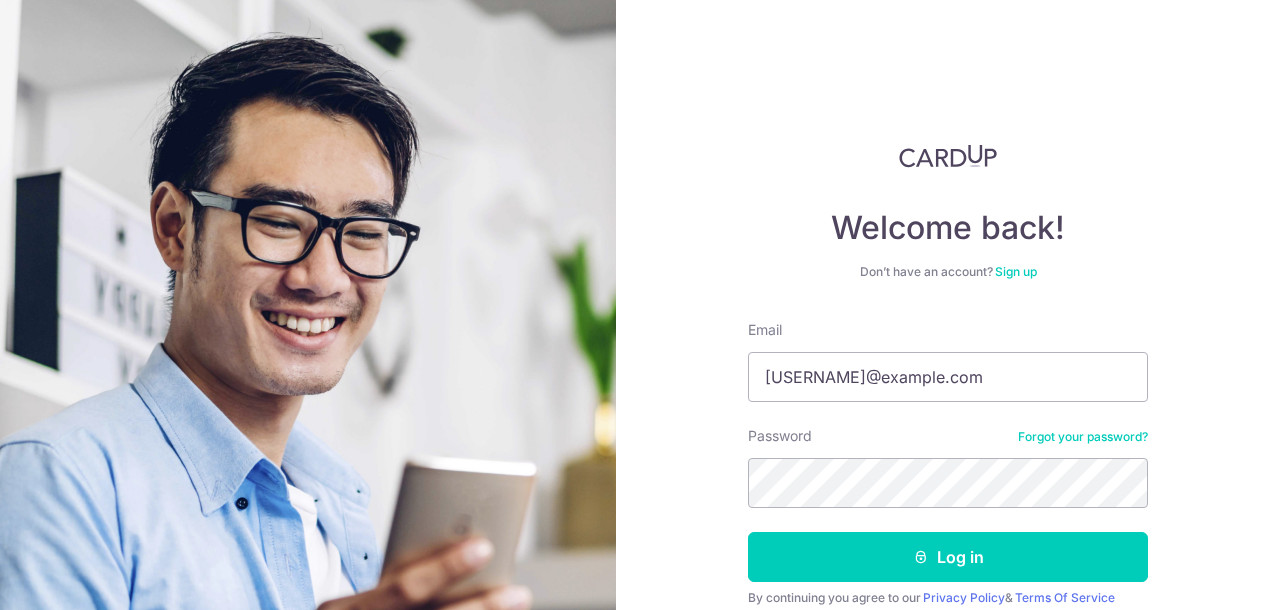 scroll, scrollTop: 0, scrollLeft: 0, axis: both 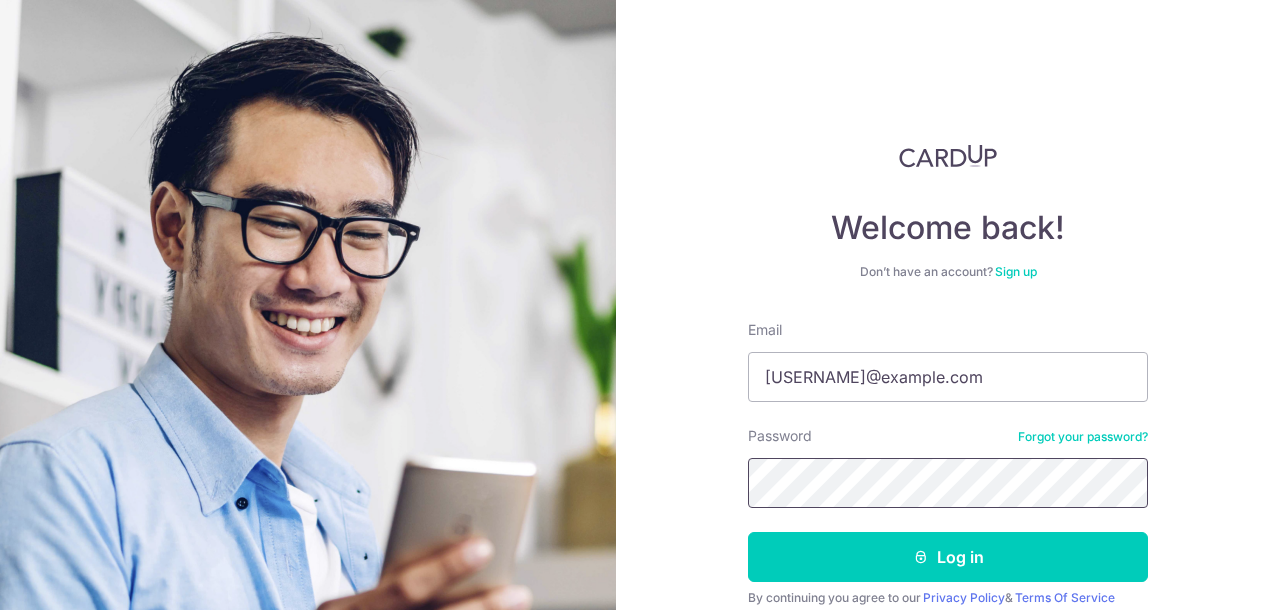 click on "Log in" at bounding box center (948, 557) 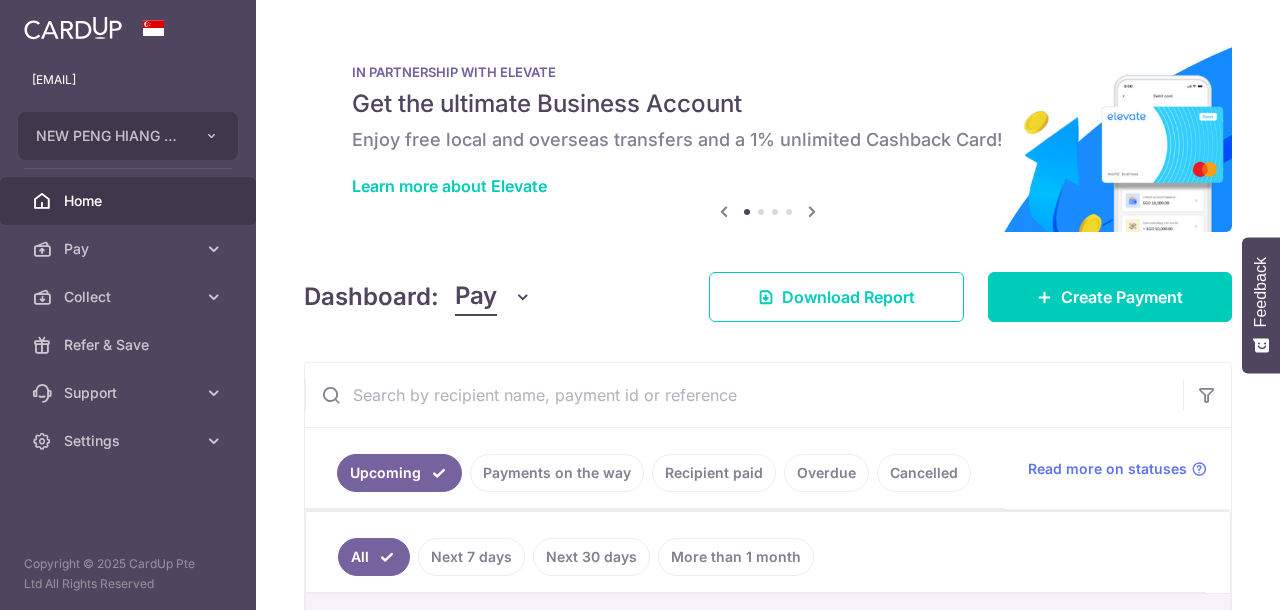 scroll, scrollTop: 0, scrollLeft: 0, axis: both 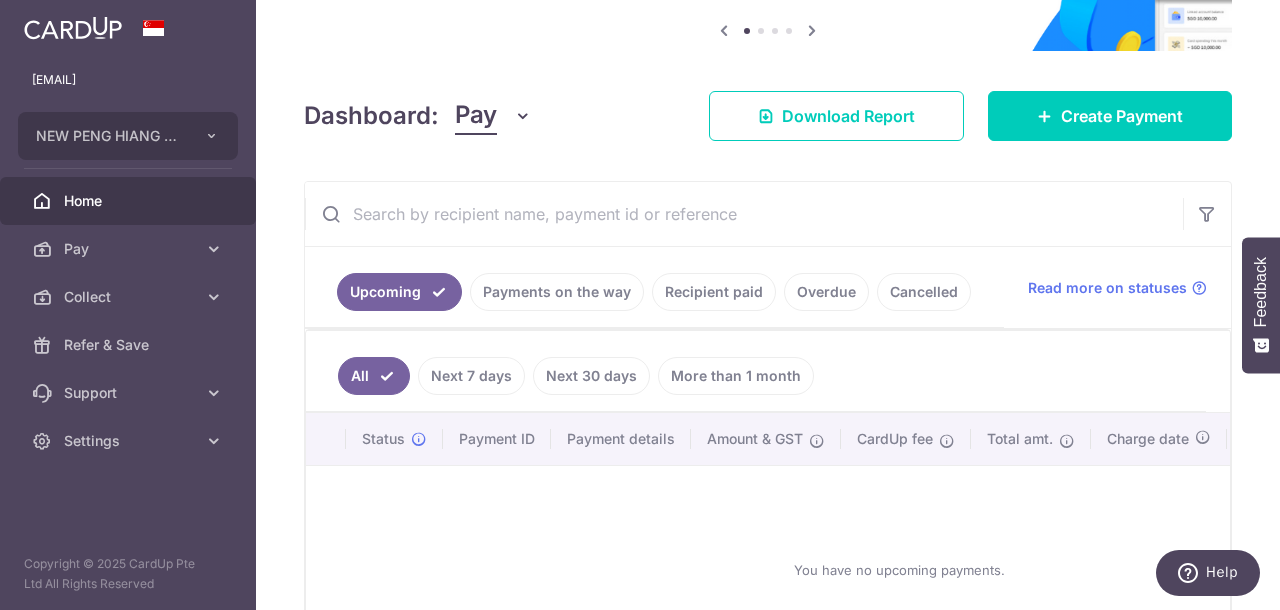 click on "Payments on the way" at bounding box center [557, 292] 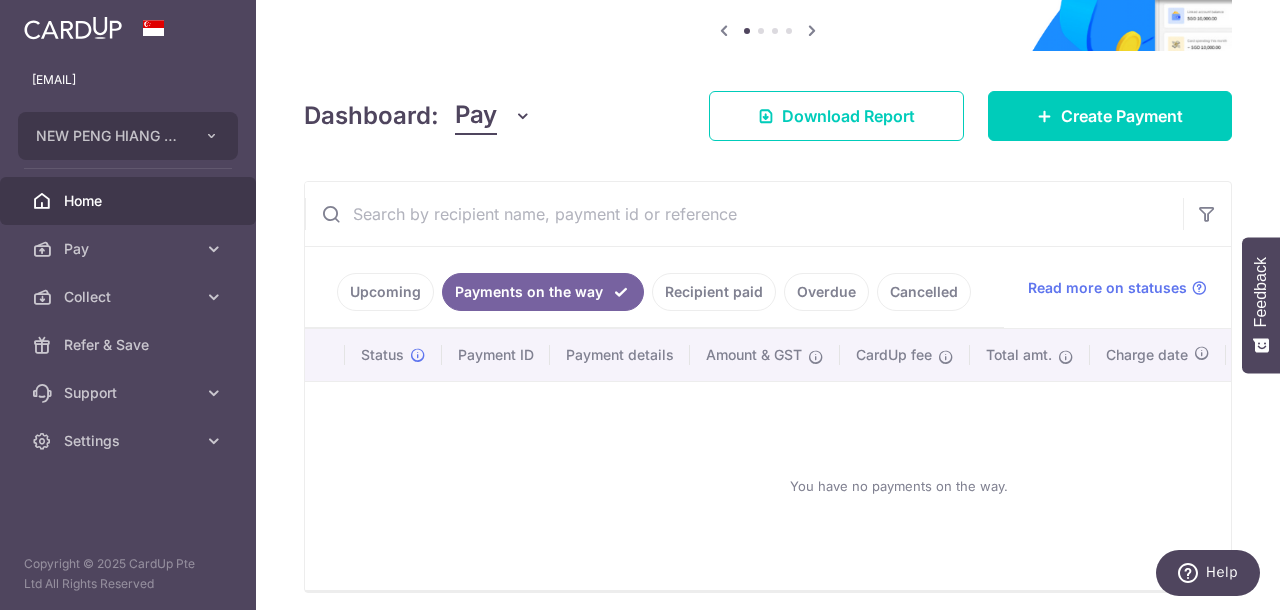 click on "Recipient paid" at bounding box center [714, 292] 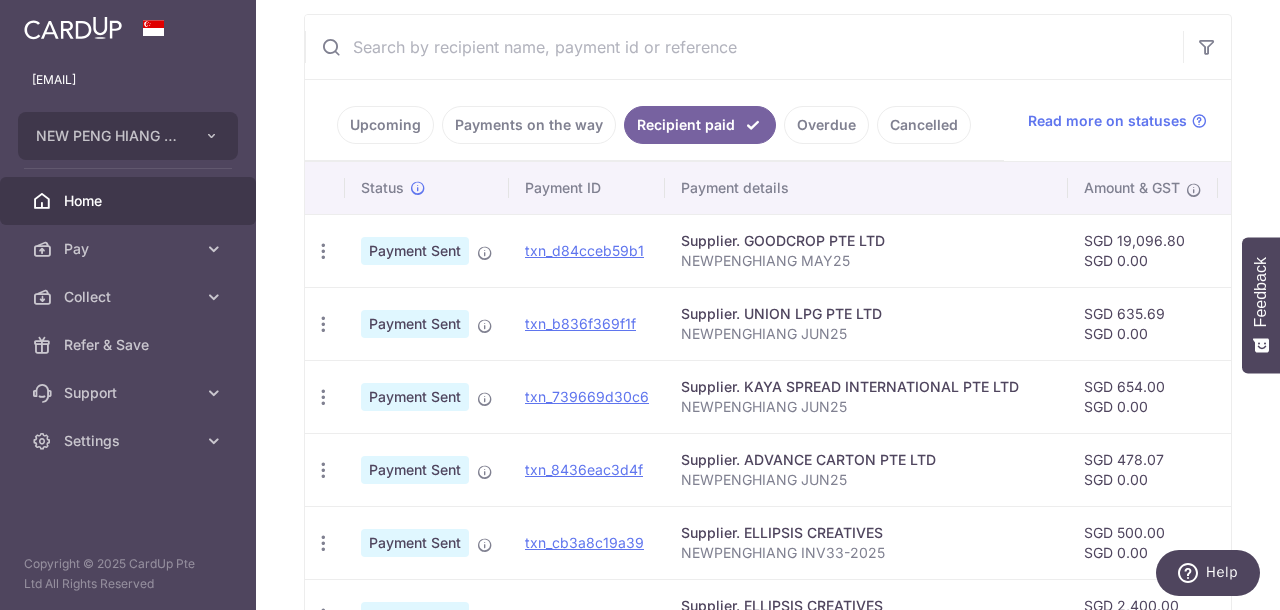 scroll, scrollTop: 422, scrollLeft: 0, axis: vertical 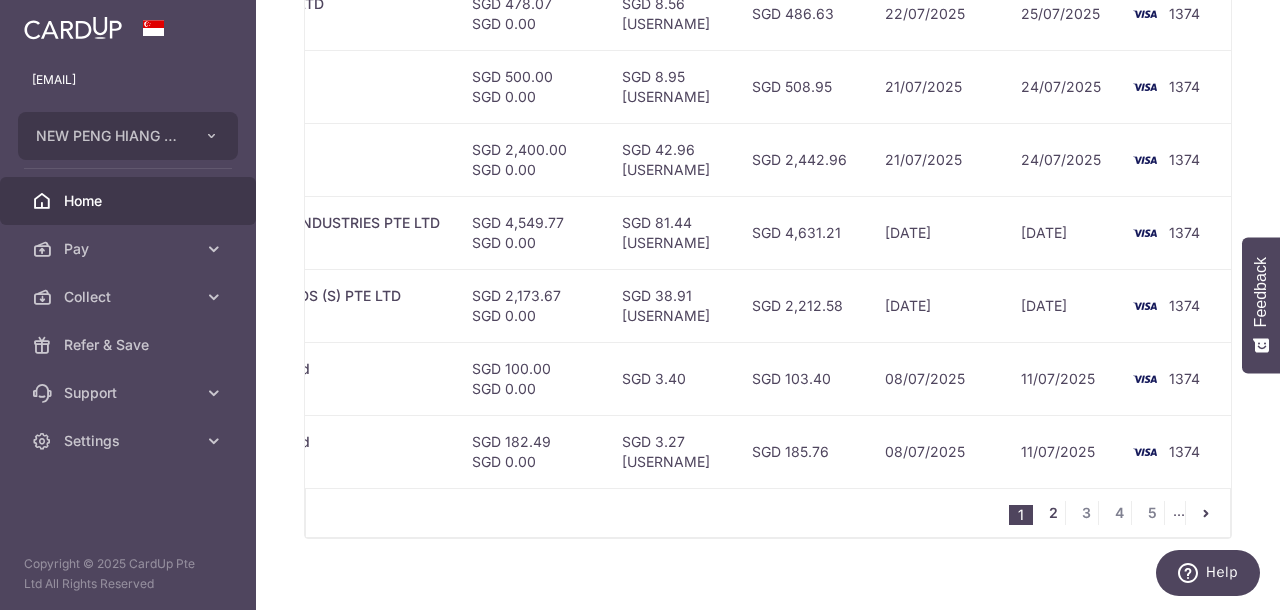 click on "2" at bounding box center (1053, 513) 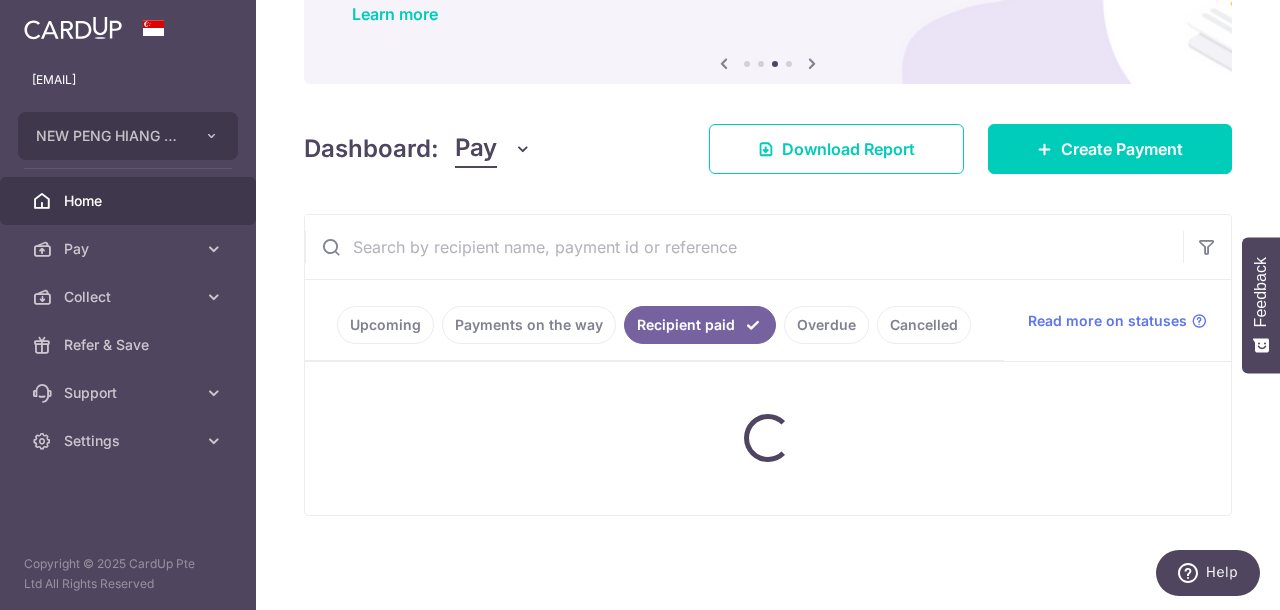scroll, scrollTop: 171, scrollLeft: 0, axis: vertical 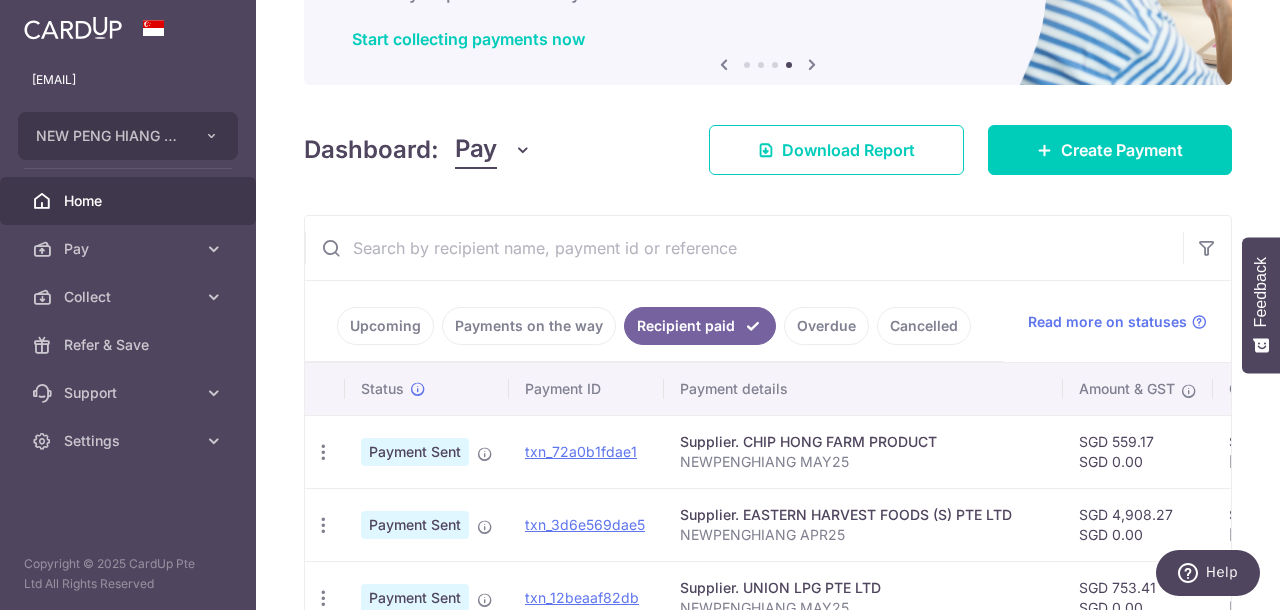click on "Upcoming" at bounding box center (385, 326) 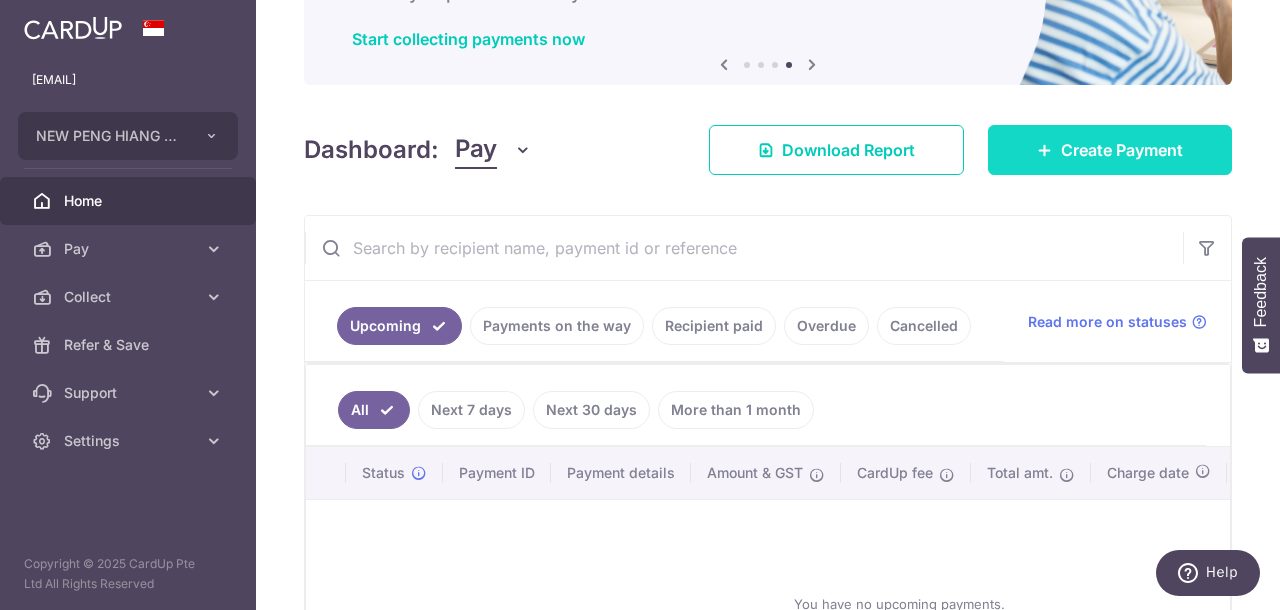 click on "Create Payment" at bounding box center (1122, 150) 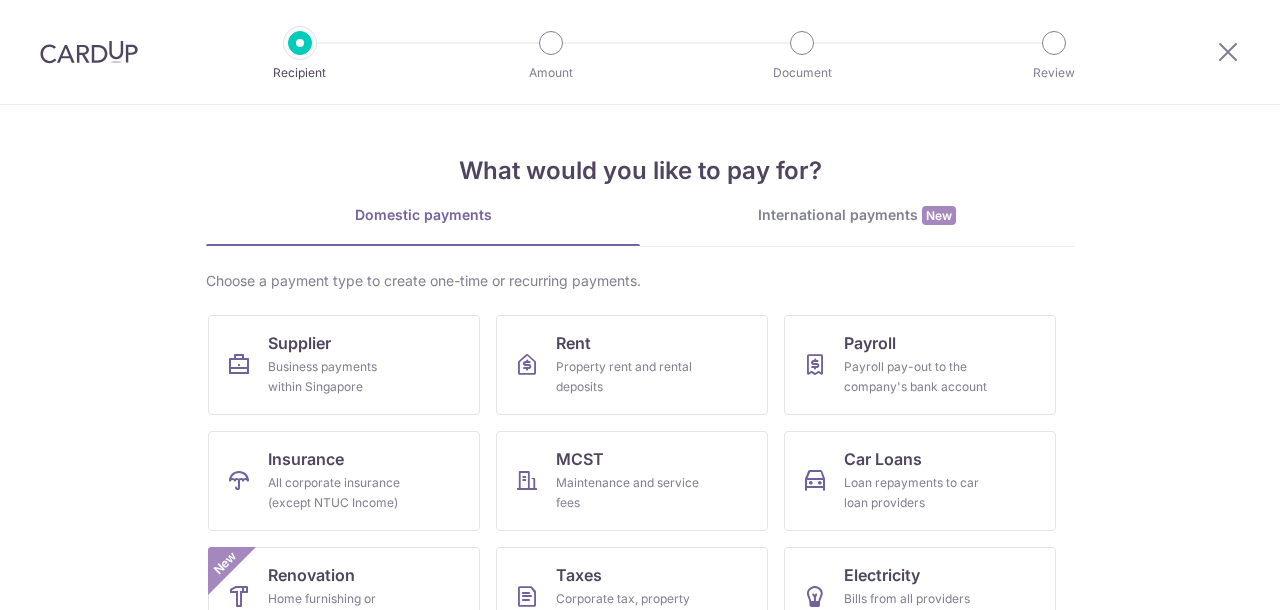 scroll, scrollTop: 0, scrollLeft: 0, axis: both 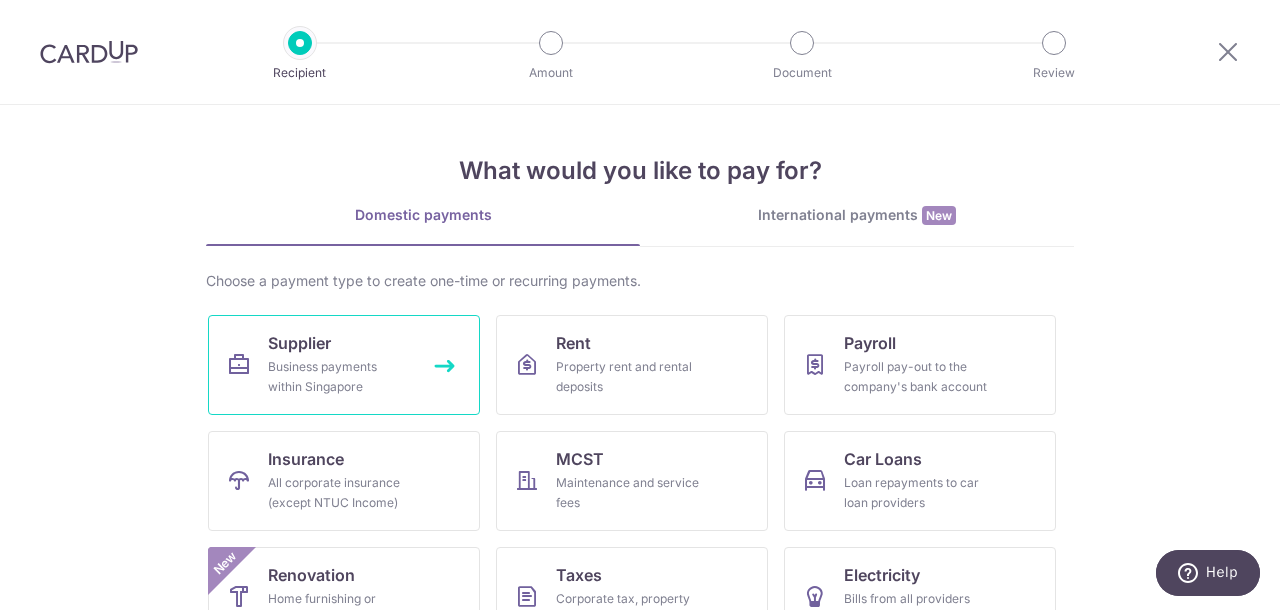click on "Business payments within Singapore" at bounding box center [340, 377] 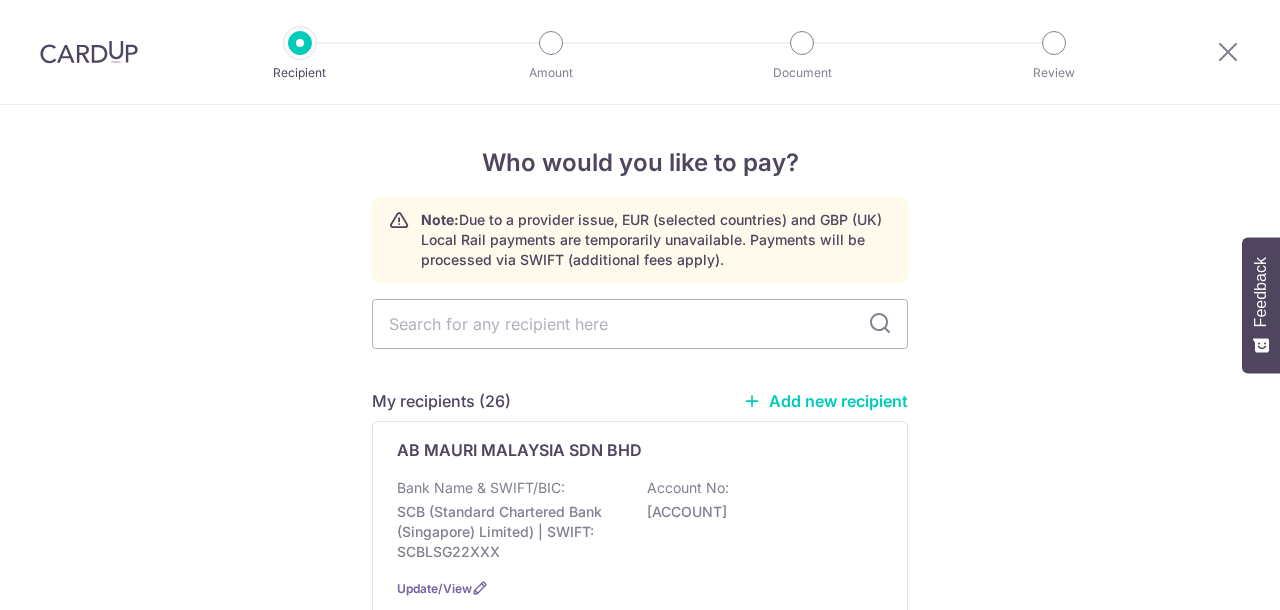 scroll, scrollTop: 0, scrollLeft: 0, axis: both 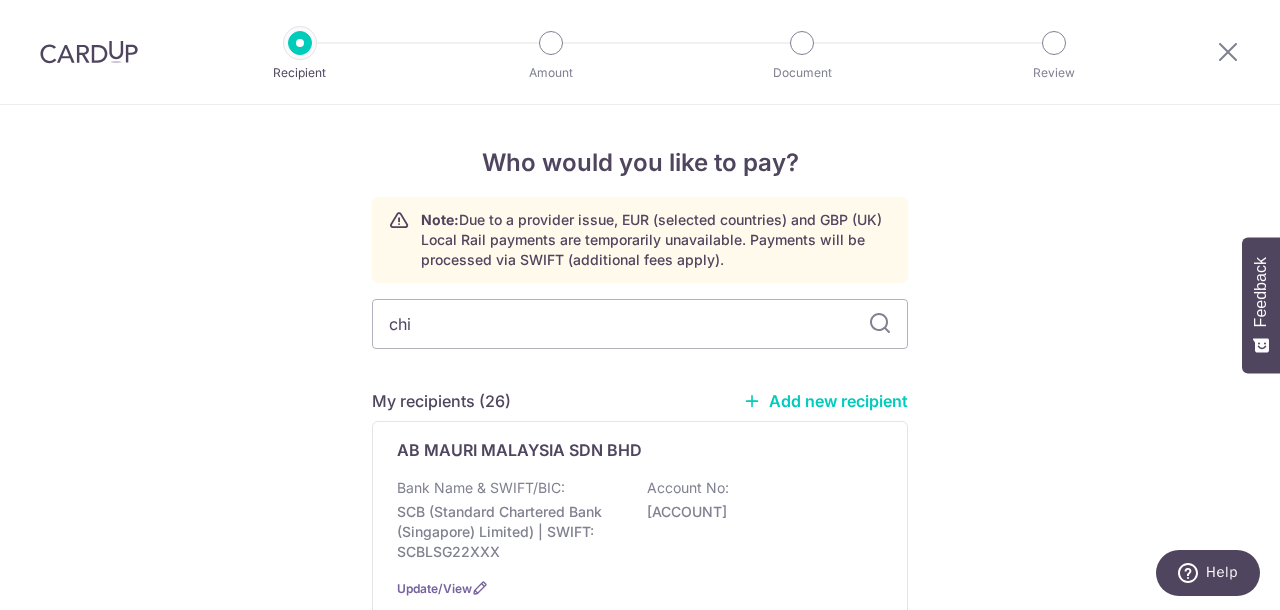 type on "chip" 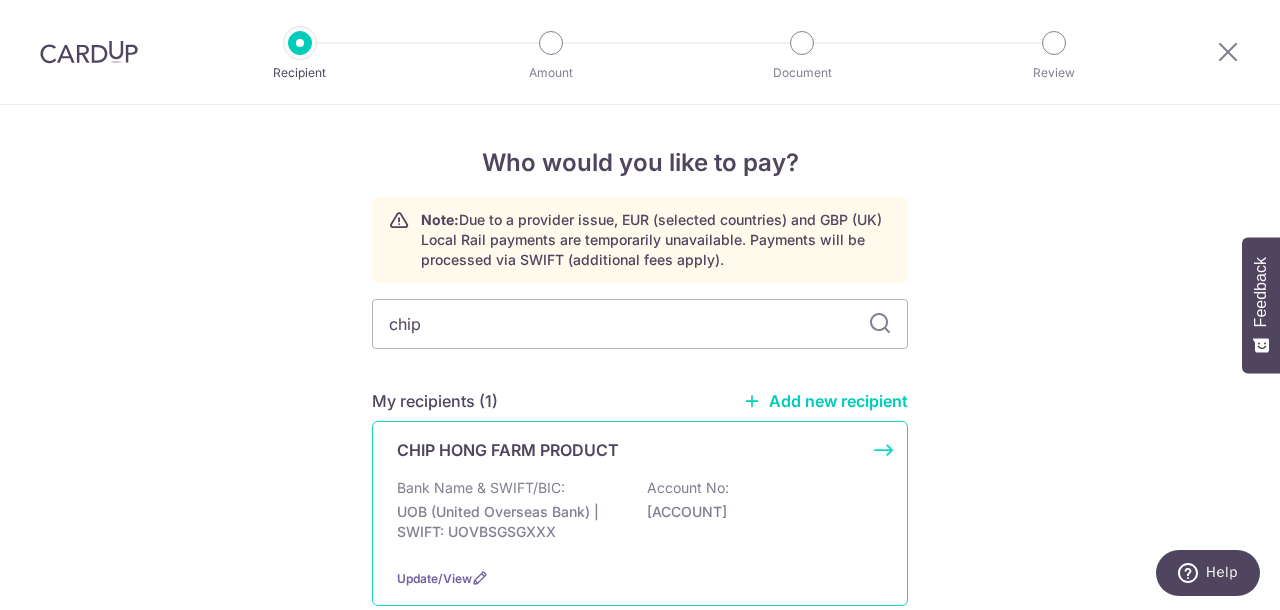 click on "CHIP HONG FARM PRODUCT
Bank Name & SWIFT/BIC:
UOB (United Overseas Bank) | SWIFT: UOVBSGSGXXX
Account No:
3873109368
Update/View" at bounding box center [640, 513] 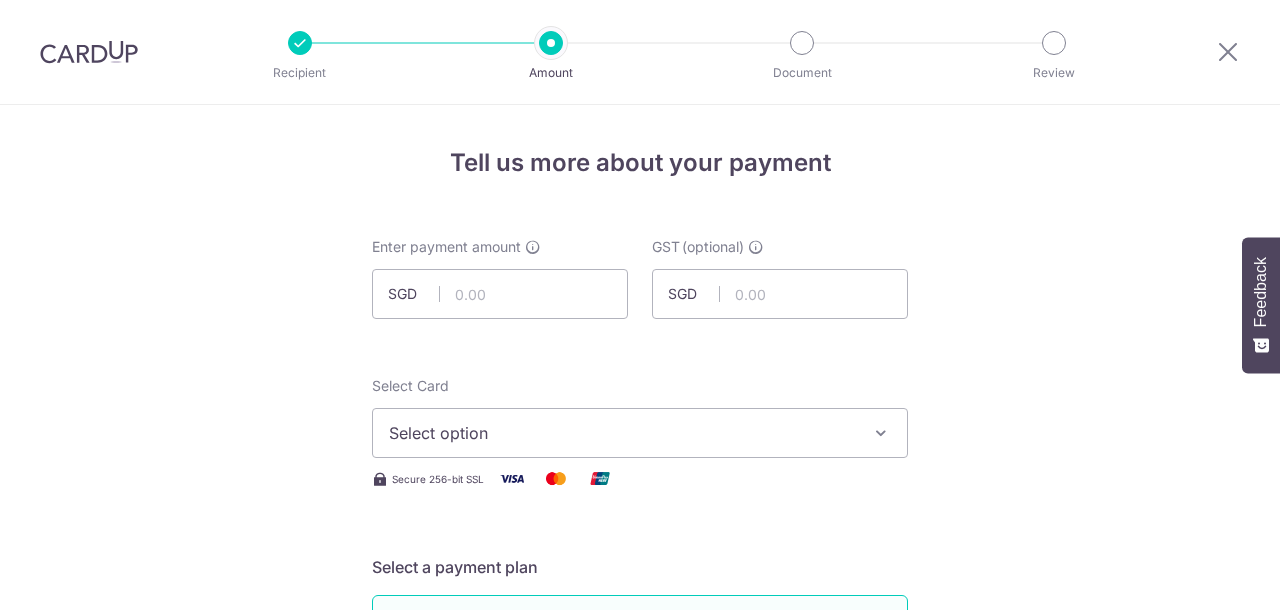 scroll, scrollTop: 0, scrollLeft: 0, axis: both 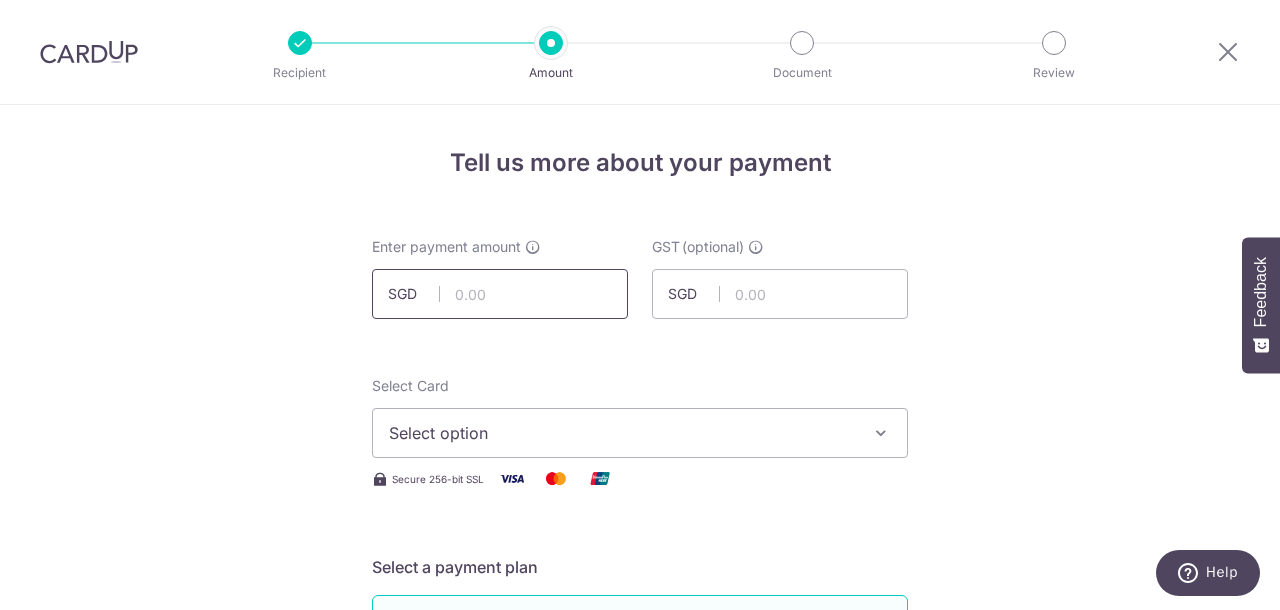 click at bounding box center (500, 294) 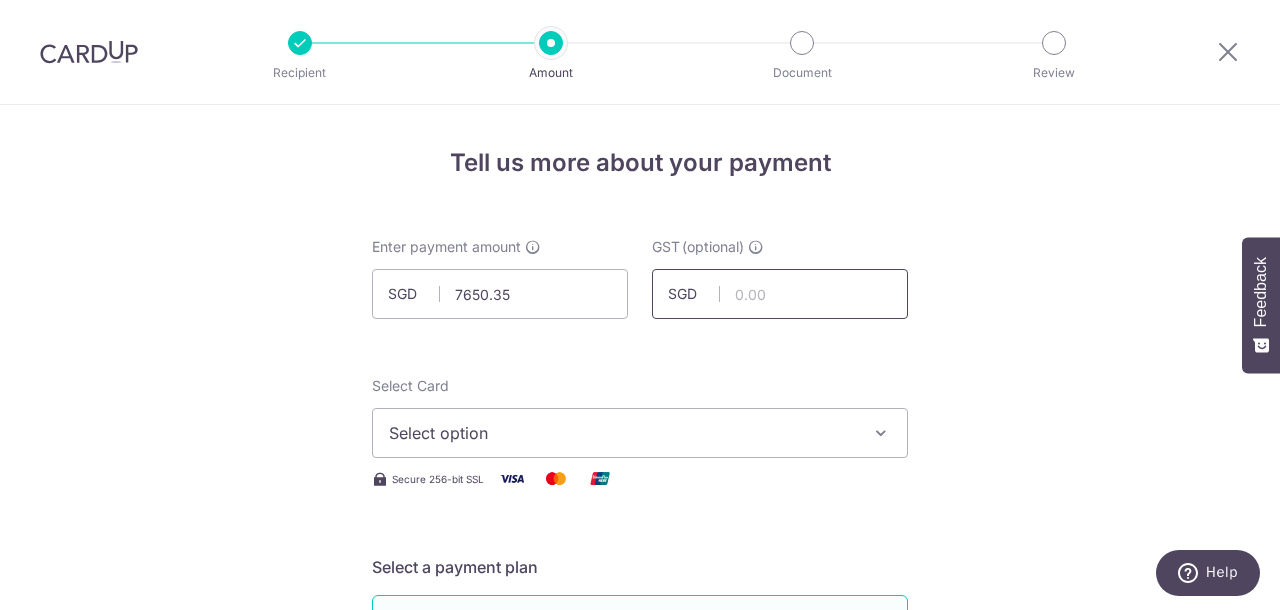 type on "7,650.35" 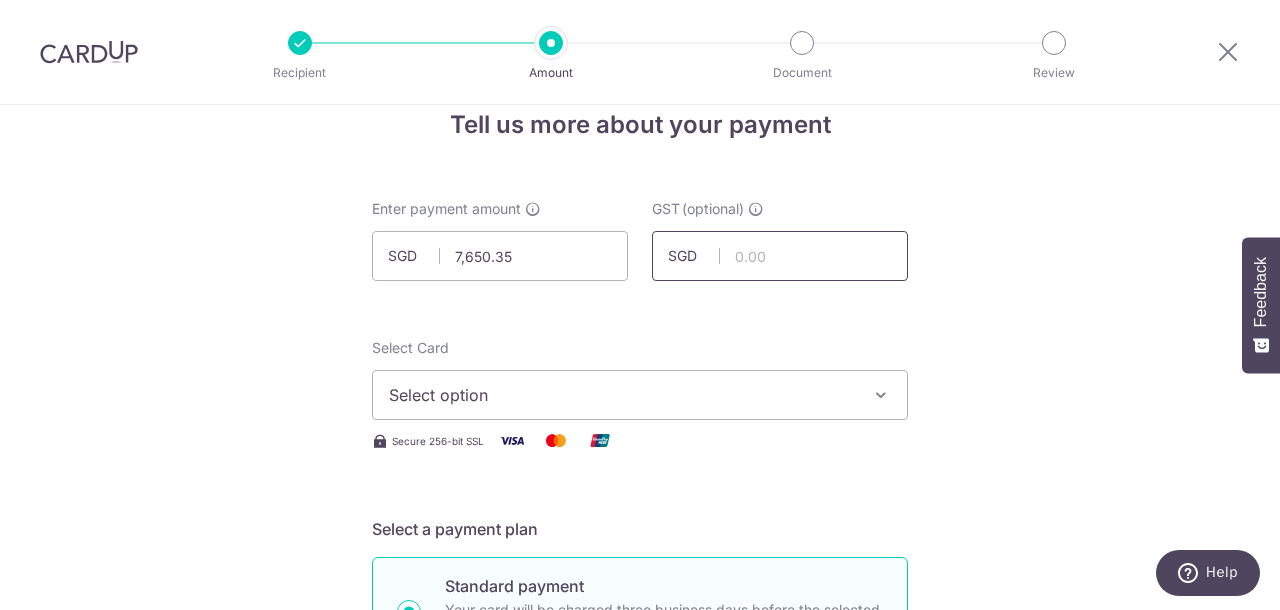 scroll, scrollTop: 68, scrollLeft: 0, axis: vertical 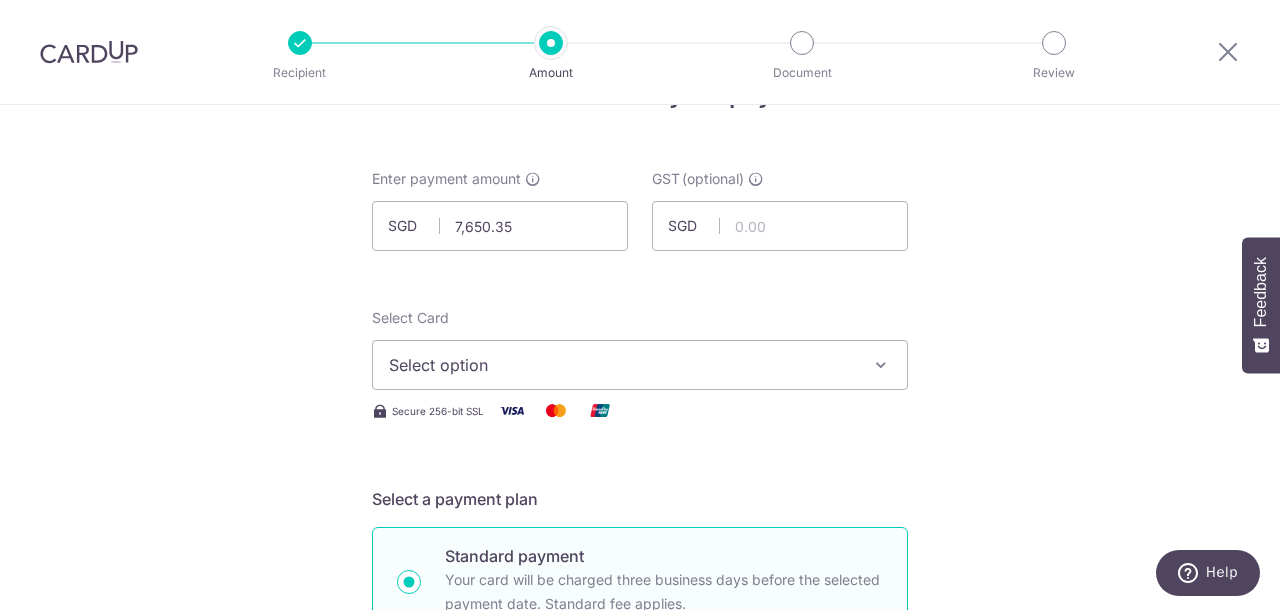 click on "Select option" at bounding box center (622, 365) 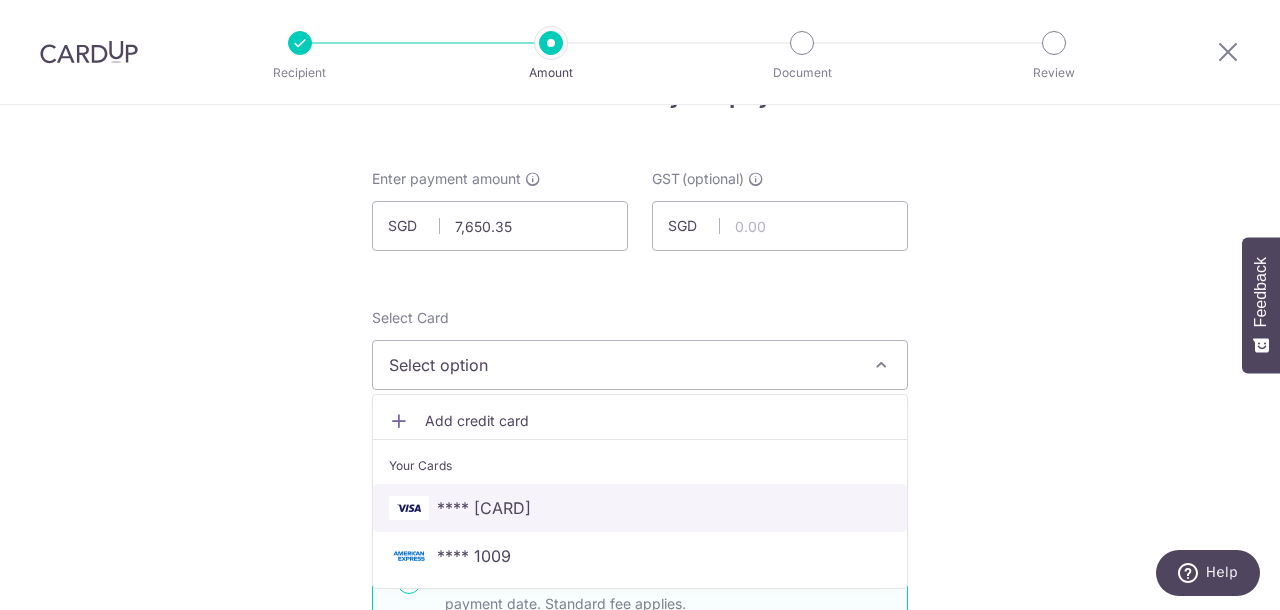 click on "**** 1374" at bounding box center (484, 508) 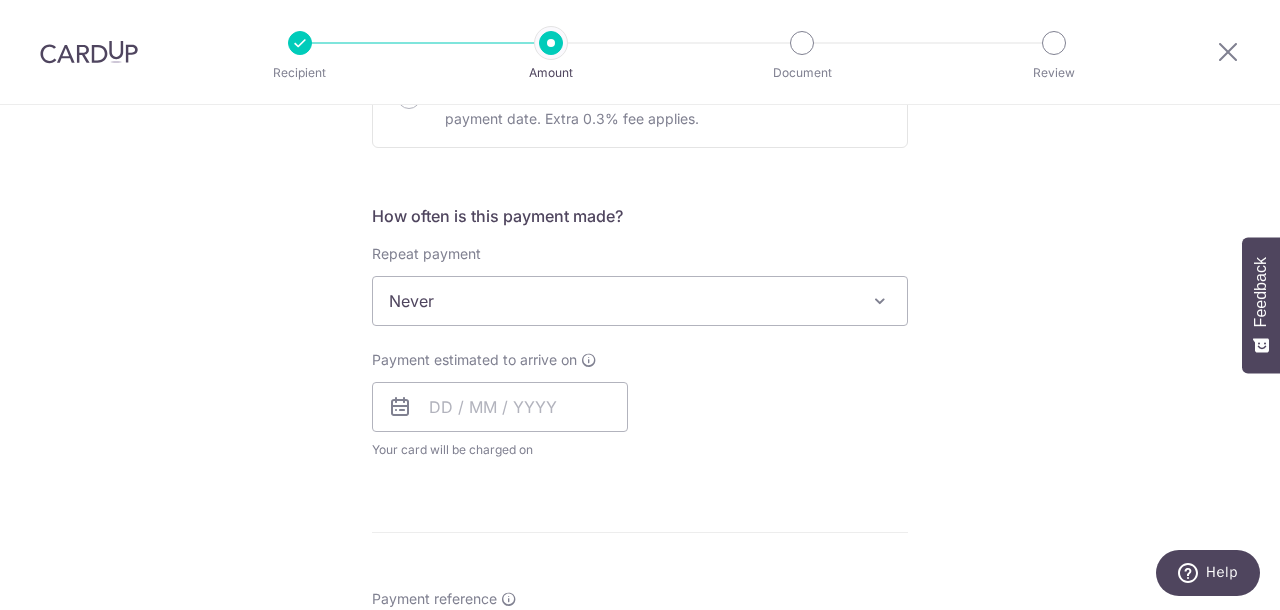 scroll, scrollTop: 676, scrollLeft: 0, axis: vertical 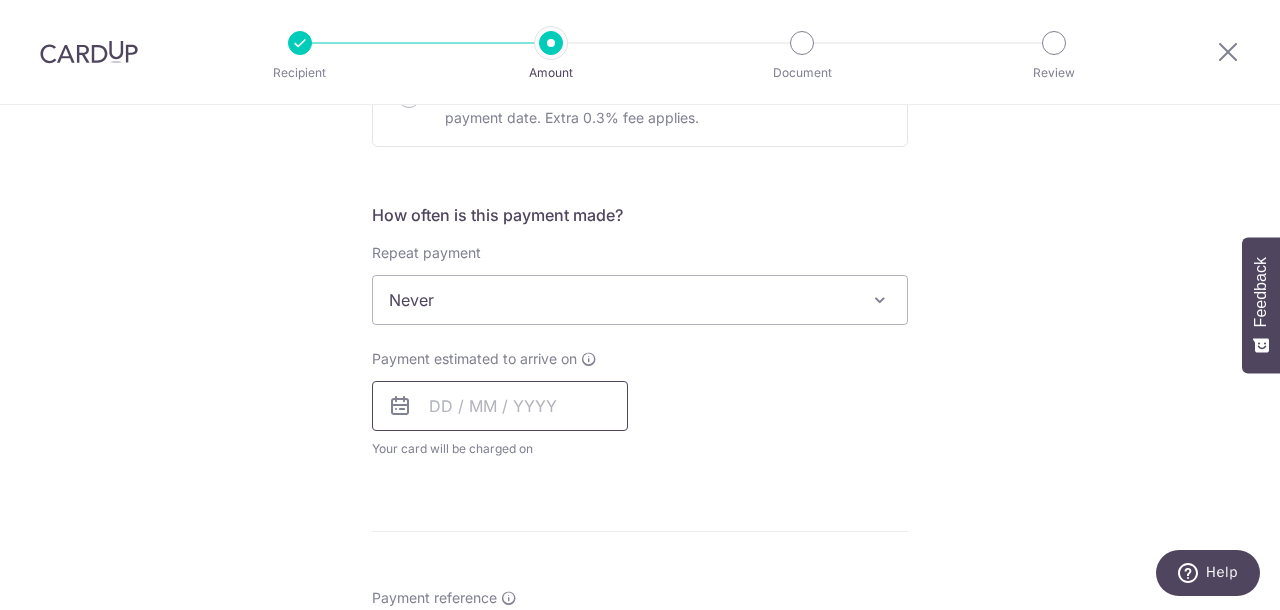 click at bounding box center (500, 406) 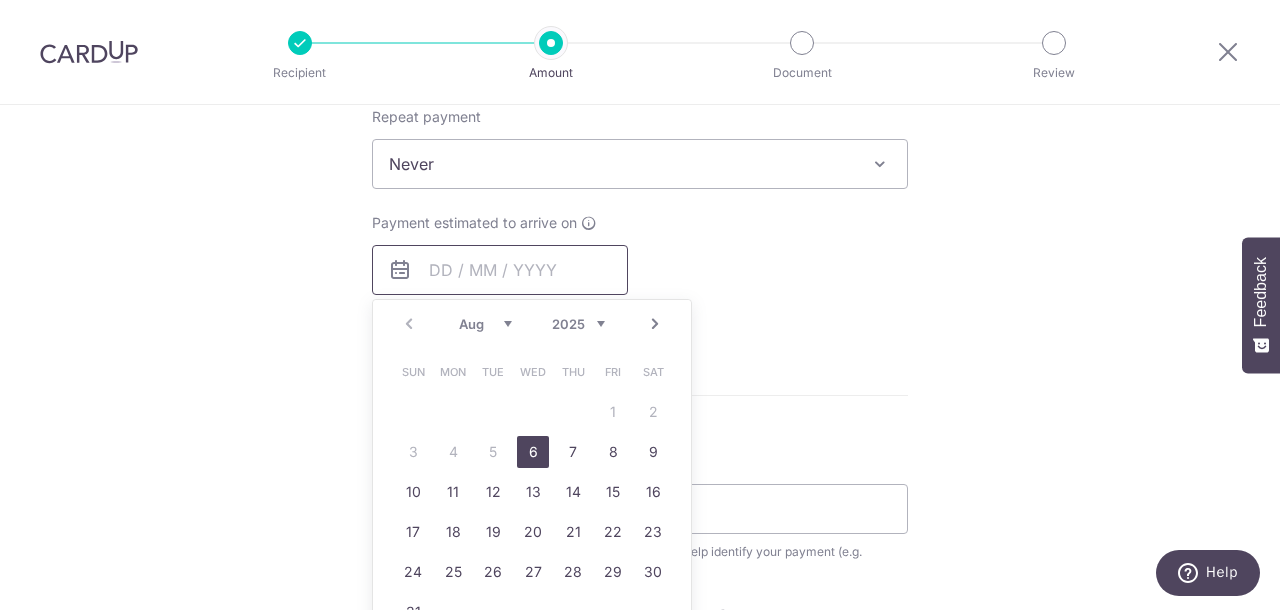 scroll, scrollTop: 876, scrollLeft: 0, axis: vertical 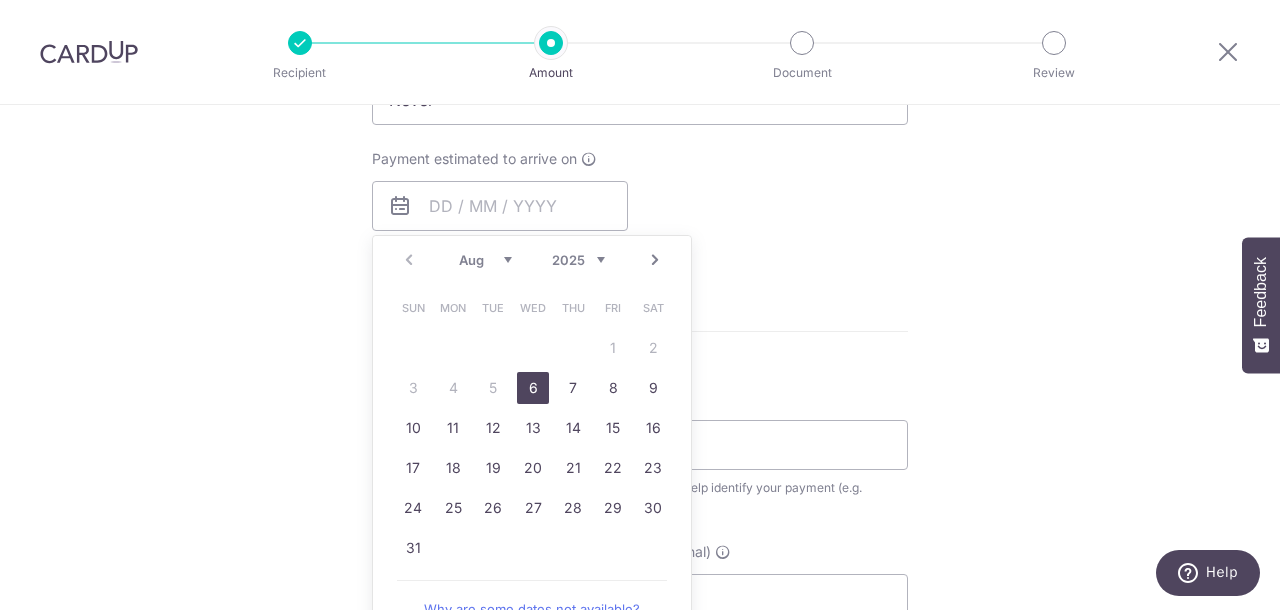 click on "6" at bounding box center (533, 388) 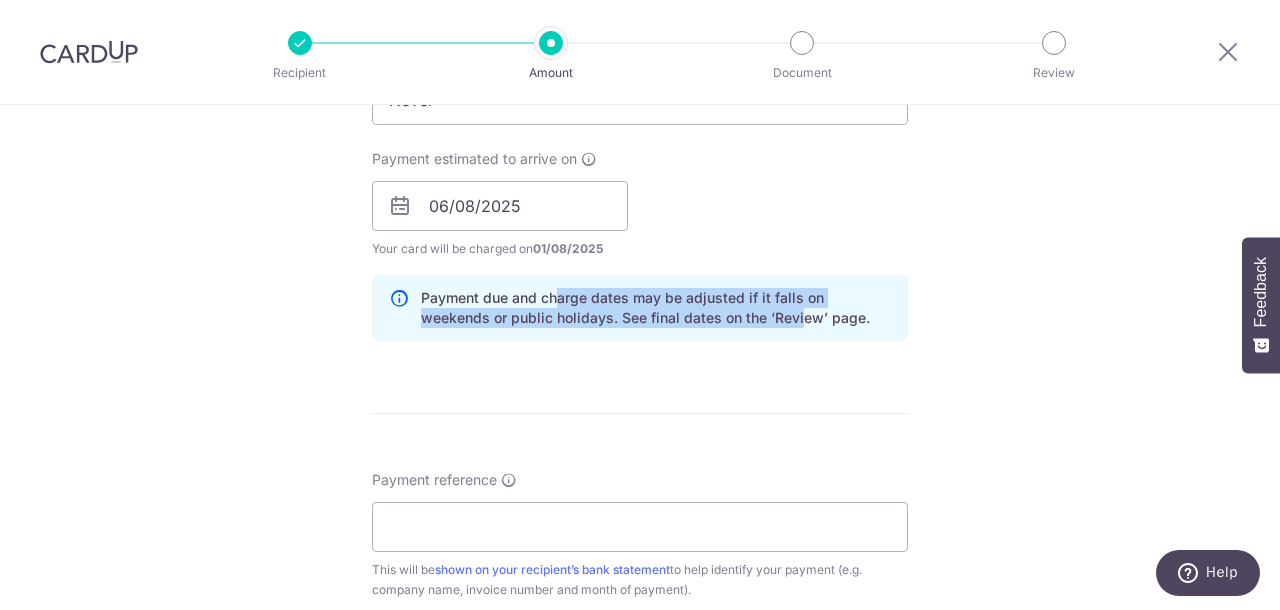 drag, startPoint x: 554, startPoint y: 291, endPoint x: 726, endPoint y: 324, distance: 175.13708 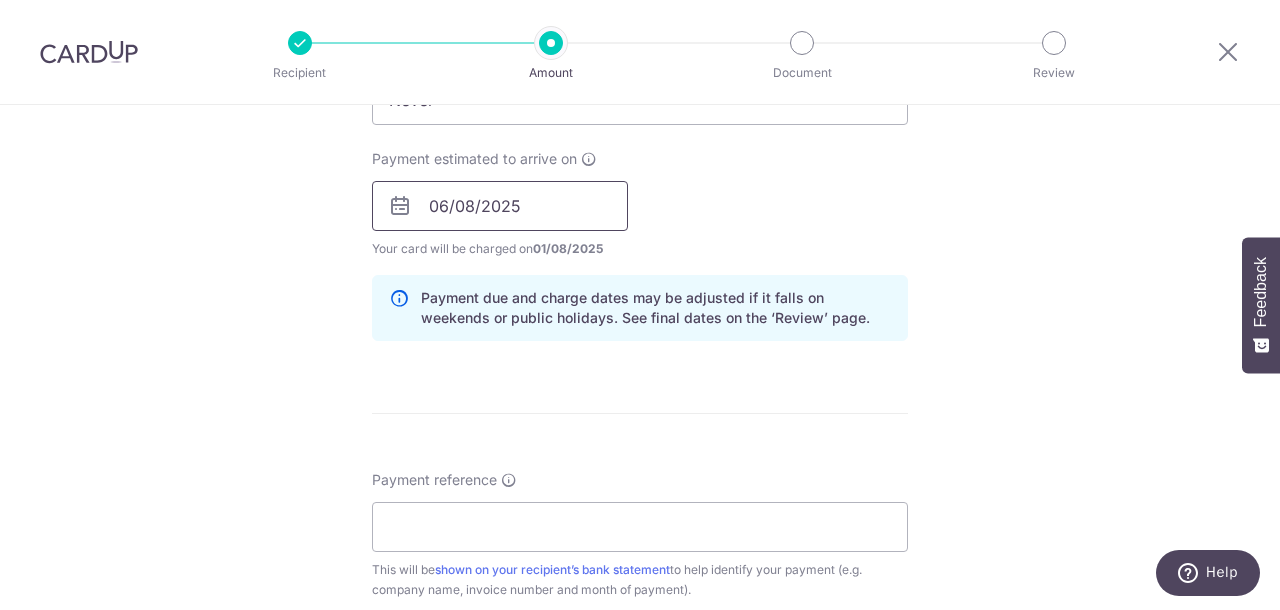 click on "06/08/2025" at bounding box center (500, 206) 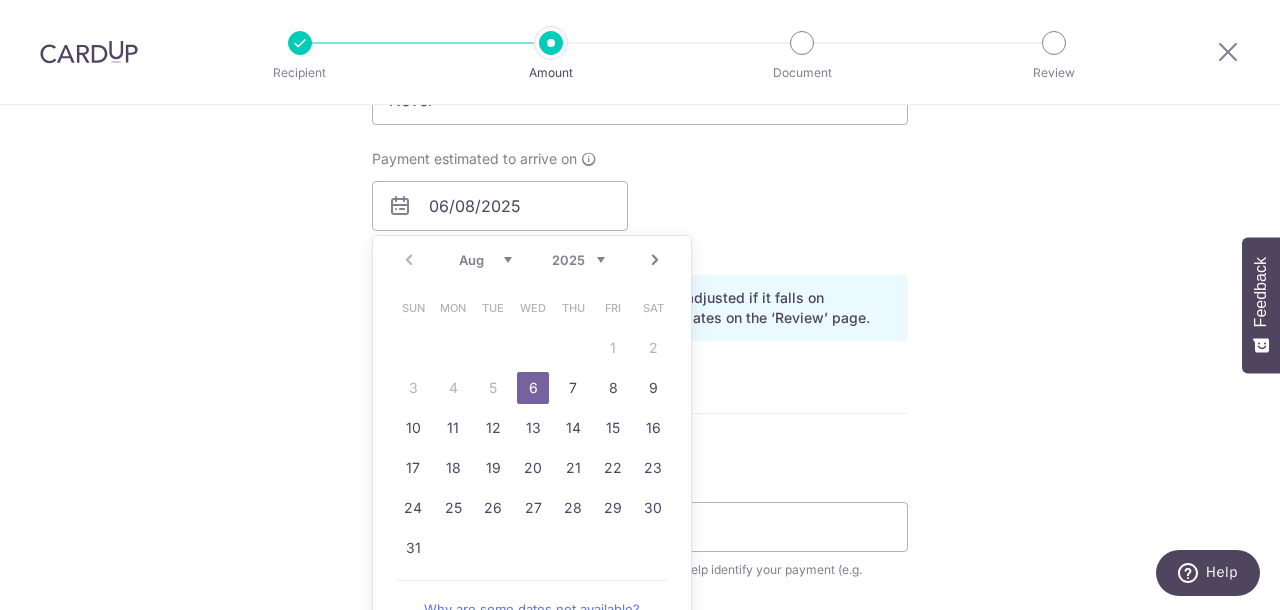click on "6" at bounding box center (533, 388) 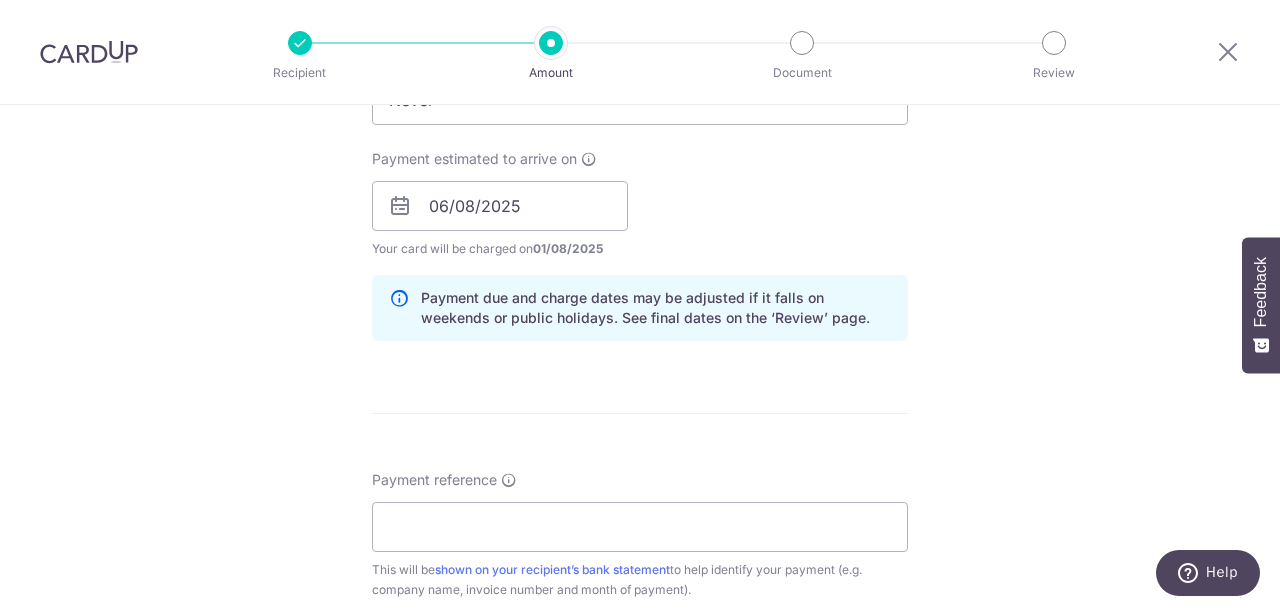 click on "Enter payment amount
SGD
7,650.35
7650.35
GST
(optional)
SGD
Select Card
**** 1374
Add credit card
Your Cards
**** 1374
**** 1009
Secure 256-bit SSL" at bounding box center (640, 260) 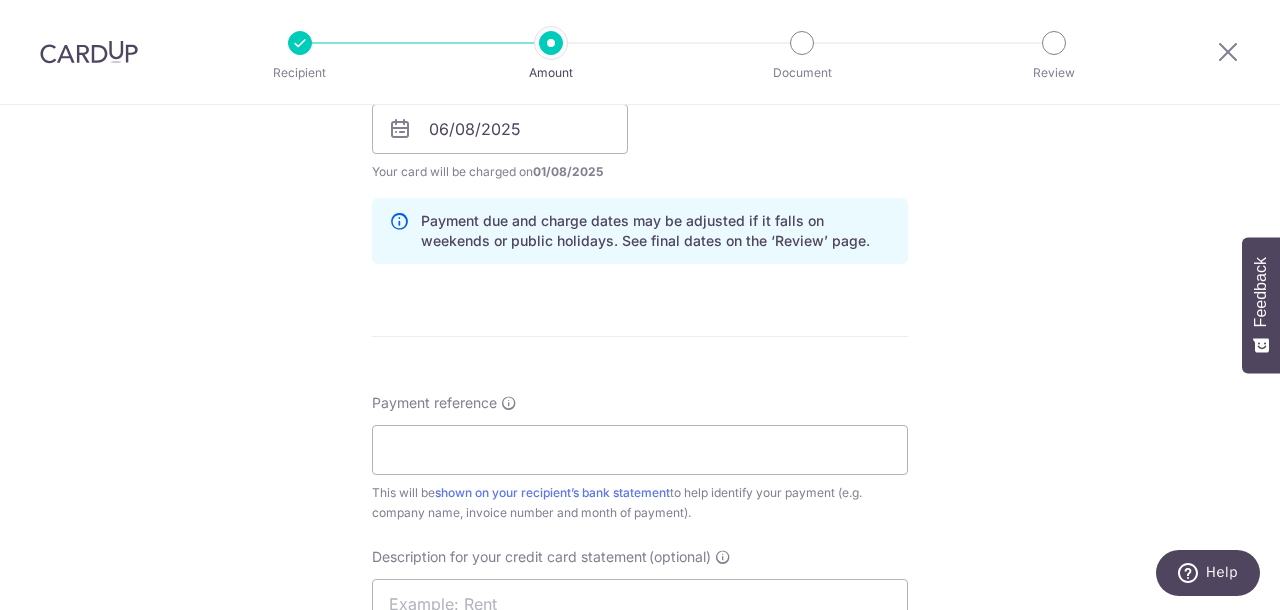 scroll, scrollTop: 999, scrollLeft: 0, axis: vertical 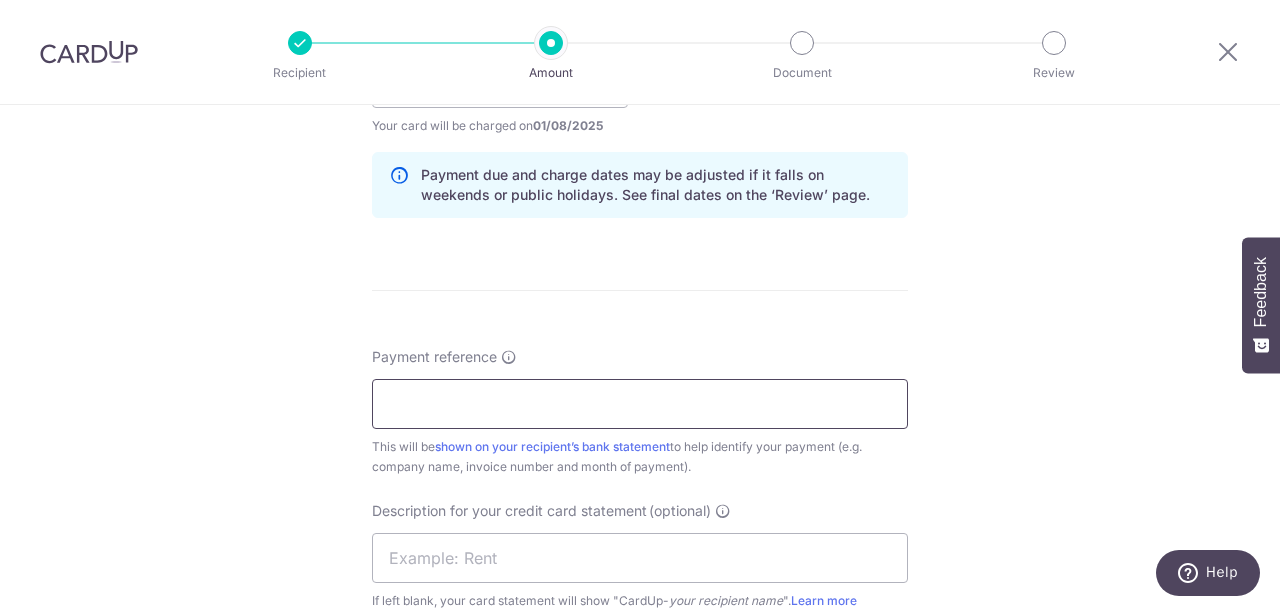 click on "Payment reference" at bounding box center (640, 404) 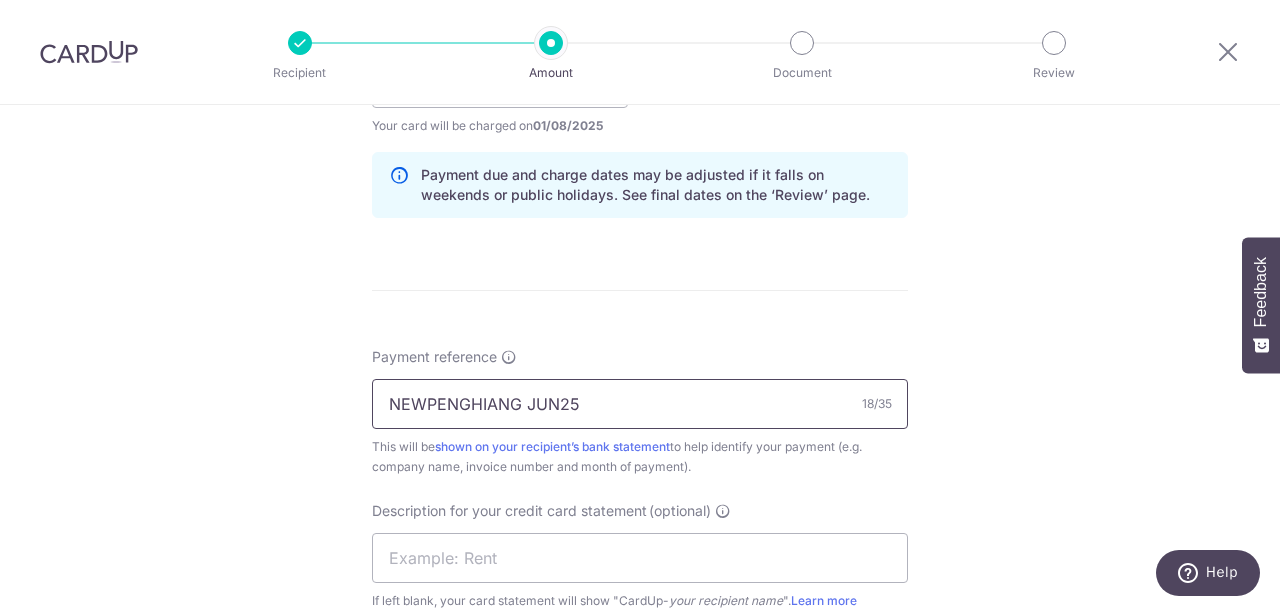 scroll, scrollTop: 1217, scrollLeft: 0, axis: vertical 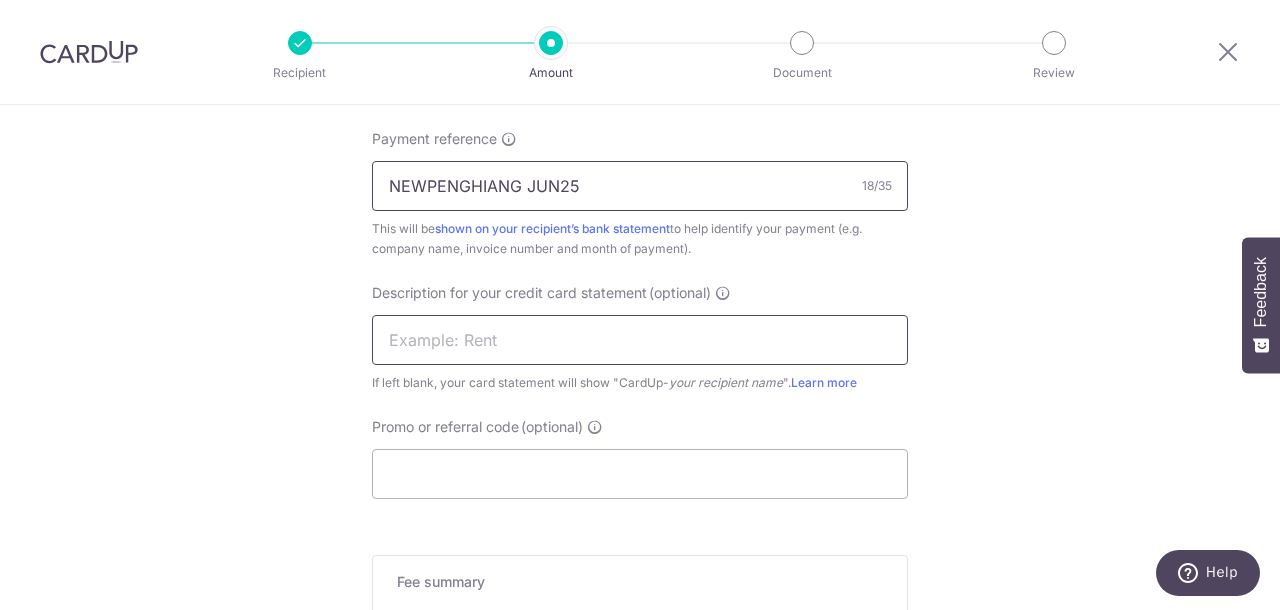 type on "NEWPENGHIANG JUN25" 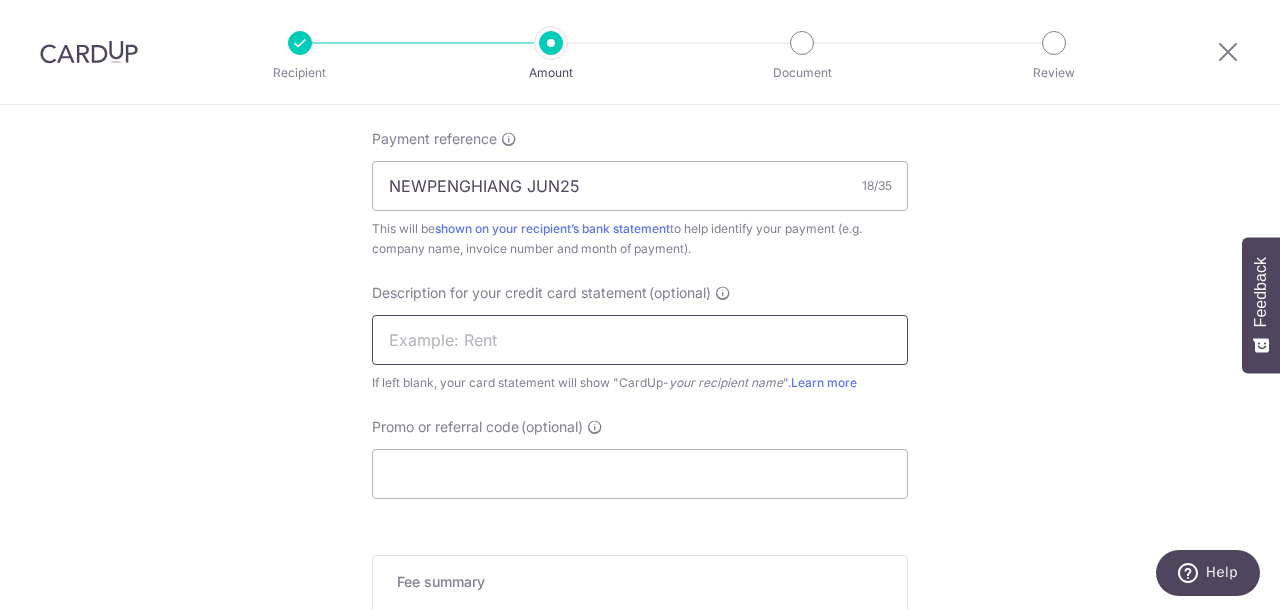 click at bounding box center (640, 340) 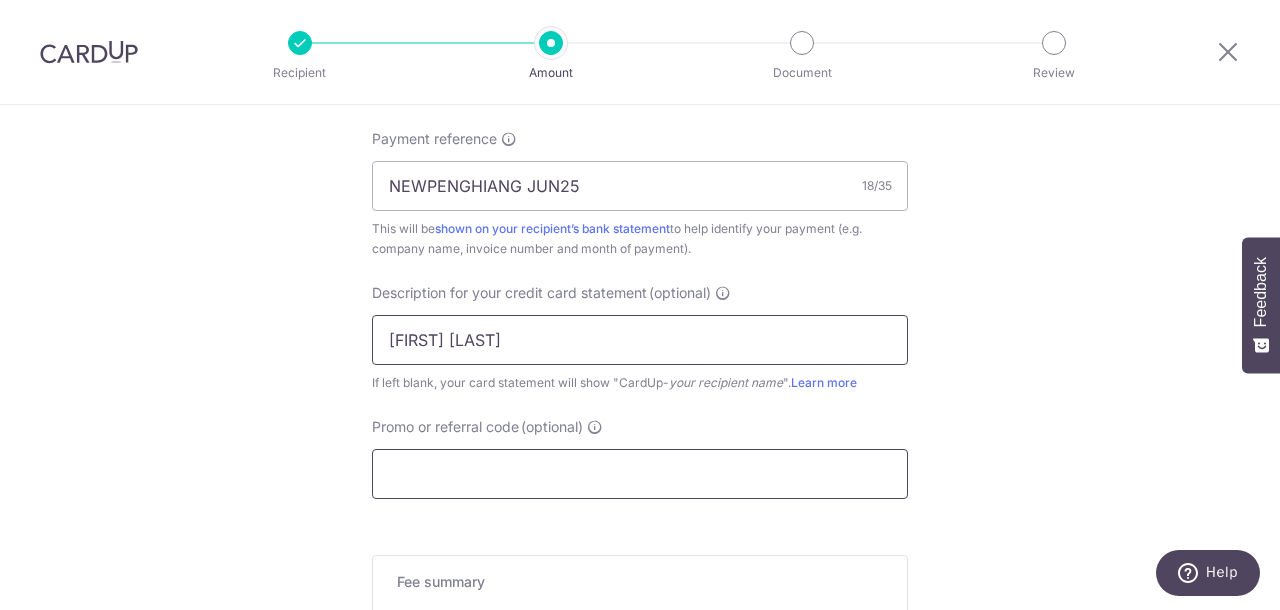 type on "CHIPHONG JUN25" 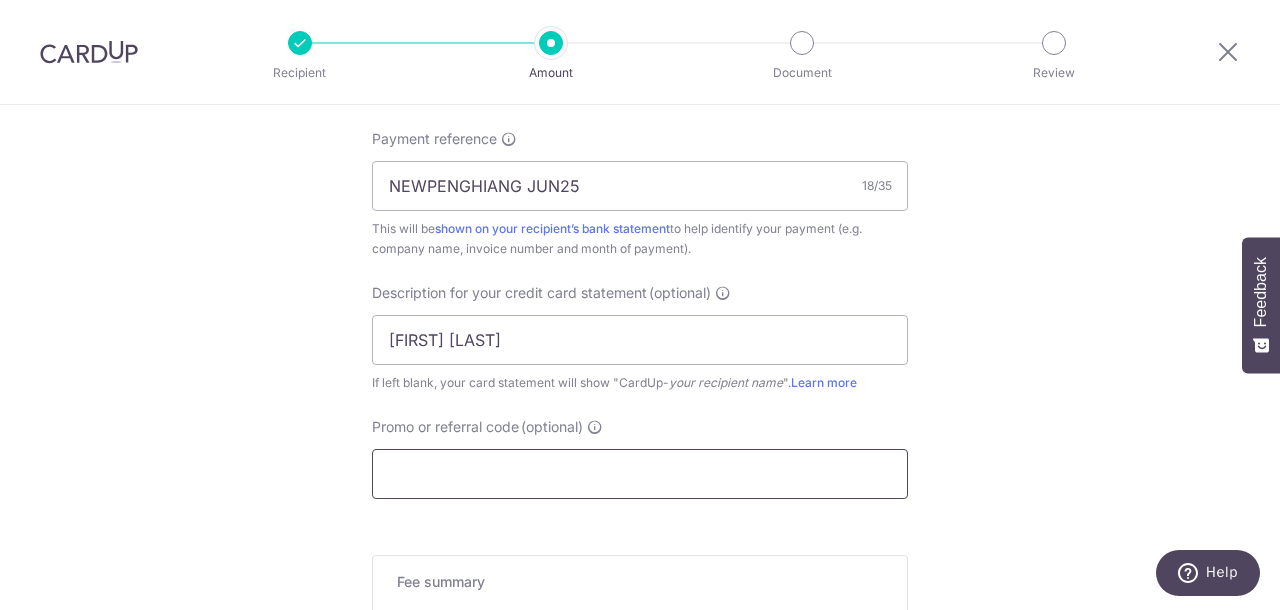 click on "Promo or referral code
(optional)" at bounding box center [640, 474] 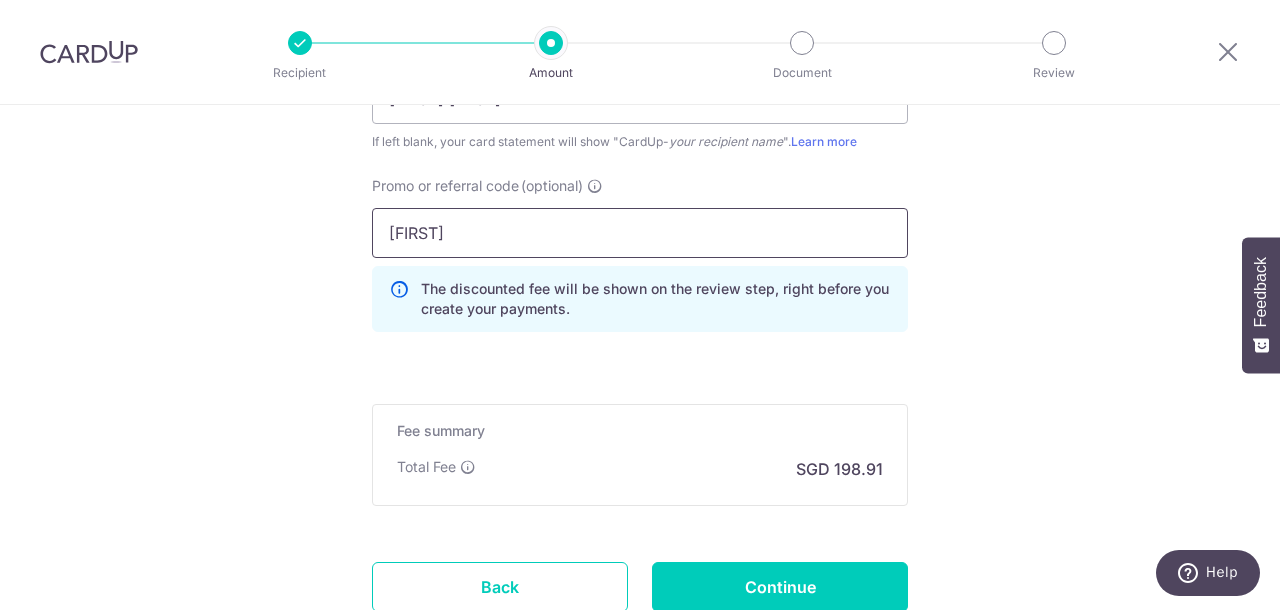 scroll, scrollTop: 1547, scrollLeft: 0, axis: vertical 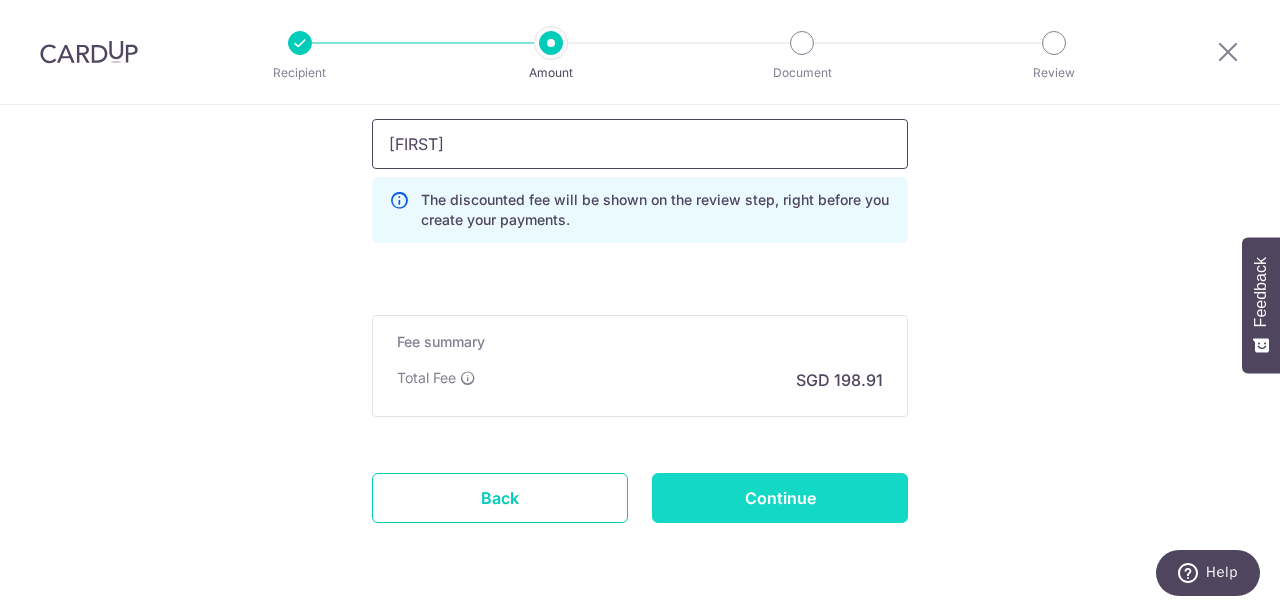 type on "[NAME]" 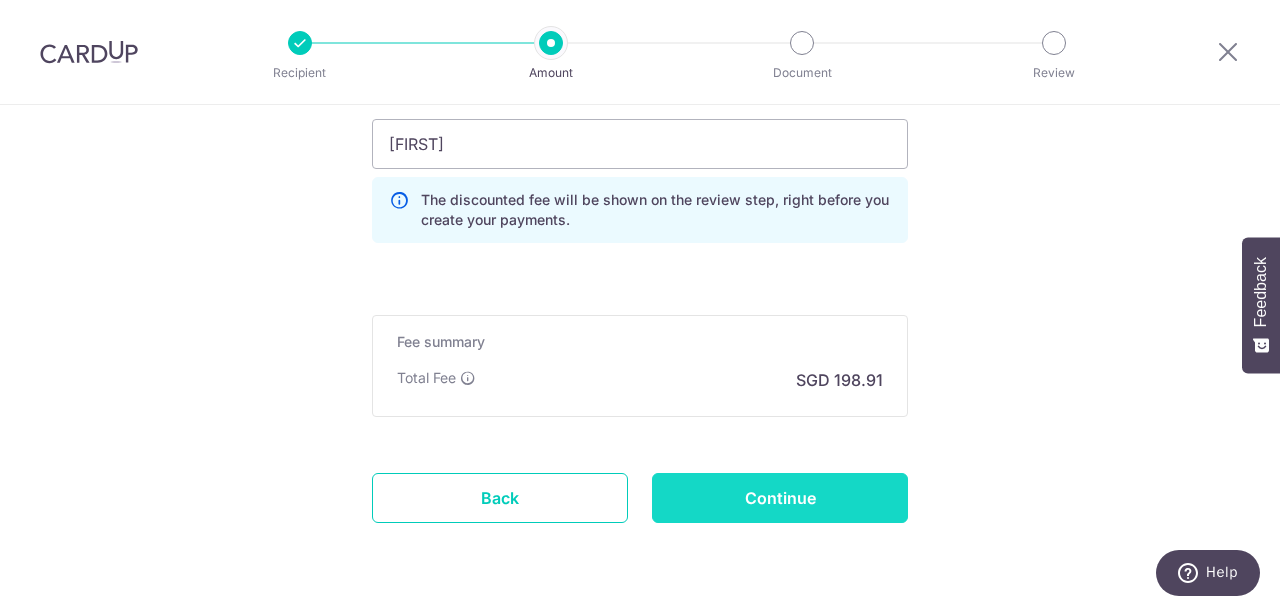 click on "Continue" at bounding box center (780, 498) 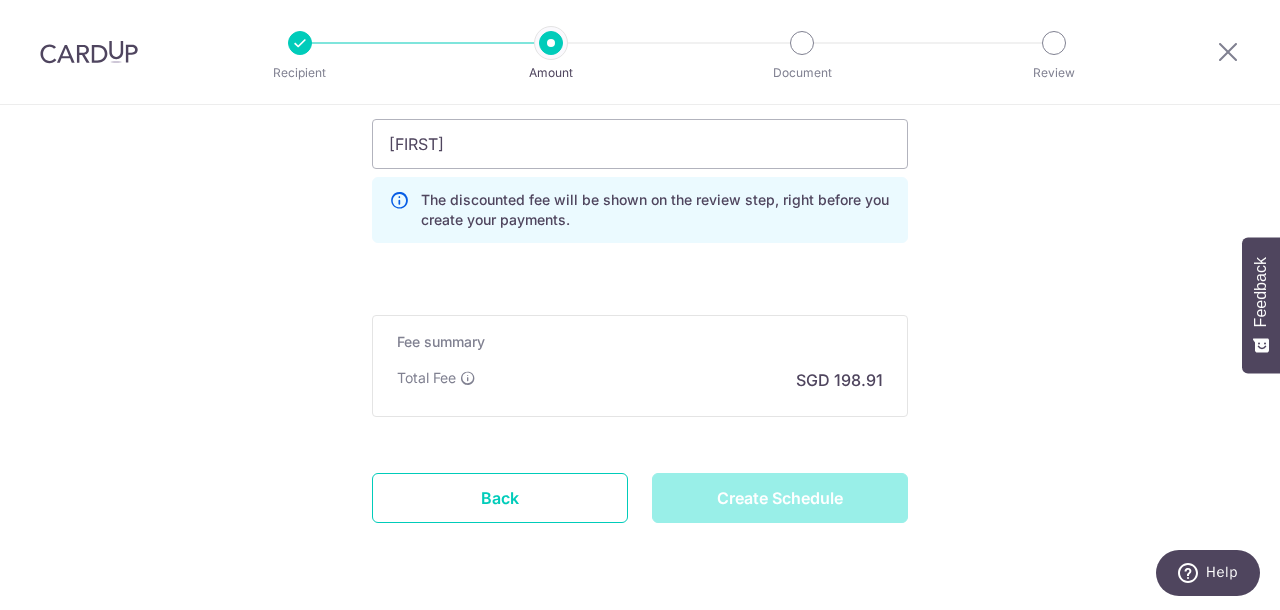 type on "Create Schedule" 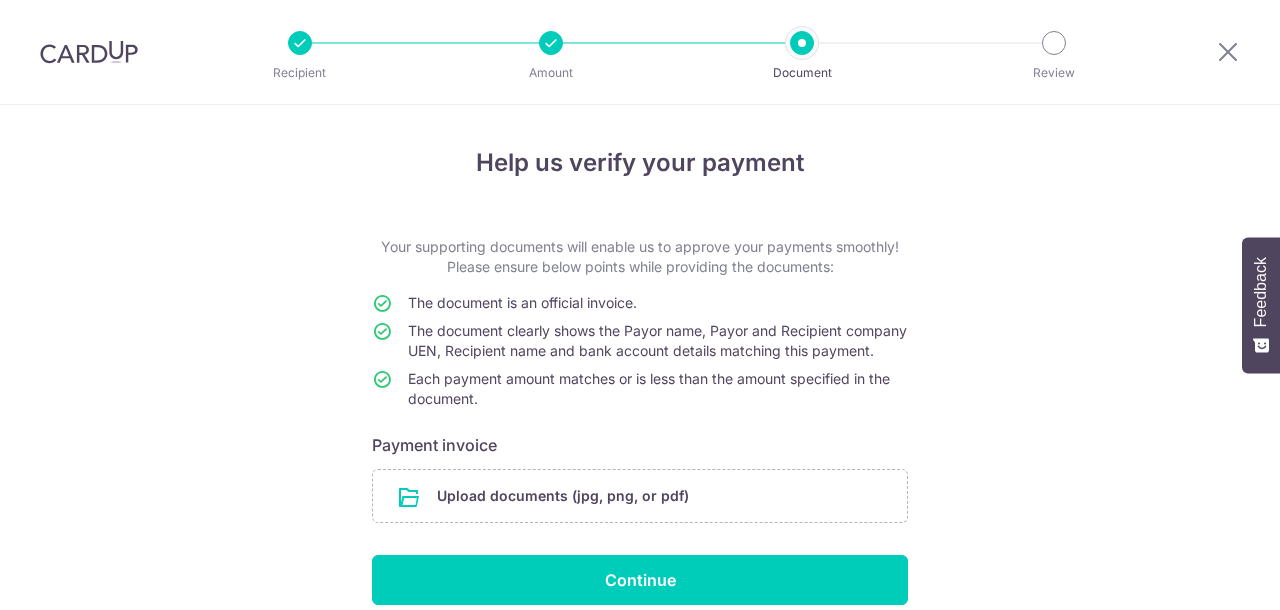 scroll, scrollTop: 0, scrollLeft: 0, axis: both 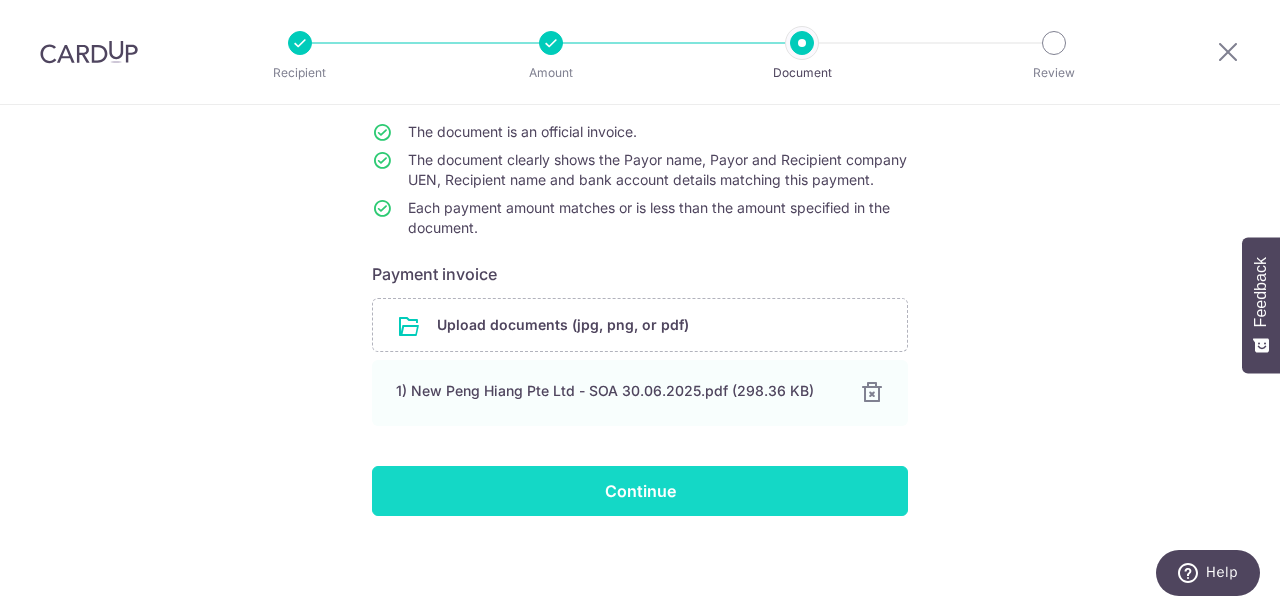 click on "Continue" at bounding box center (640, 491) 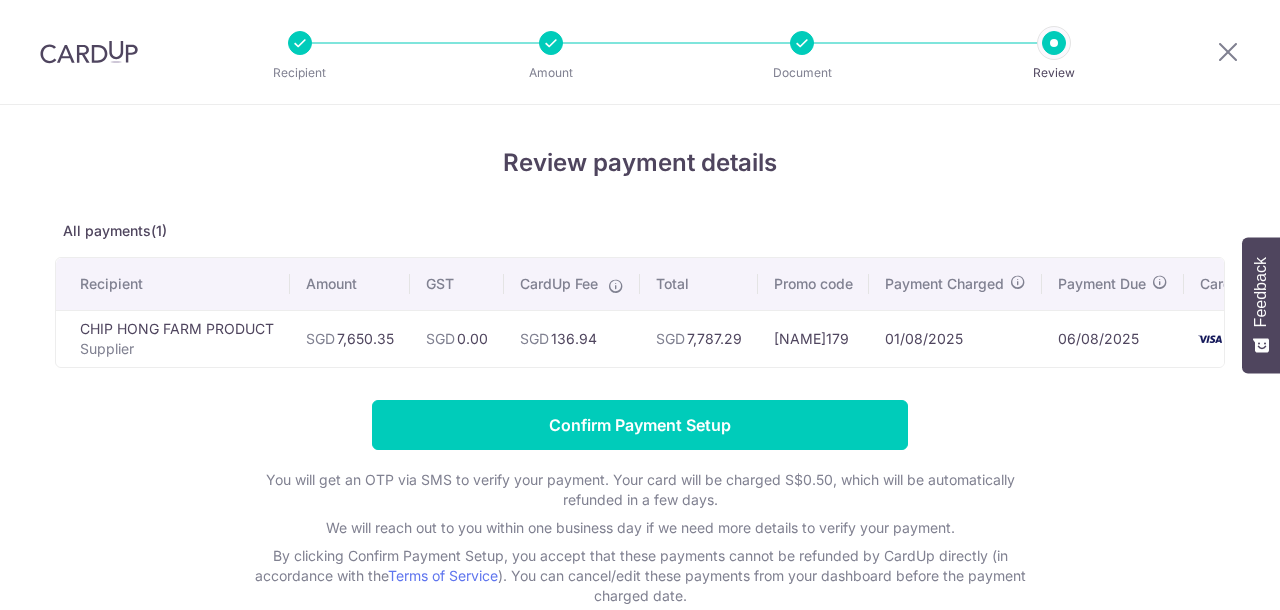 scroll, scrollTop: 0, scrollLeft: 0, axis: both 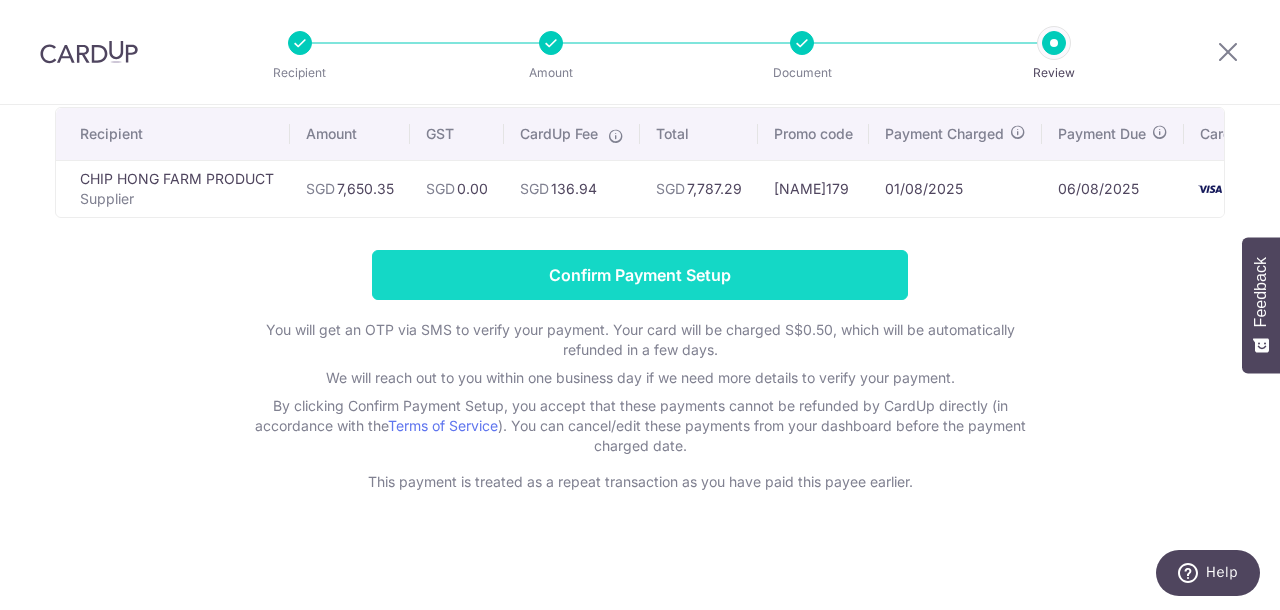 click on "Confirm Payment Setup" at bounding box center (640, 275) 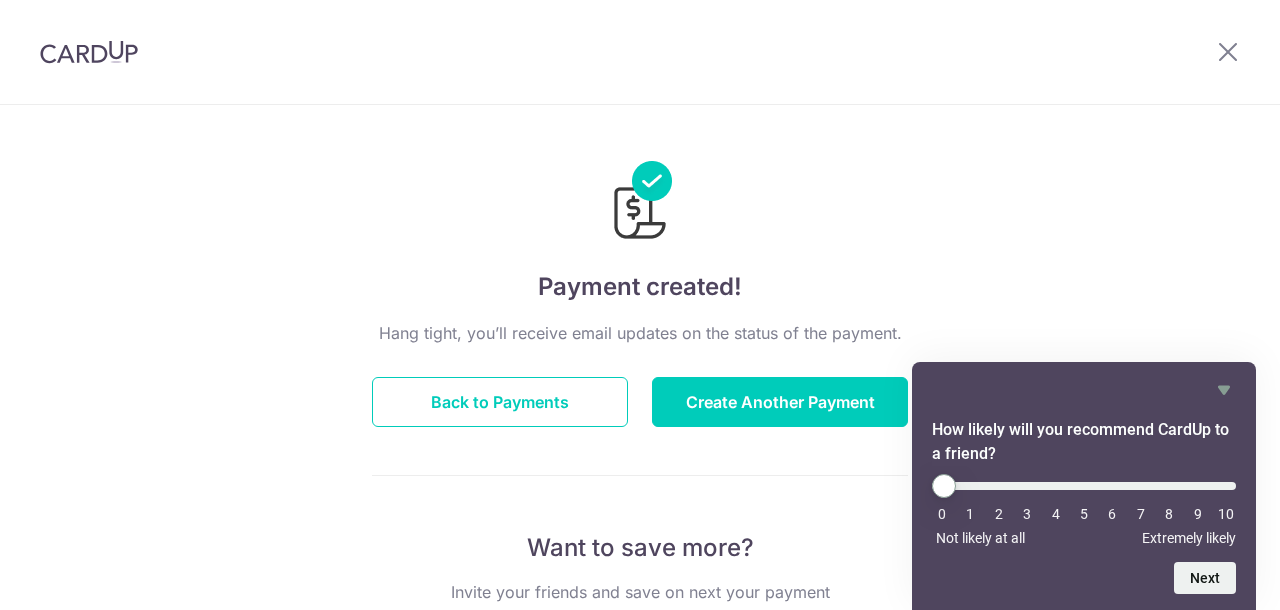 scroll, scrollTop: 0, scrollLeft: 0, axis: both 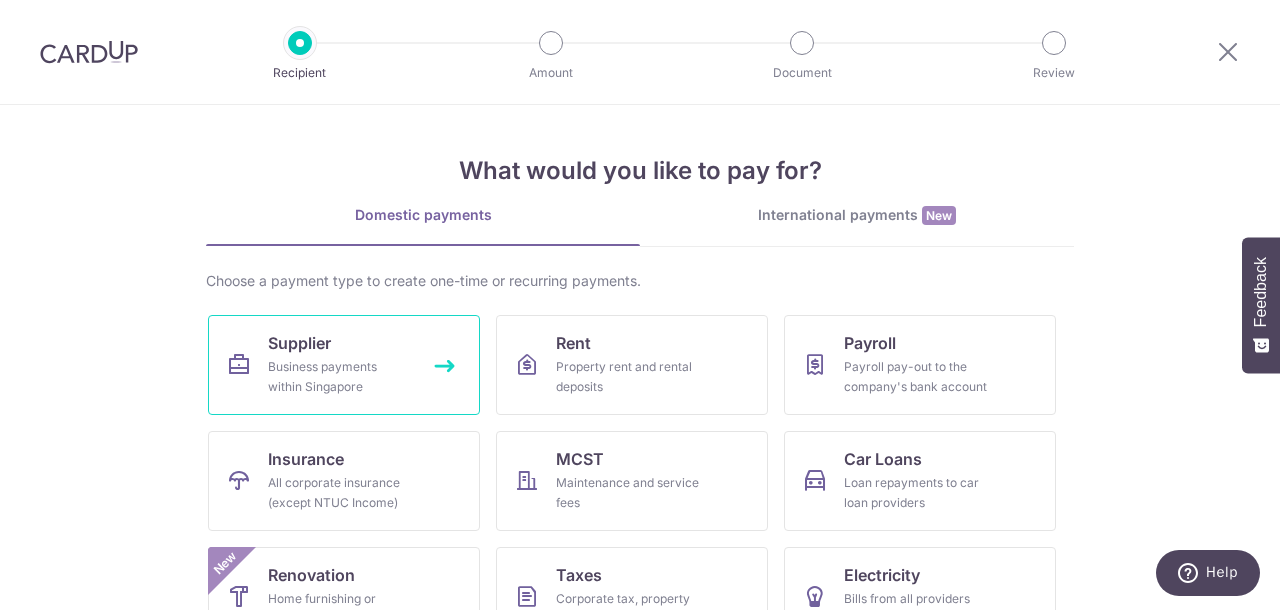 click on "Business payments within Singapore" at bounding box center [340, 377] 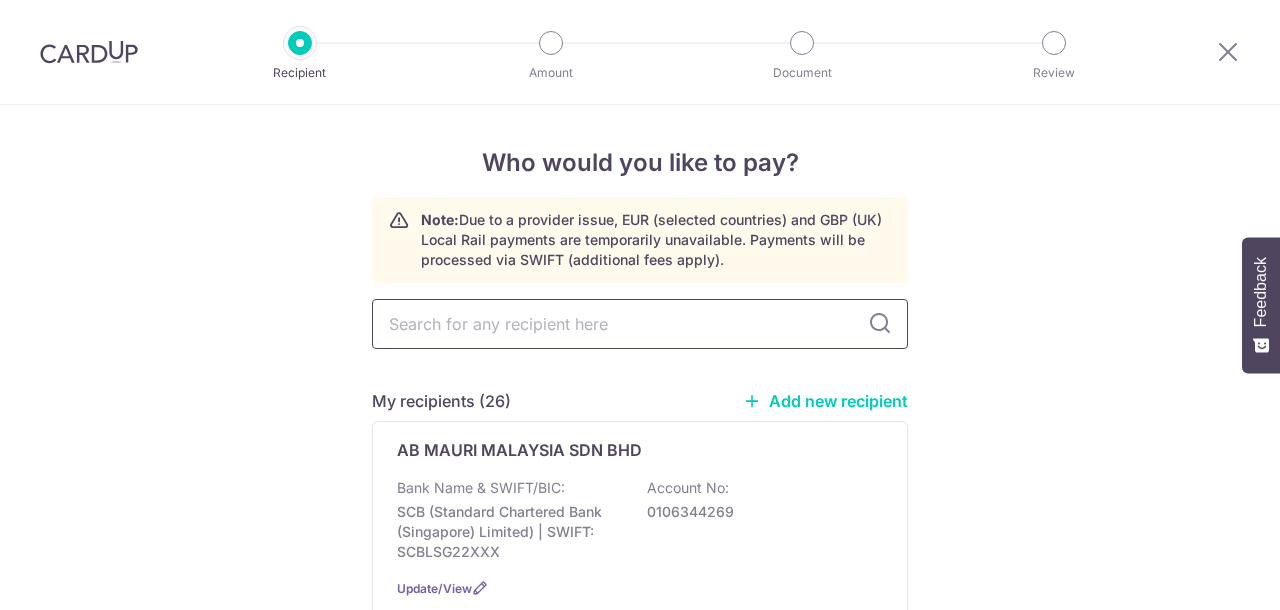scroll, scrollTop: 0, scrollLeft: 0, axis: both 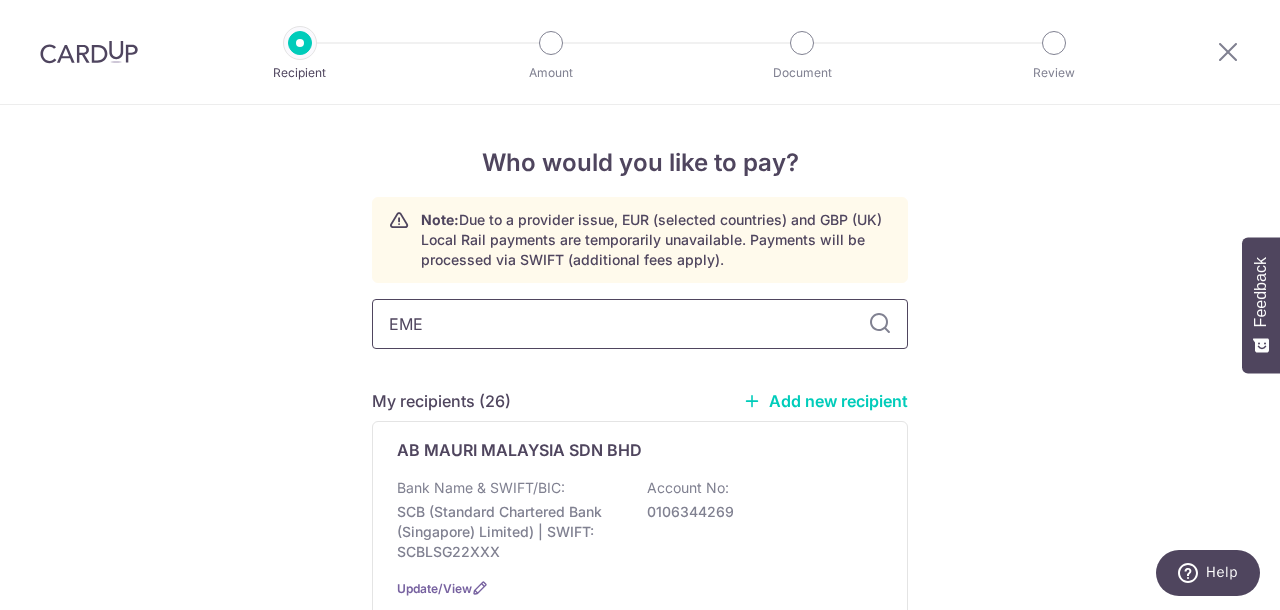 type on "EMER" 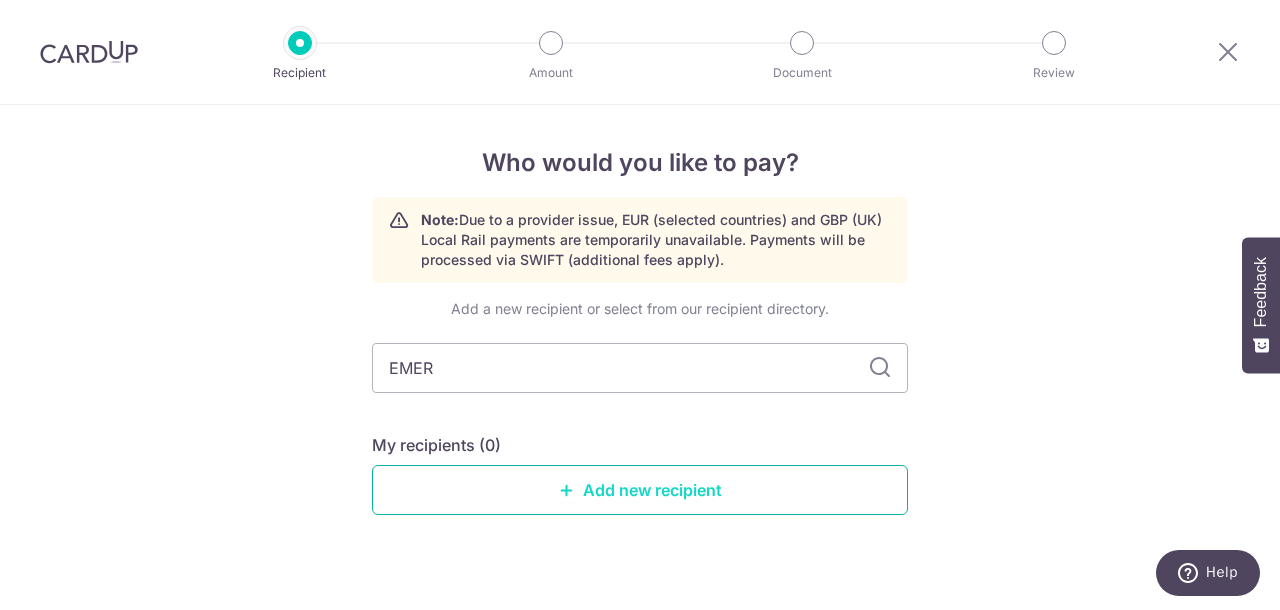 click on "Add new recipient" at bounding box center (640, 490) 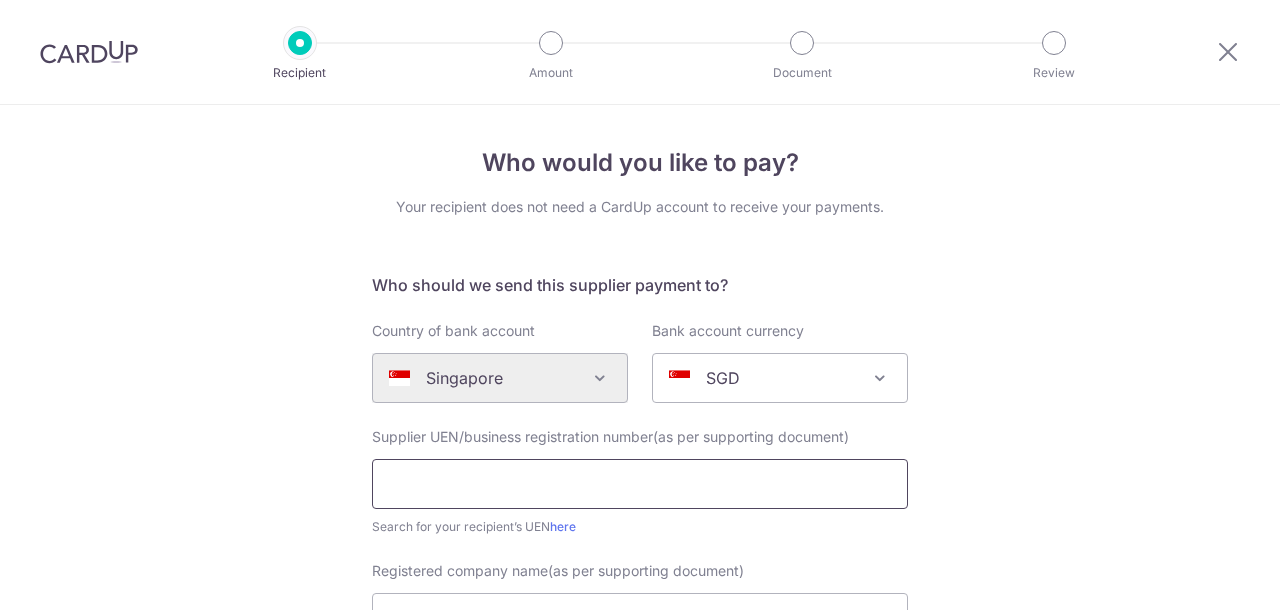 scroll, scrollTop: 0, scrollLeft: 0, axis: both 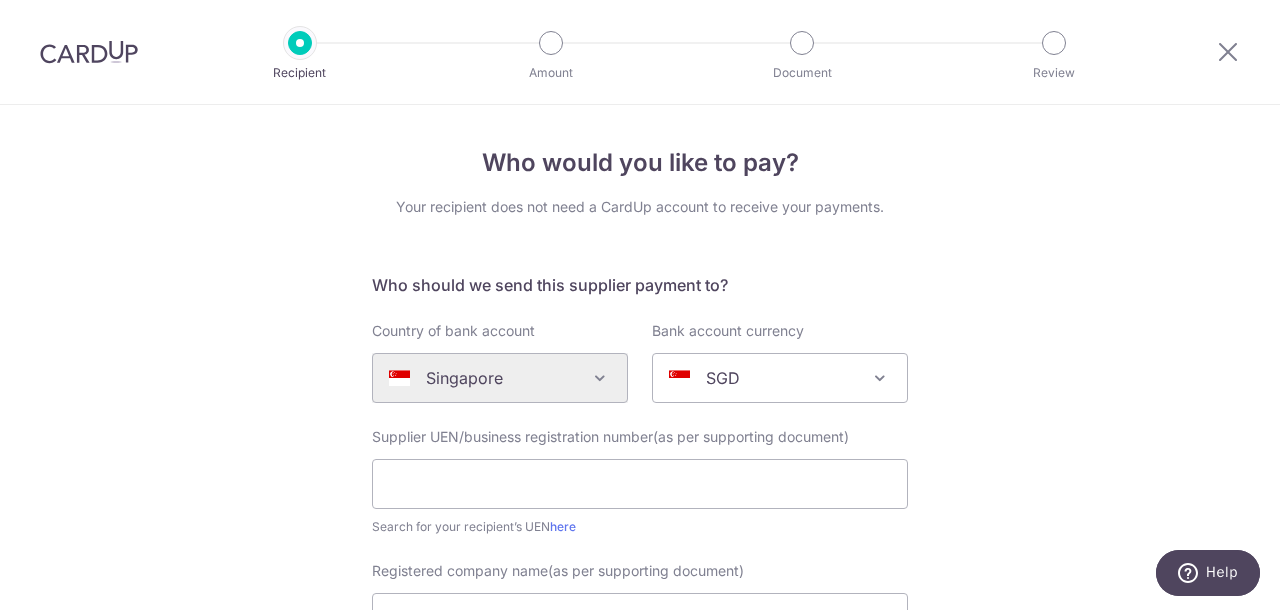 click on "Who would you like to pay?
Your recipient does not need a CardUp account to receive your payments.
Who should we send this supplier payment to?
Country of bank account
Algeria
Andorra
Angola
Anguilla
Argentina
Armenia
Aruba
Australia
Austria
Azerbaijan
Bahrain
Bangladesh
Belgium
Bolivia
Bosnia and Herzegovina
Brazil
British Virgin Islands
Bulgaria
Canada
Chile
China
Colombia
Costa Rica
Croatia
Cyprus
Czech Republic
Denmark
Dominica
Dominican Republic
East Timor
Ecuador
Egypt
Estonia
Faroe Islands
Fiji
Finland
France
French Guiana
French Polynesia
French Southern Territories
Georgia
Germany
Greece
Greenland
Grenada
Guernsey
Guyana
Honduras
Hong Kong
Hungary
Iceland
India
Indonesia
Ireland
Isle of Man
Israel
Italy
Japan
Jersey
Kazakhstan
Kosovo
Kuwait
Kyrgyzstan" at bounding box center [640, 711] 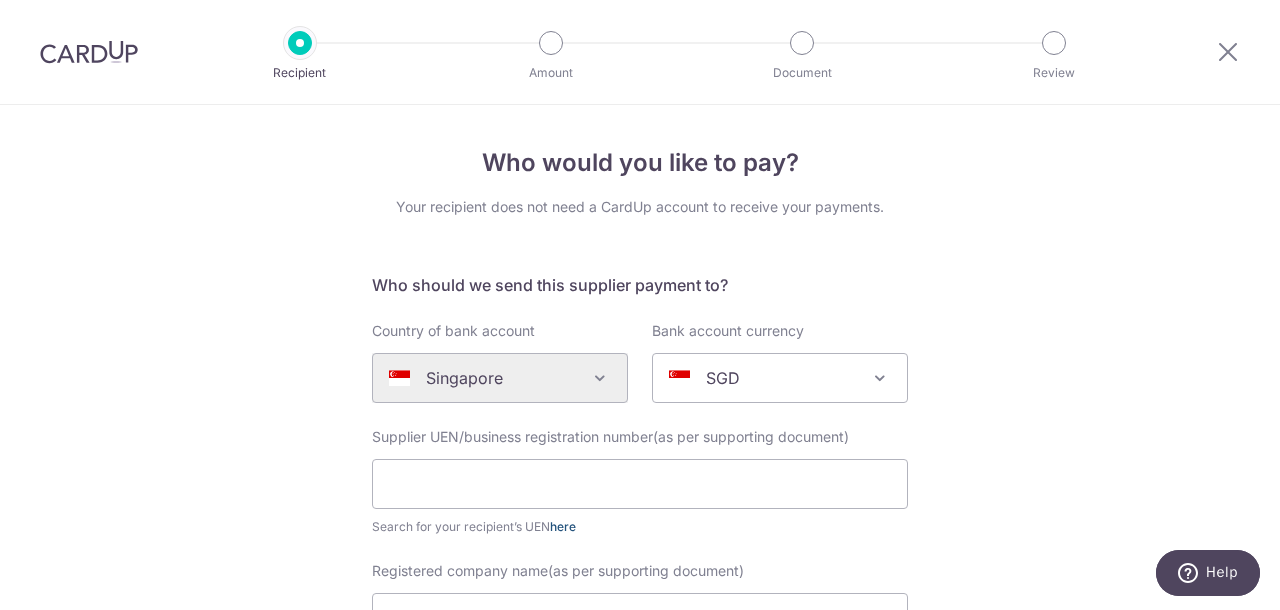 click on "here" at bounding box center [563, 526] 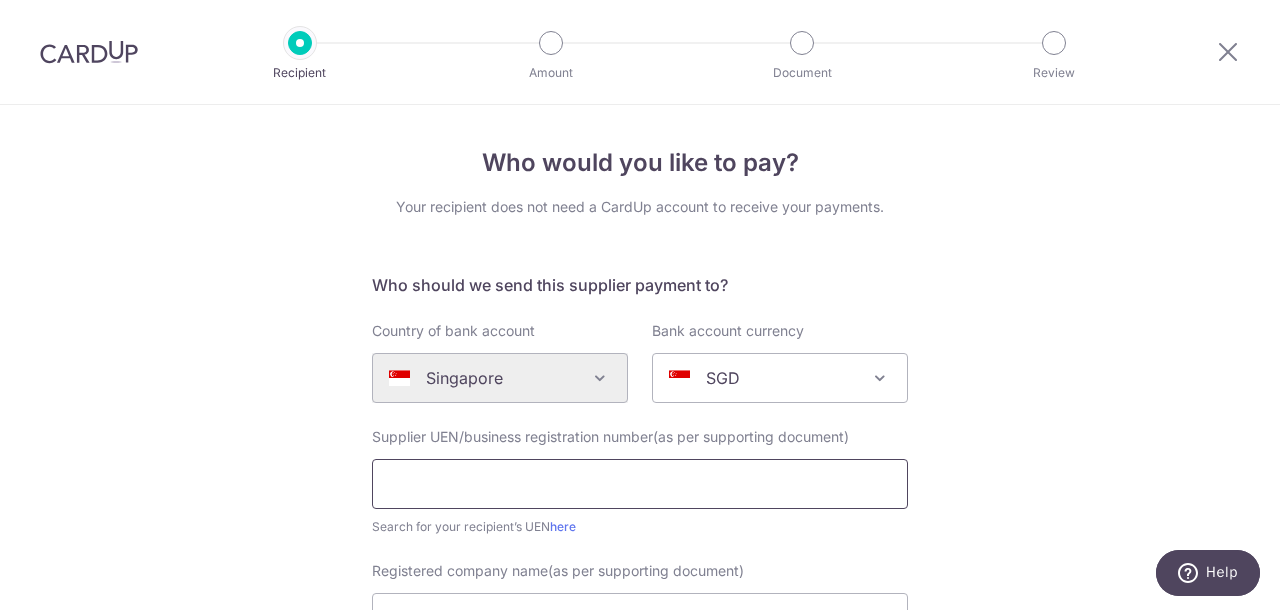 click at bounding box center [640, 484] 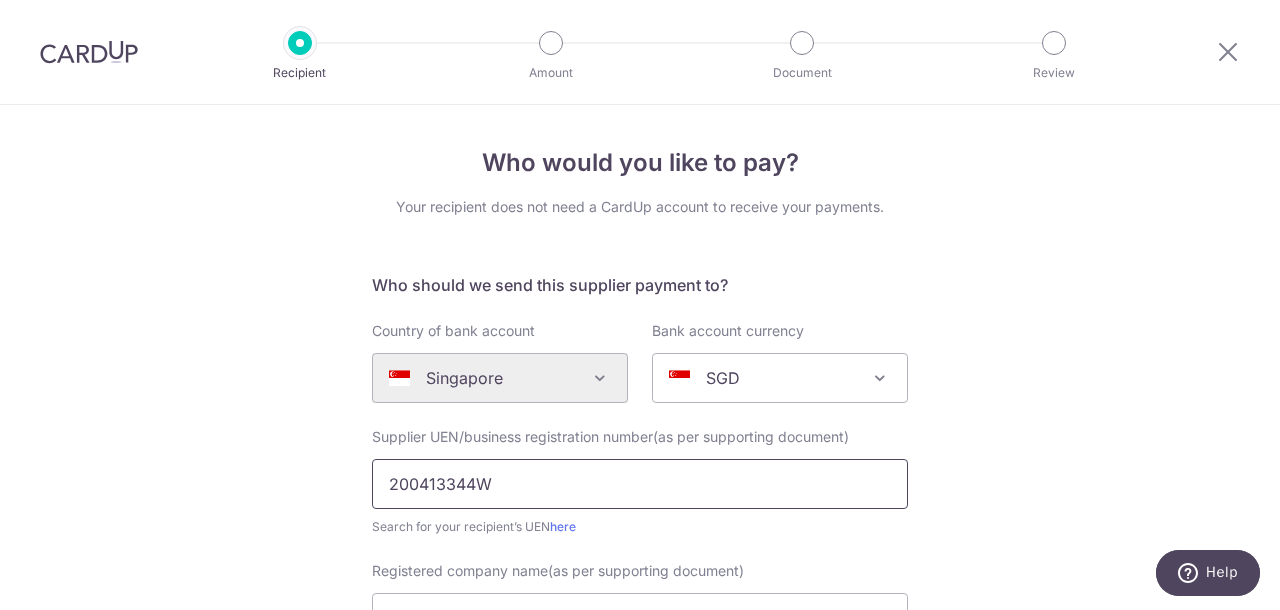 scroll, scrollTop: 197, scrollLeft: 0, axis: vertical 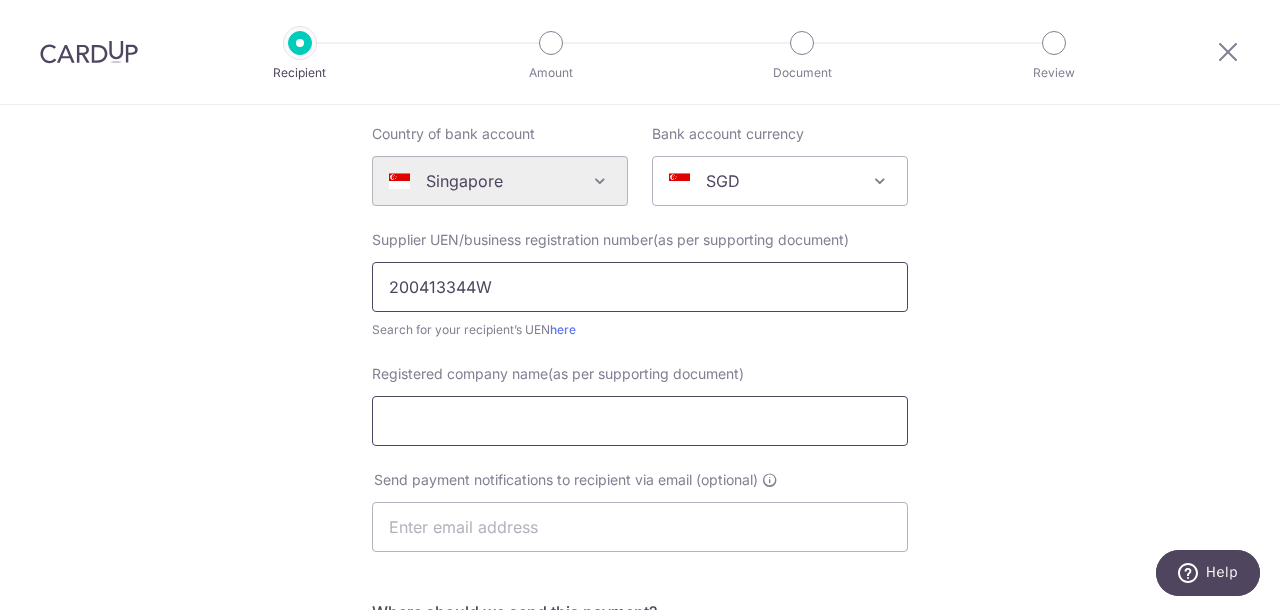 type on "200413344W" 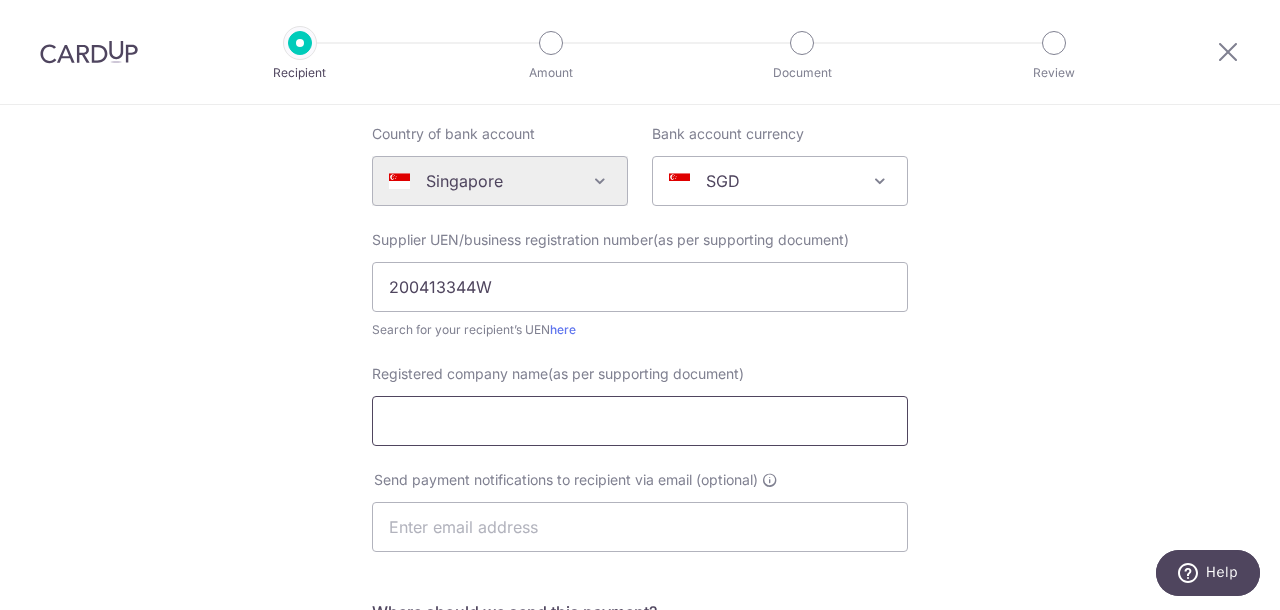 click on "Registered company name(as per supporting document)" at bounding box center (640, 421) 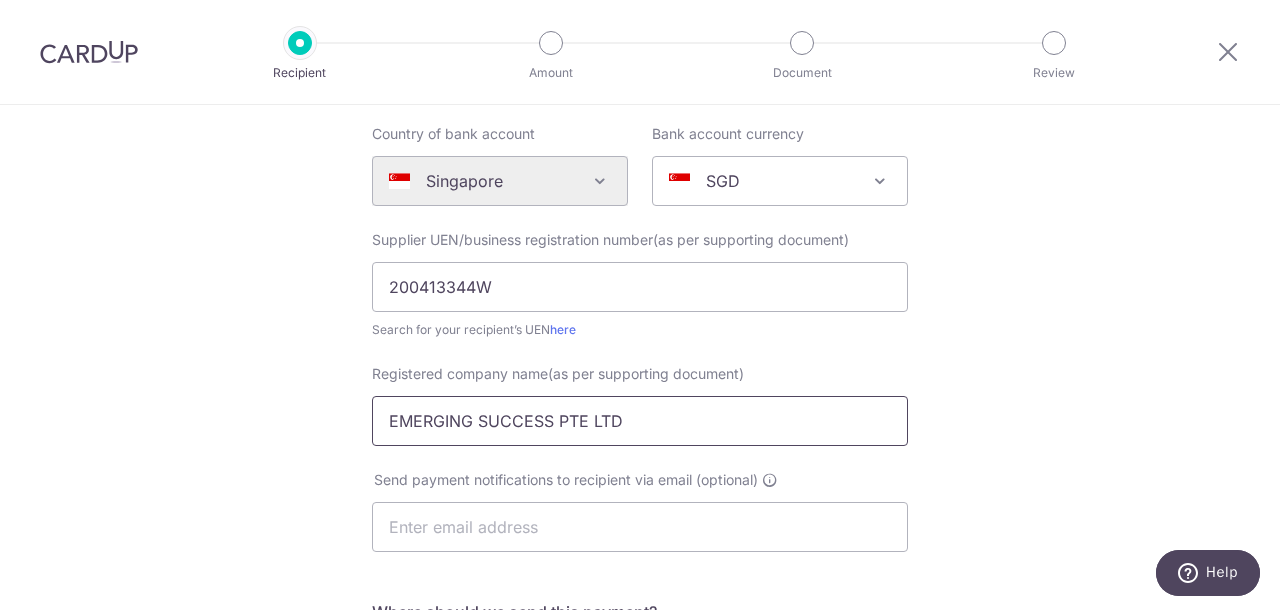 type on "EMERGING SUCCESS PTE LTD" 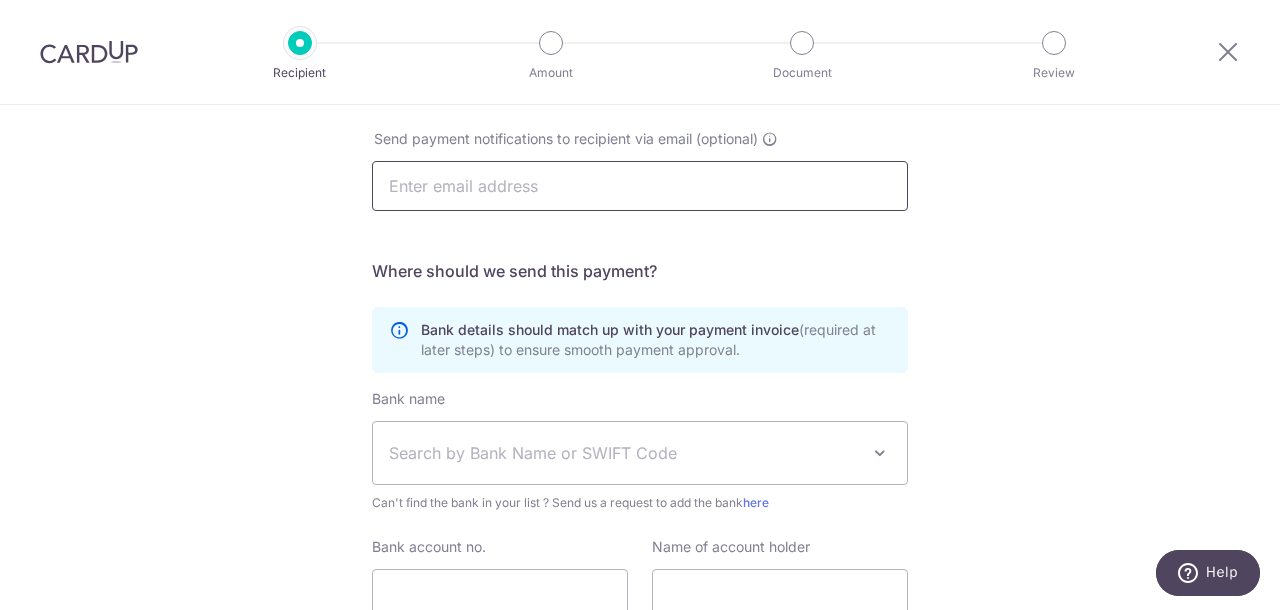 scroll, scrollTop: 535, scrollLeft: 0, axis: vertical 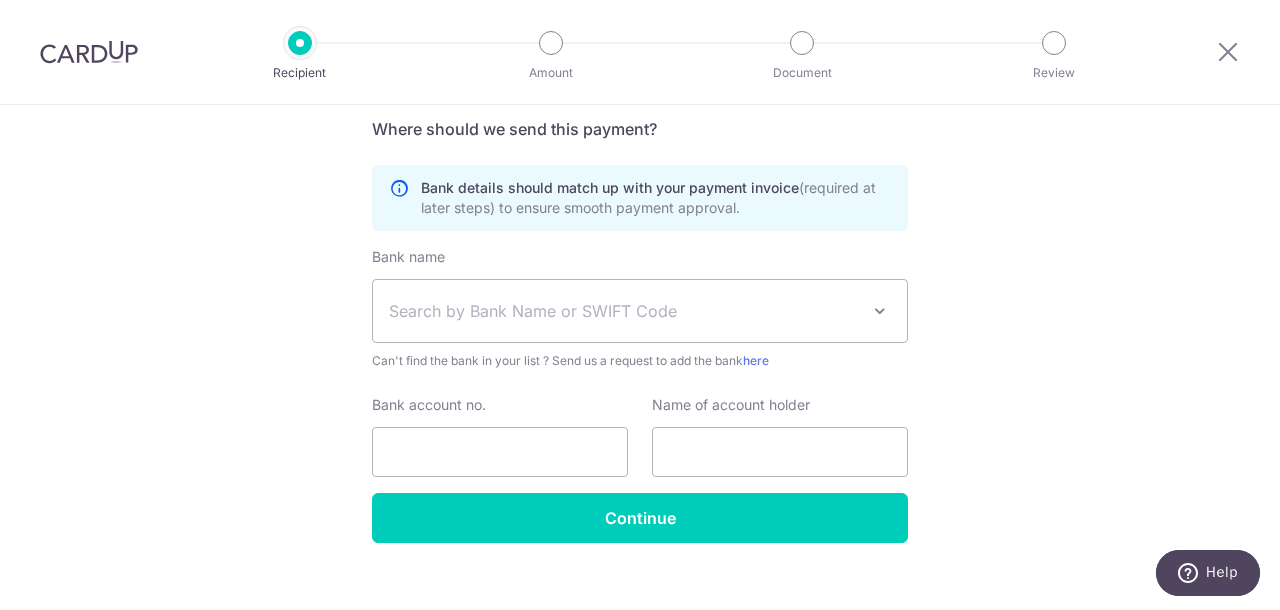 click on "Search by Bank Name or SWIFT Code" at bounding box center (624, 311) 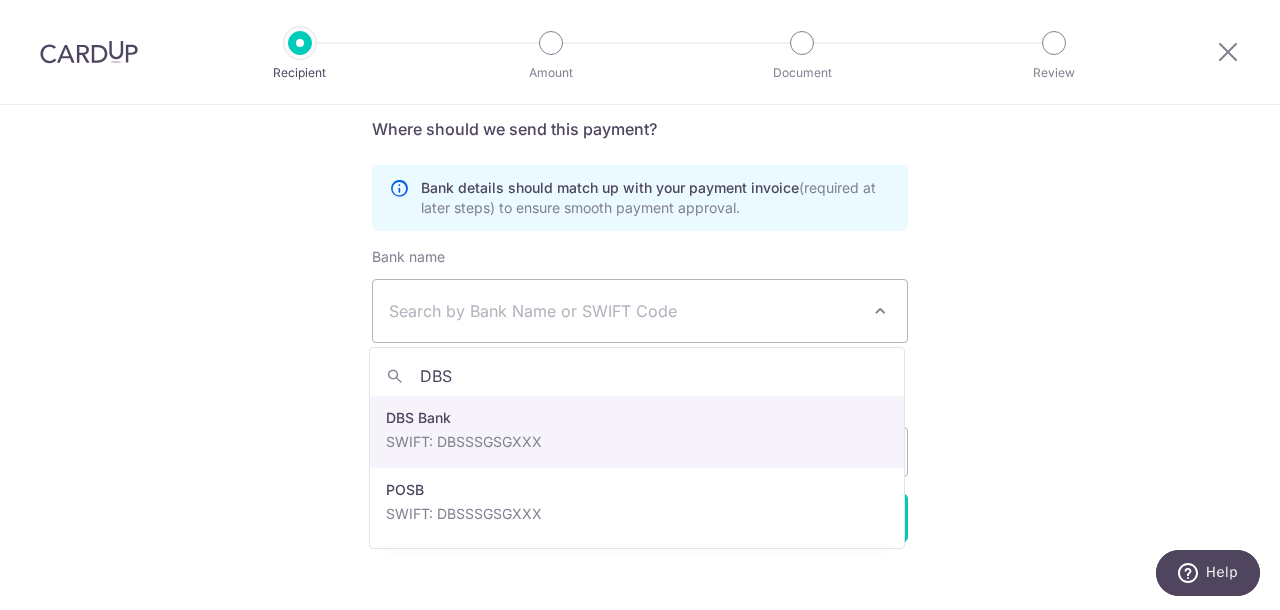 type on "DBS" 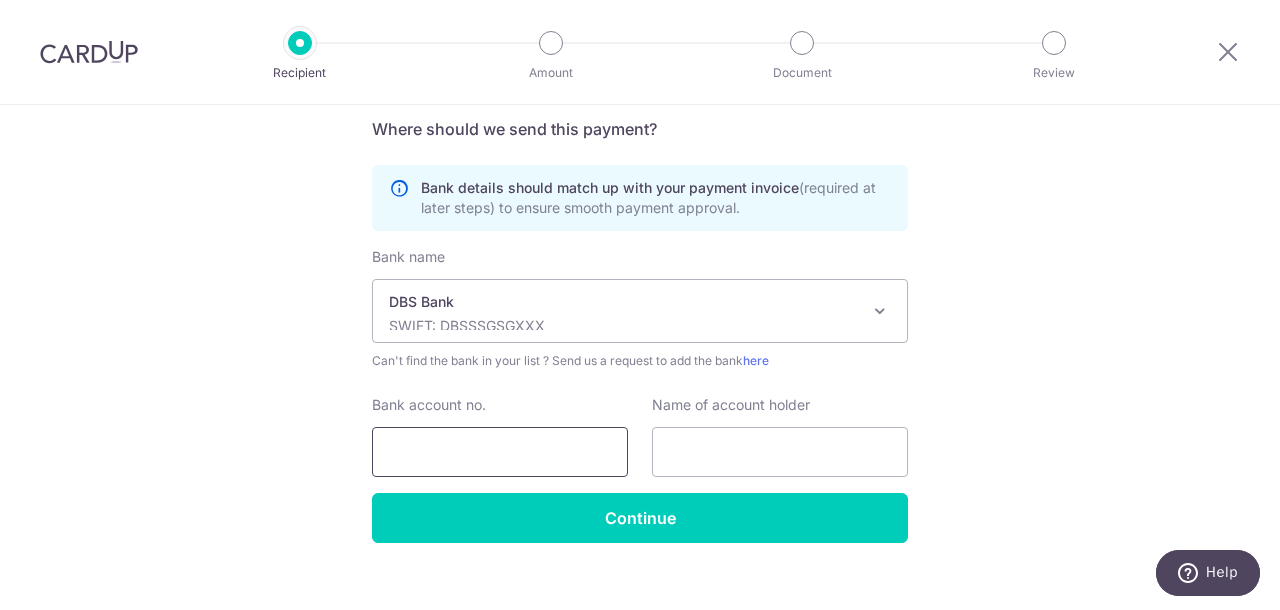 click on "Bank account no." at bounding box center [500, 452] 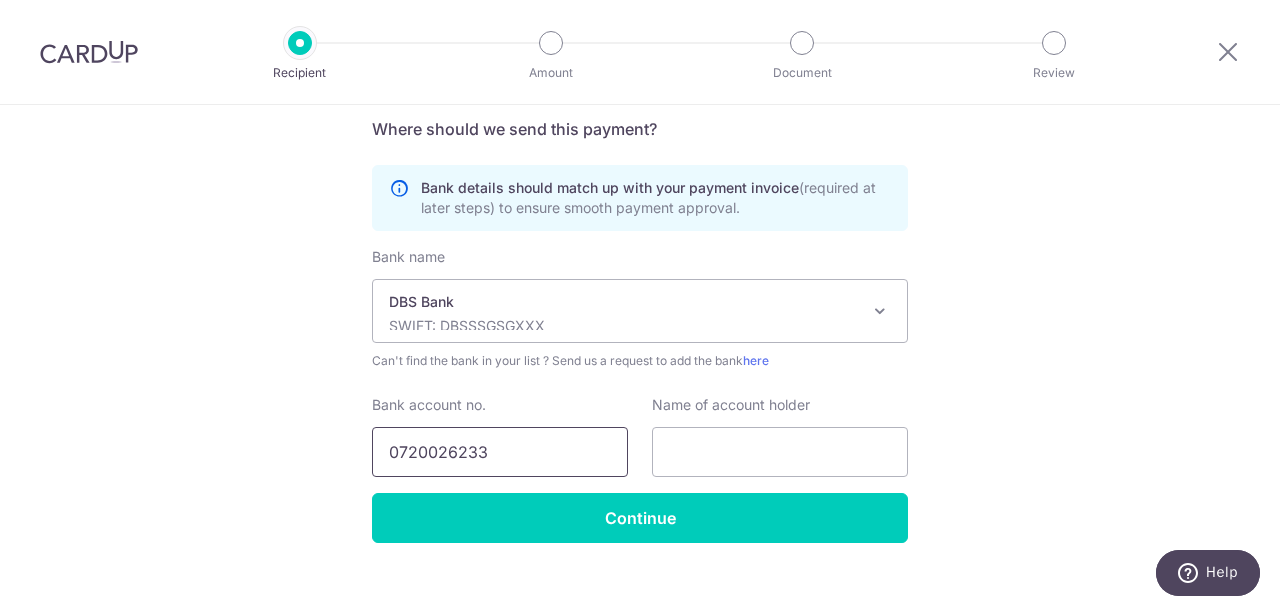type on "0720026233" 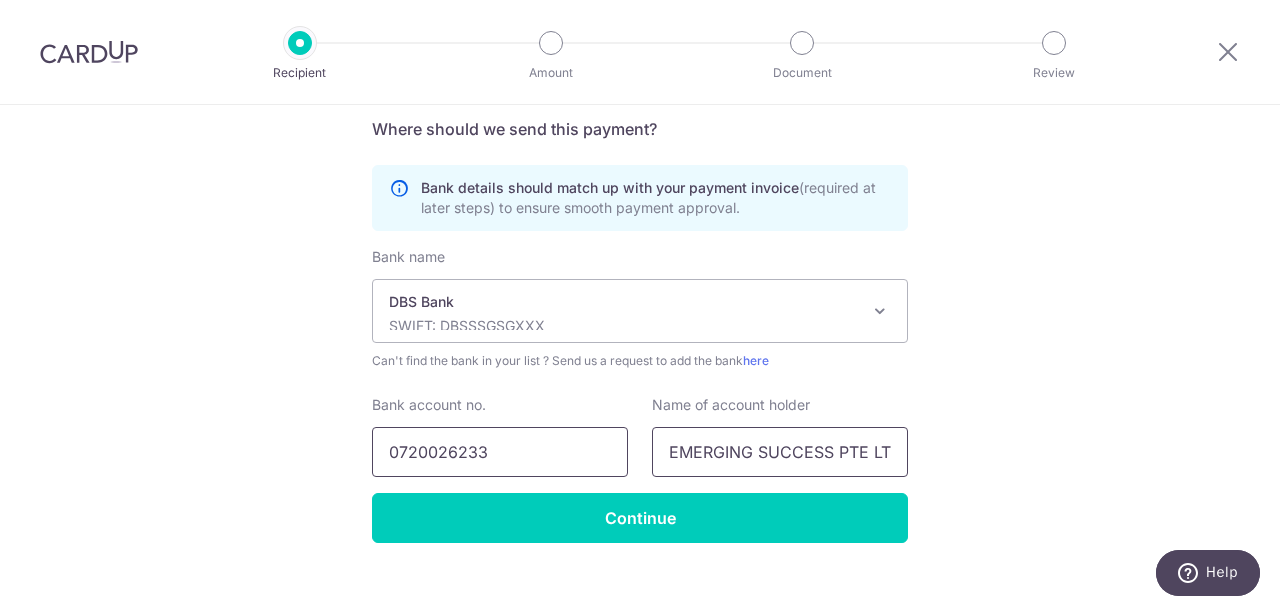 scroll, scrollTop: 0, scrollLeft: 10, axis: horizontal 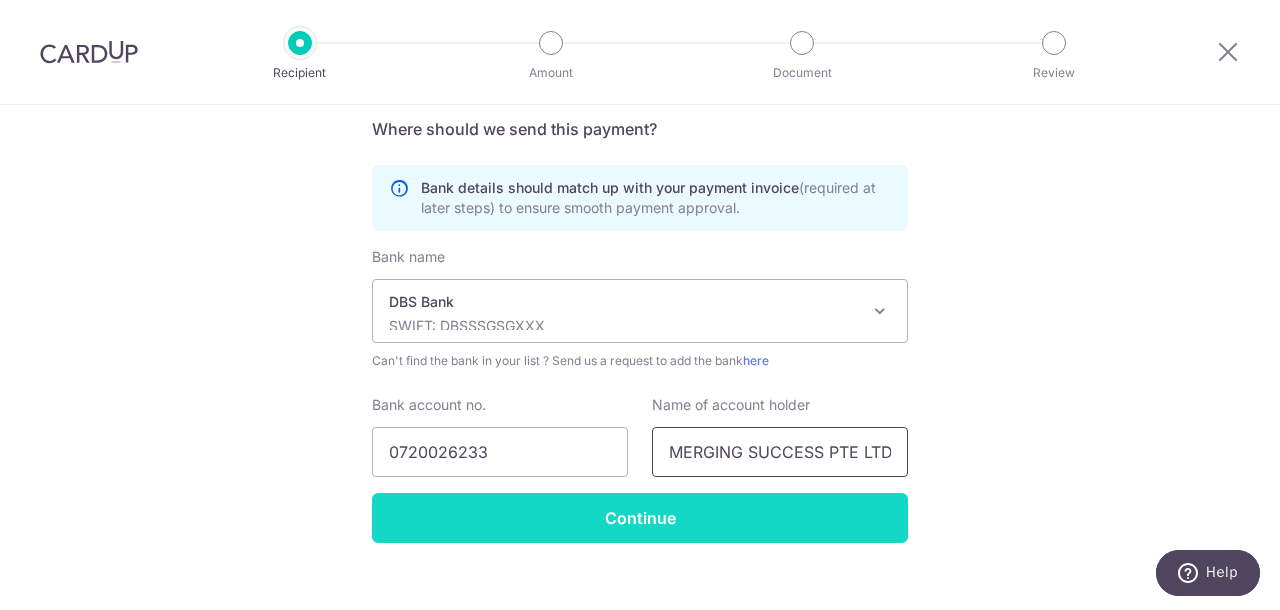 type on "EMERGING SUCCESS PTE LTD" 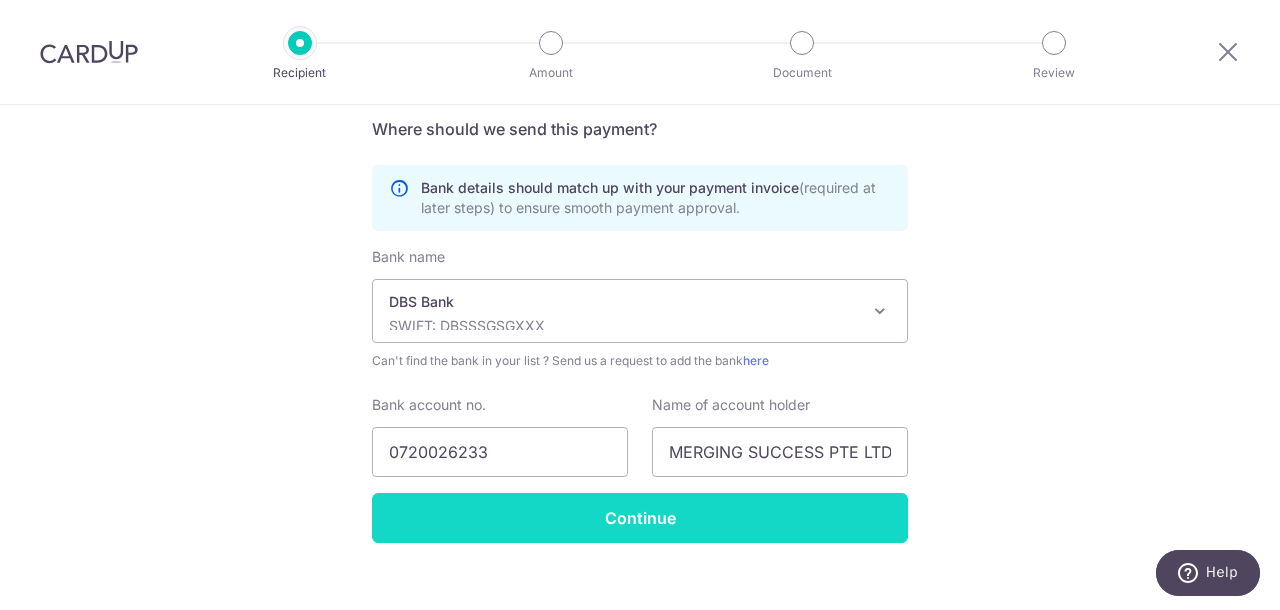 click on "Continue" at bounding box center (640, 518) 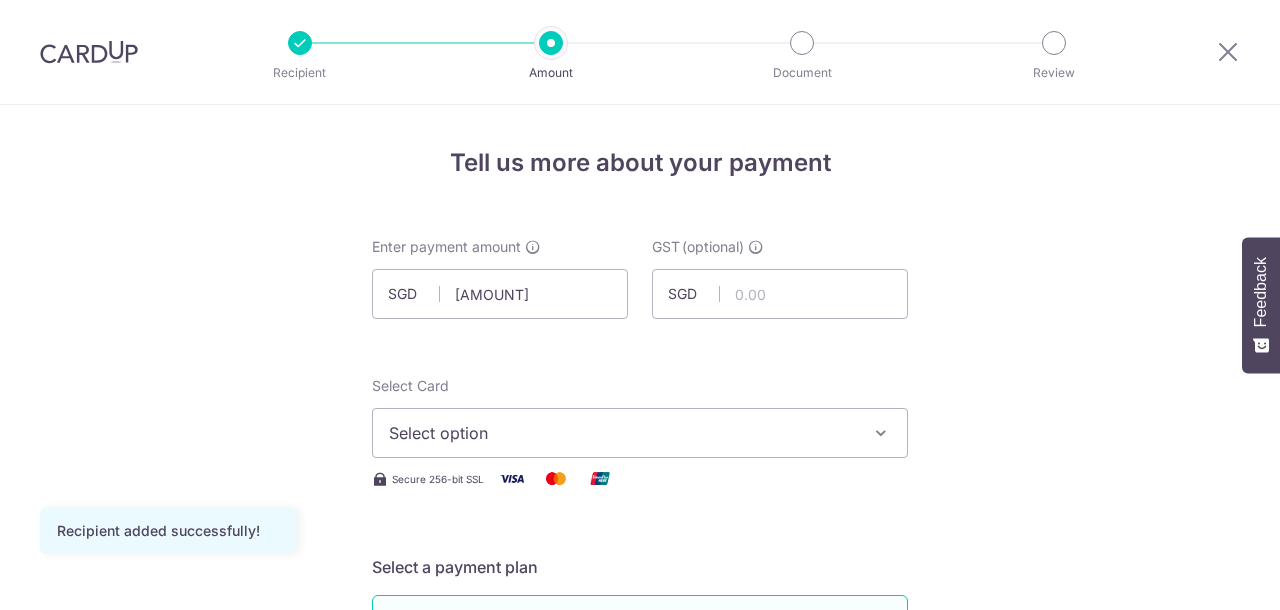 scroll, scrollTop: 0, scrollLeft: 0, axis: both 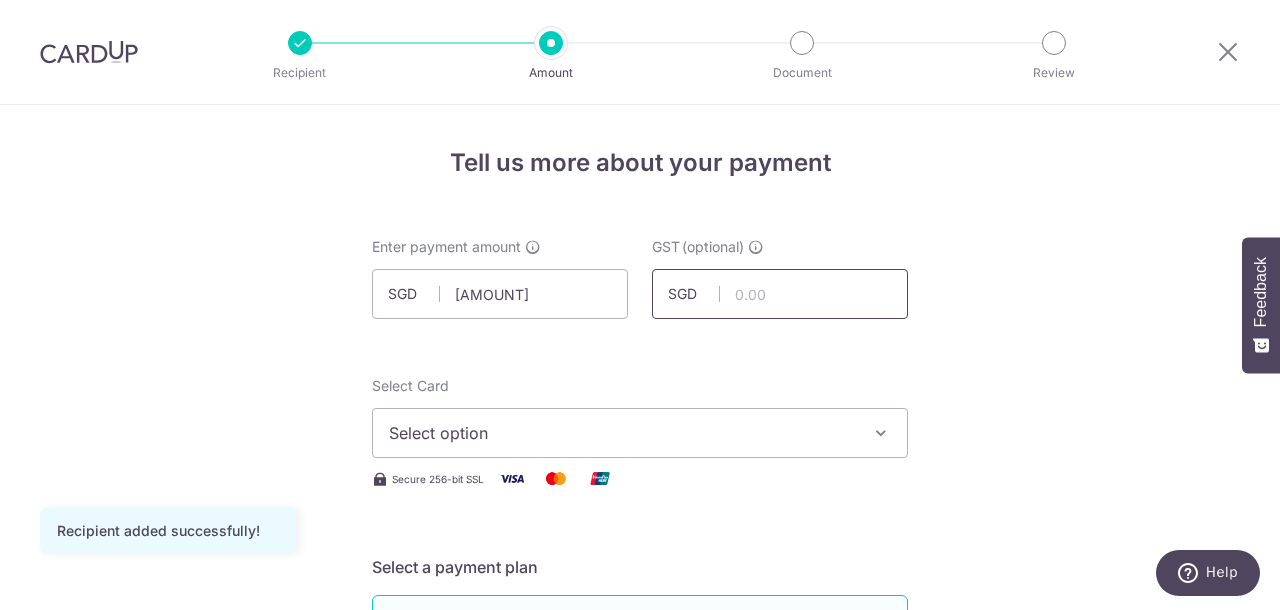 type on "2,812.20" 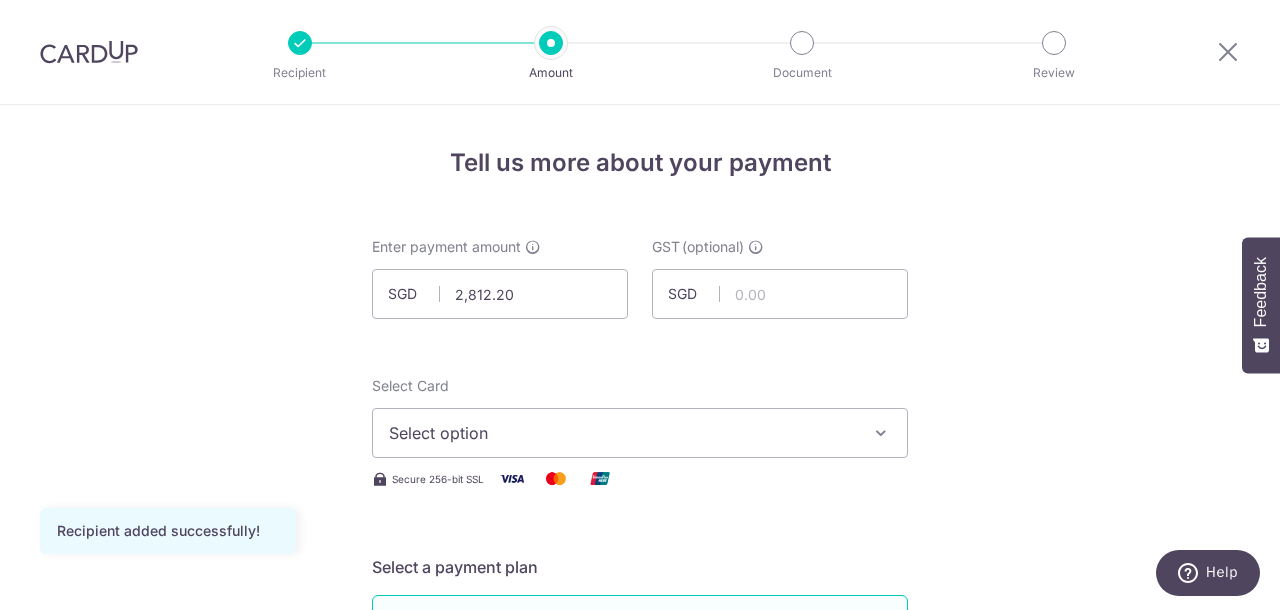 click on "Select option" at bounding box center [622, 433] 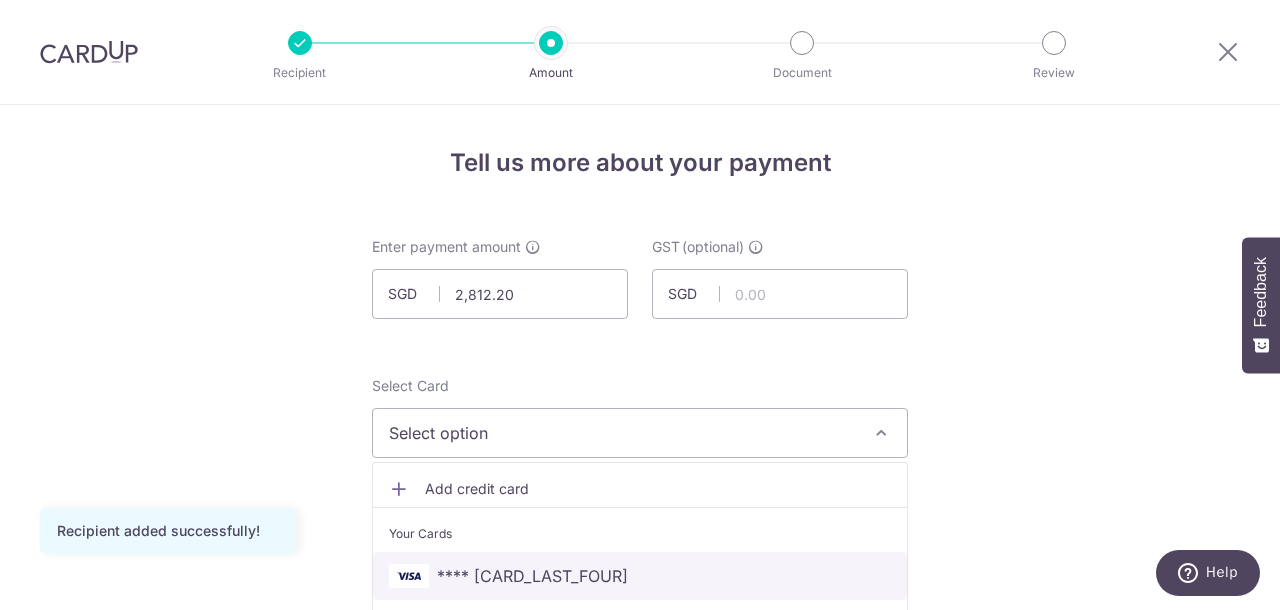 click on "**** 1374" at bounding box center [640, 576] 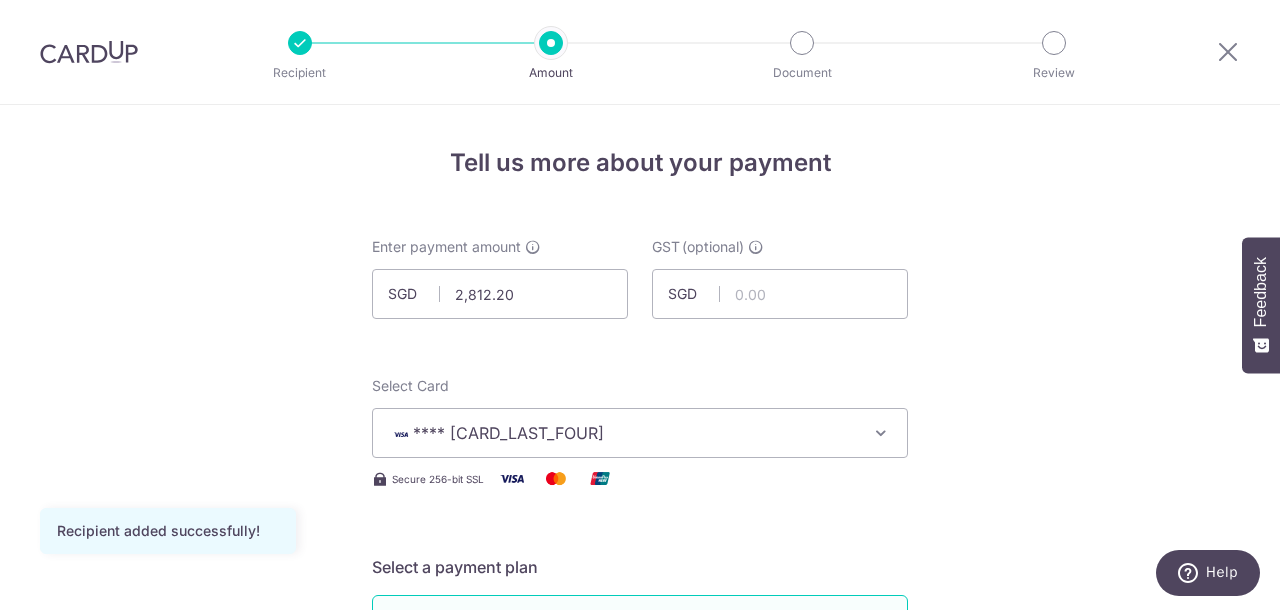 click on "Tell us more about your payment
Enter payment amount
SGD
2,812.20
2812.20
GST
(optional)
SGD
Recipient added successfully!
Select Card
**** 1374
Add credit card
Your Cards
**** 1374
**** 1009
Secure 256-bit SSL" at bounding box center (640, 1076) 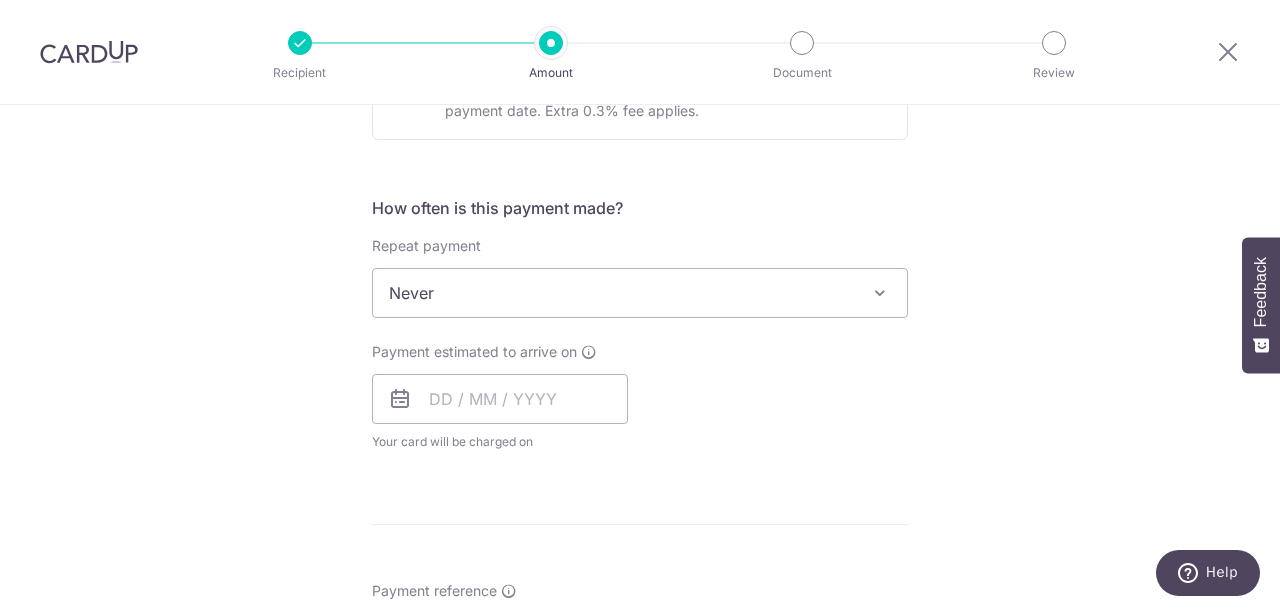 scroll, scrollTop: 684, scrollLeft: 0, axis: vertical 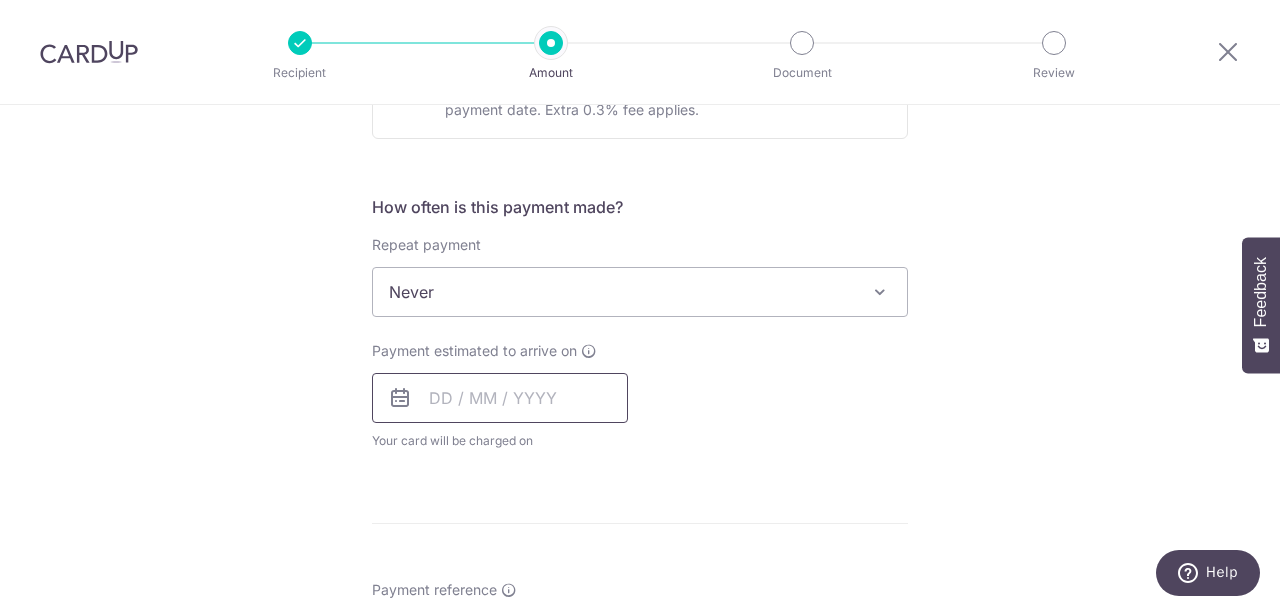 click at bounding box center (500, 398) 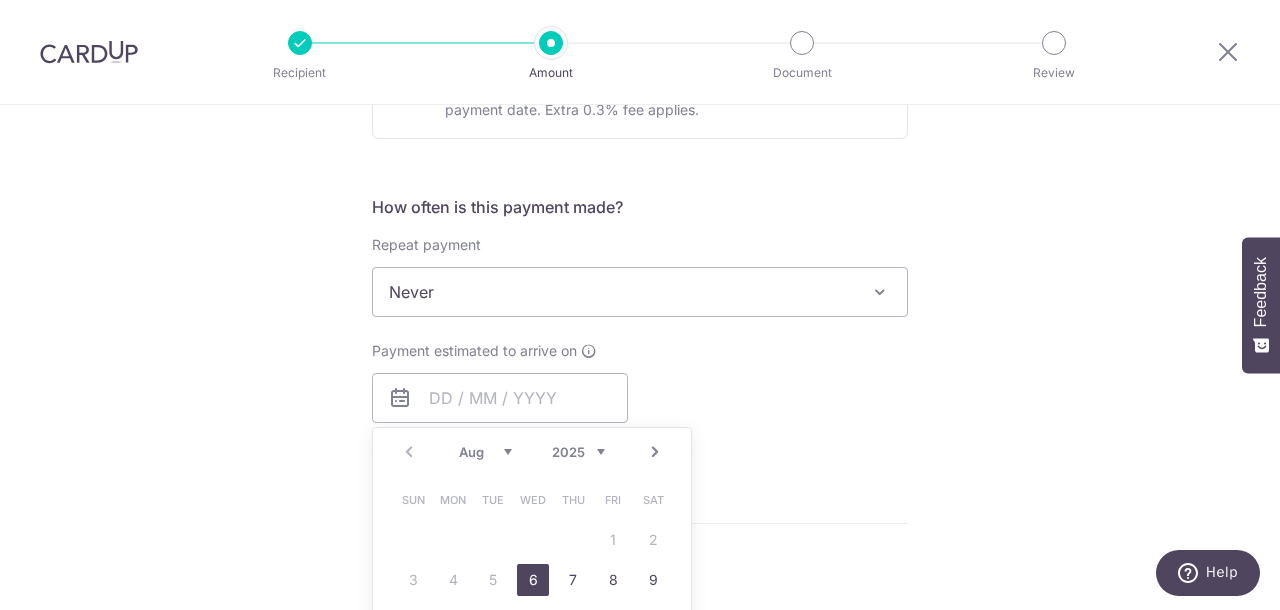 click on "6" at bounding box center [533, 580] 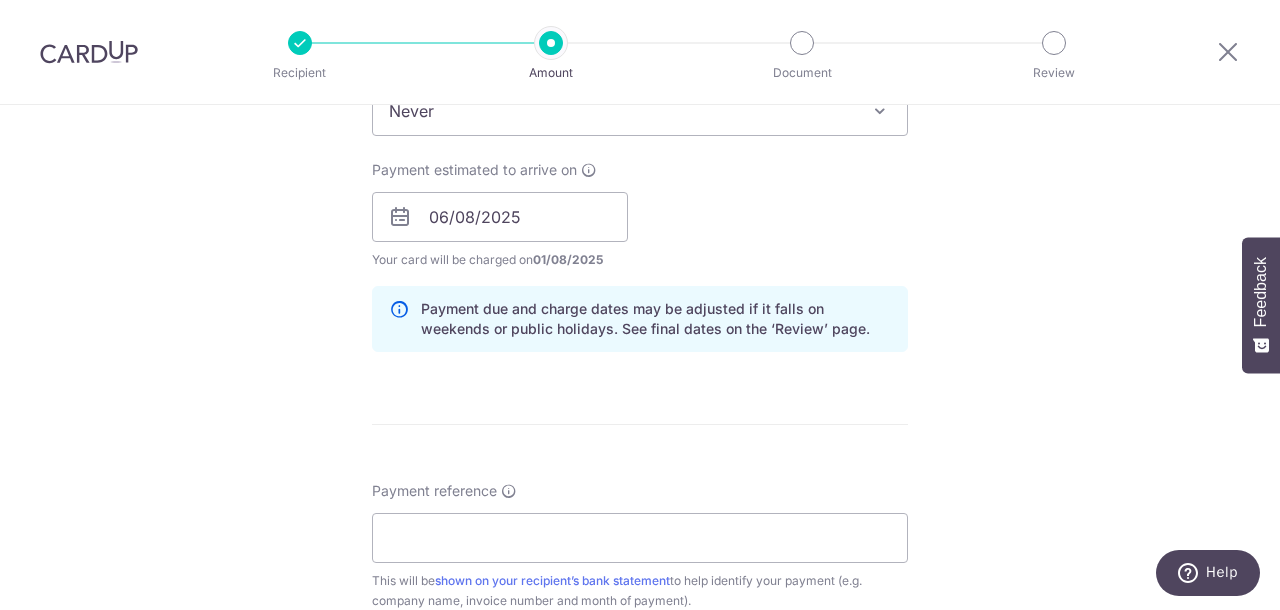 scroll, scrollTop: 935, scrollLeft: 0, axis: vertical 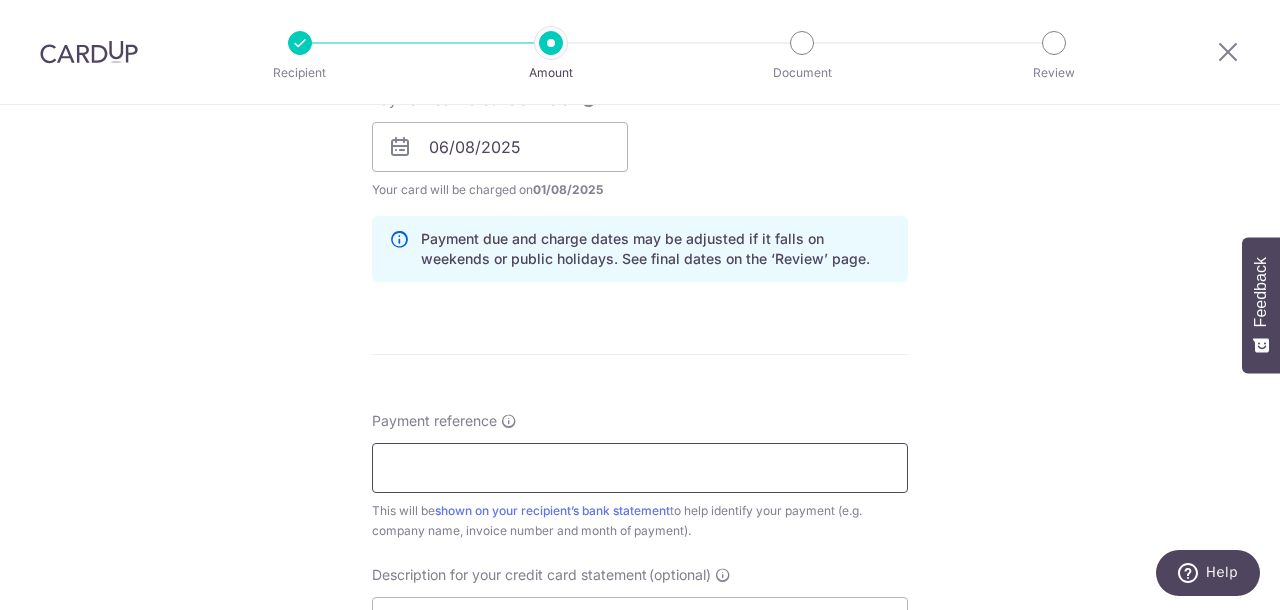 click on "Payment reference" at bounding box center [640, 468] 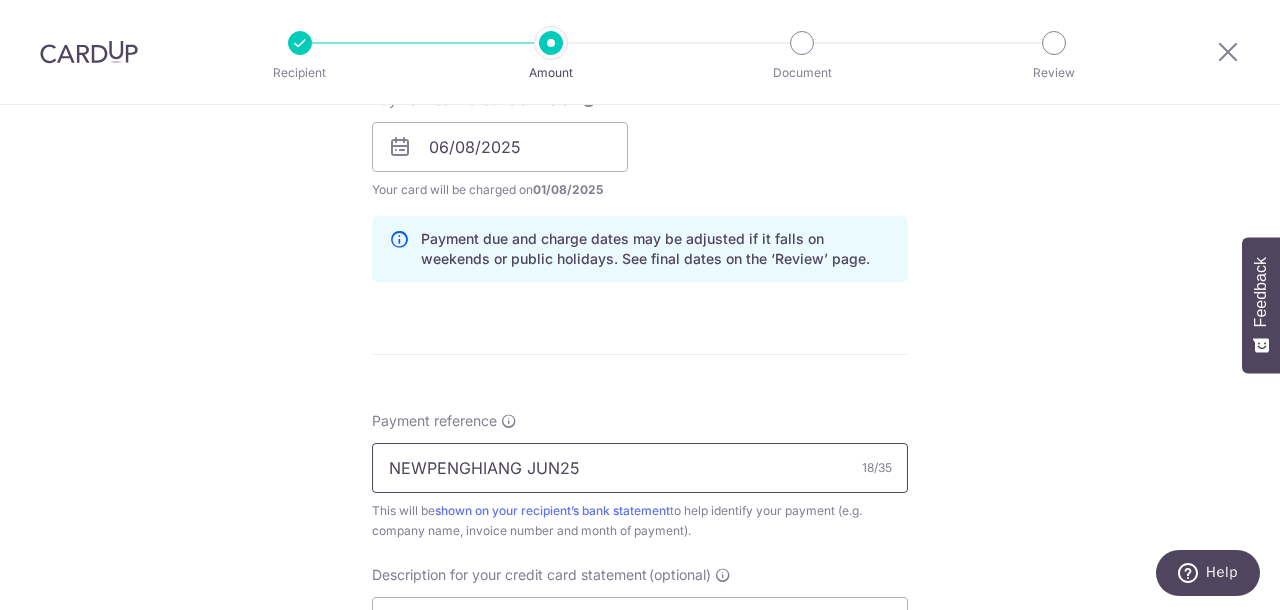 scroll, scrollTop: 1177, scrollLeft: 0, axis: vertical 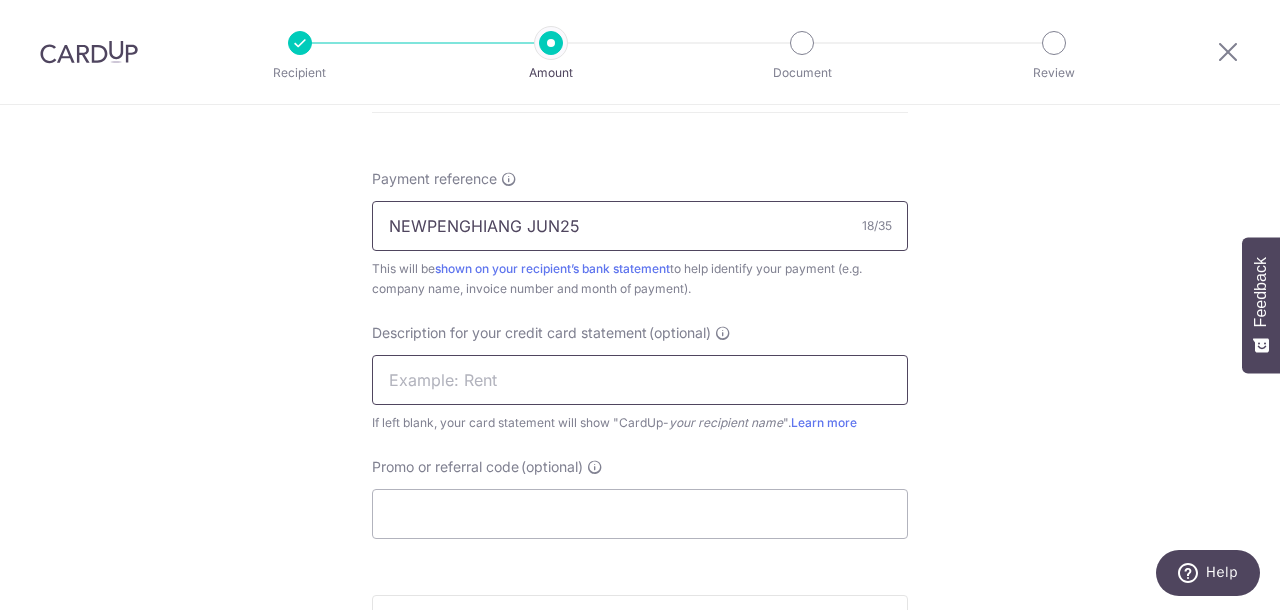 type on "NEWPENGHIANG JUN25" 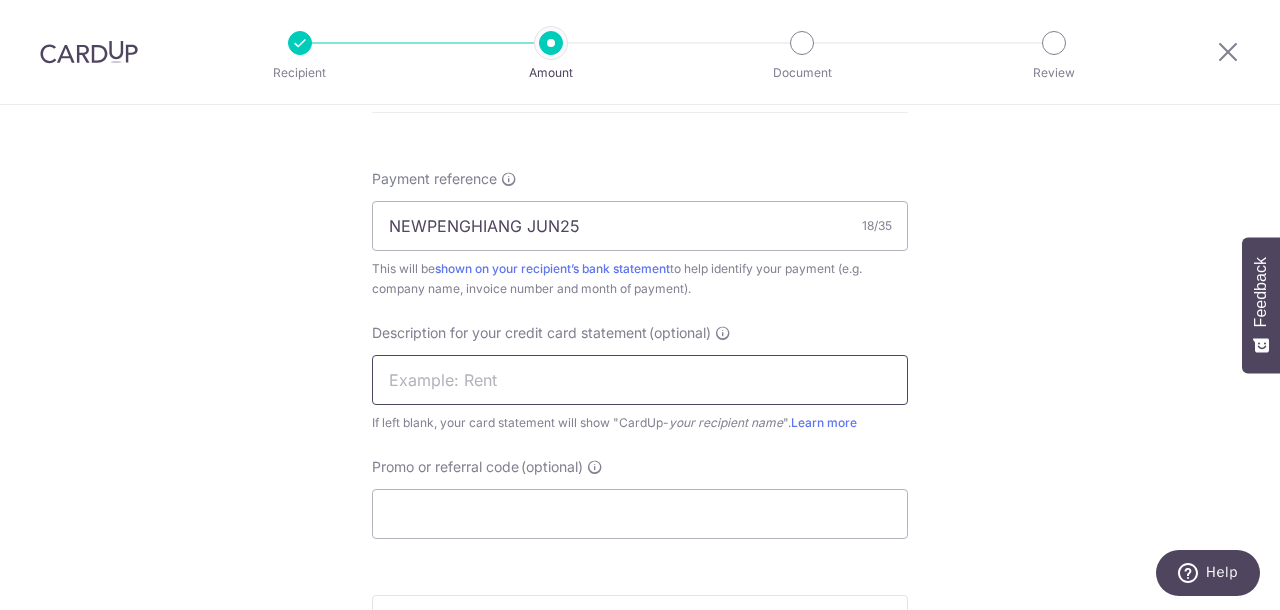 click at bounding box center [640, 380] 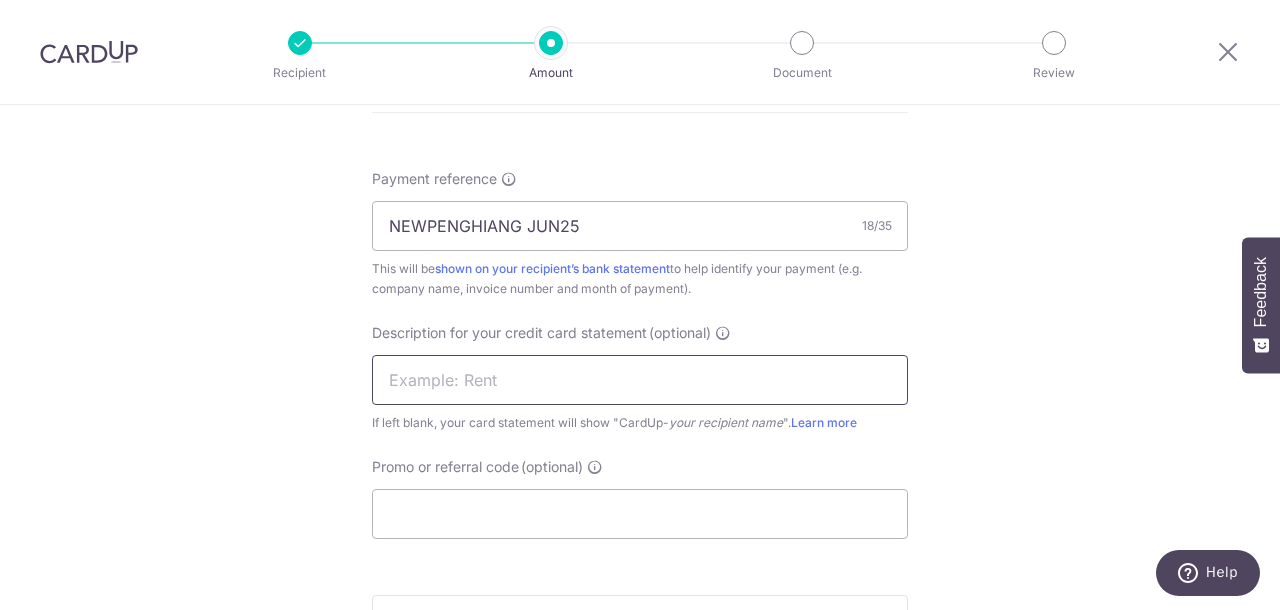 type on "M" 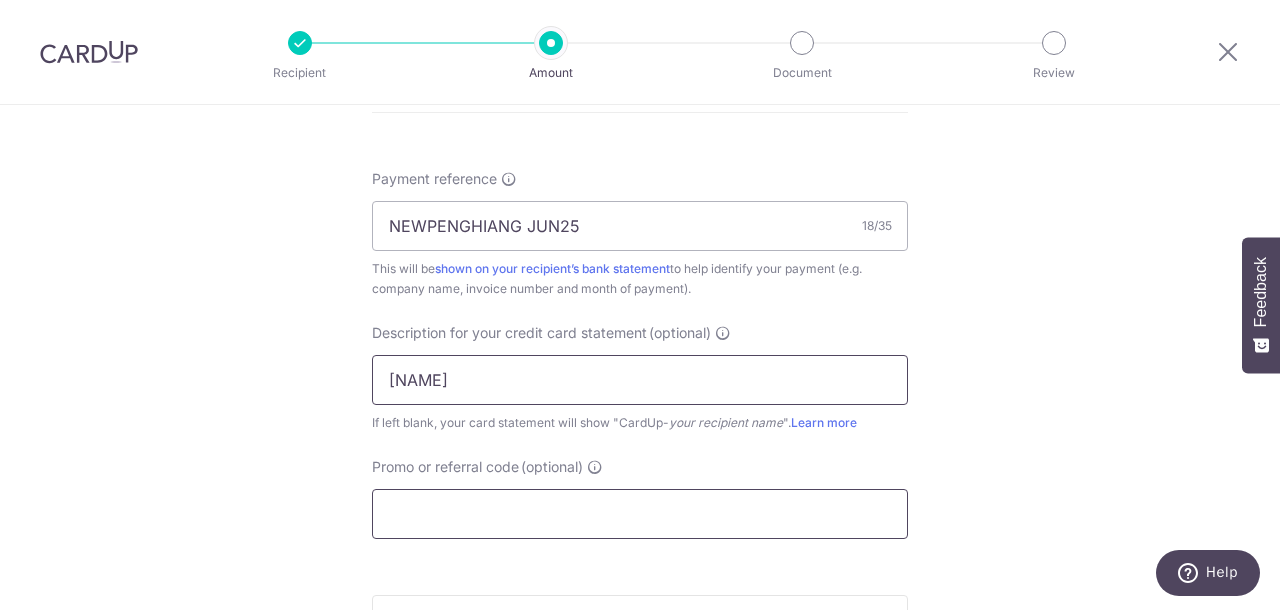 type on "EMERGING JUN25" 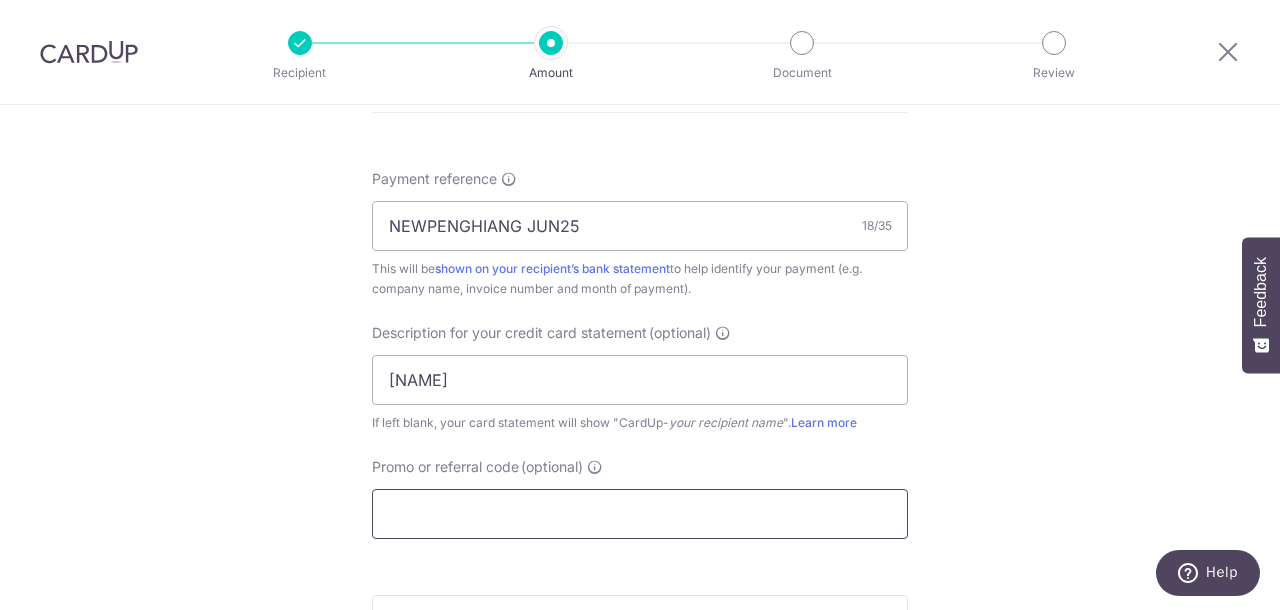 click on "Promo or referral code
(optional)" at bounding box center (640, 514) 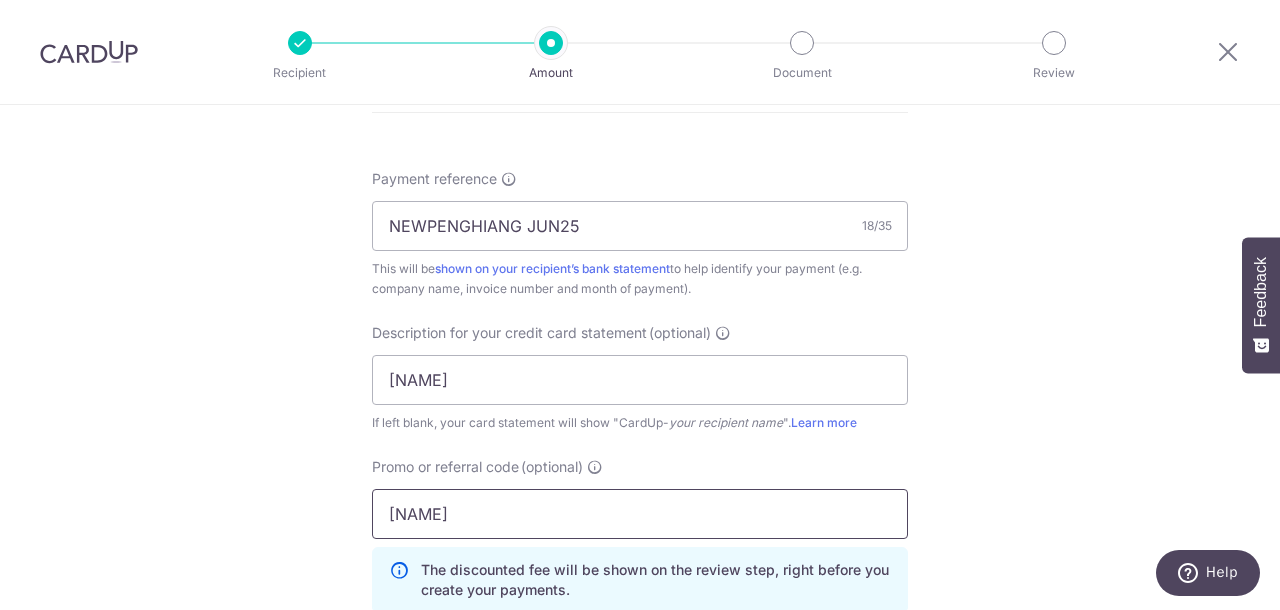 scroll, scrollTop: 1595, scrollLeft: 0, axis: vertical 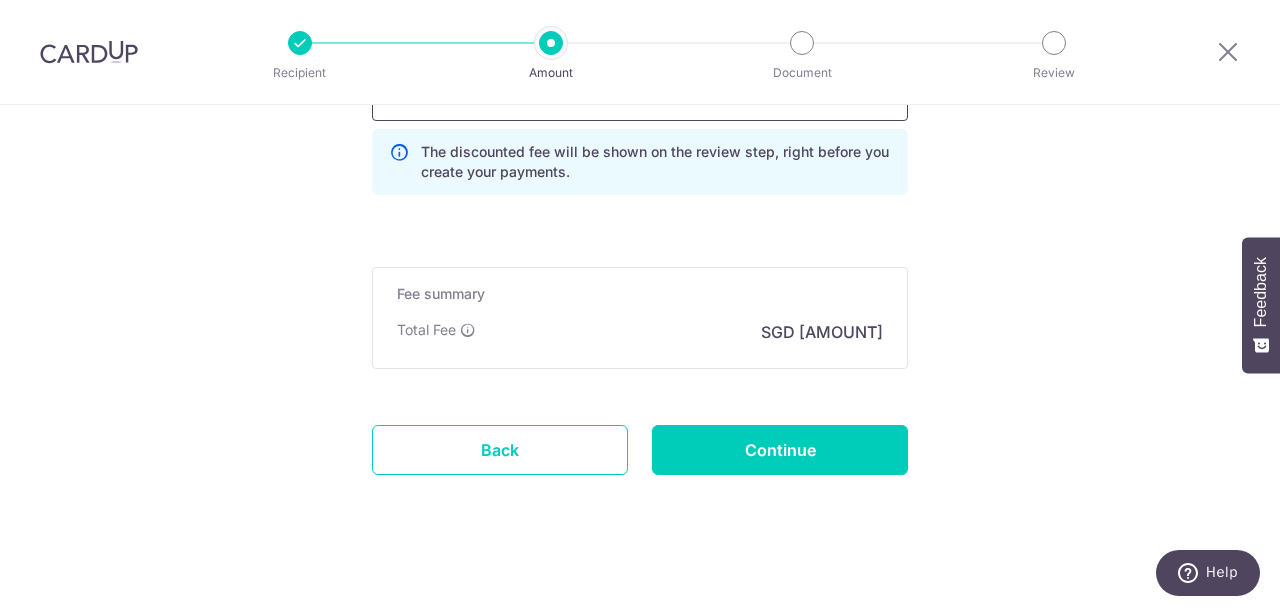type on "THOMAS179" 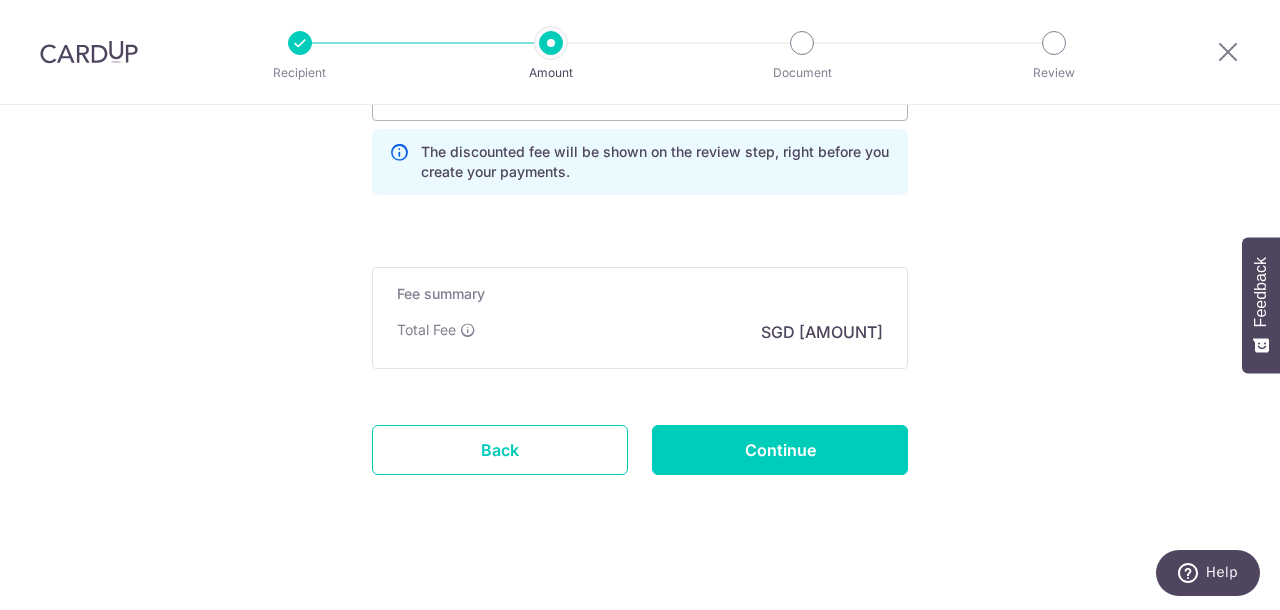 click on "Enter payment amount
SGD
2,812.20
2812.20
GST
(optional)
SGD
Recipient added successfully!
Select Card
**** 1374
Add credit card
Your Cards
**** 1374
**** 1009
Secure 256-bit SSL" at bounding box center (640, -414) 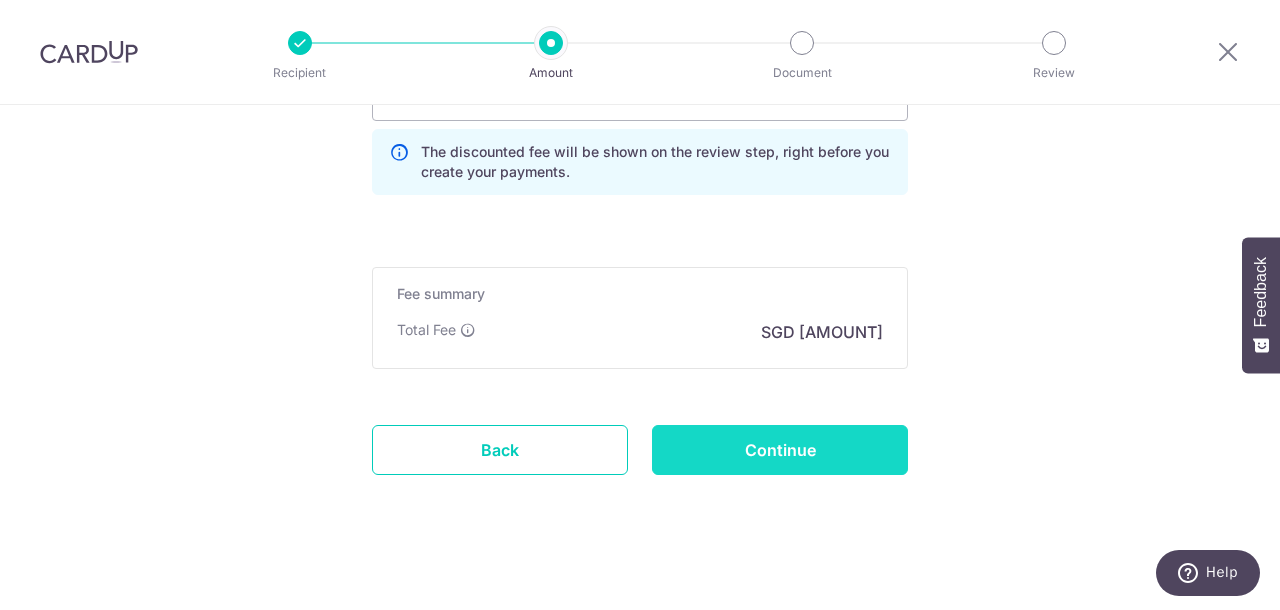 click on "Continue" at bounding box center [780, 450] 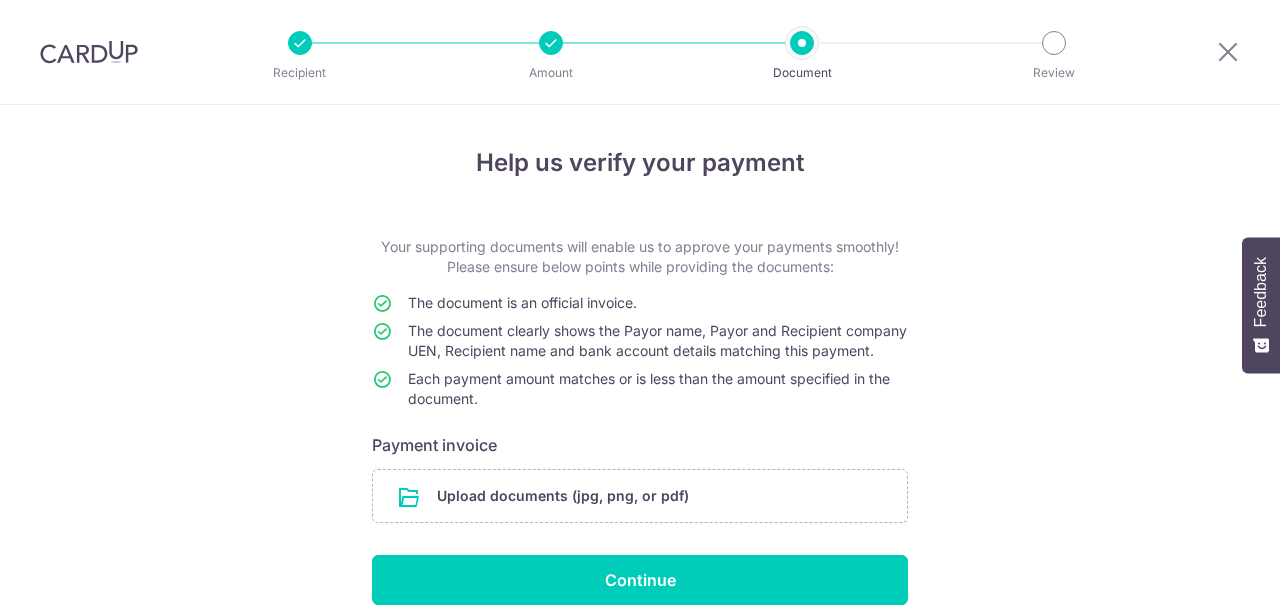 scroll, scrollTop: 0, scrollLeft: 0, axis: both 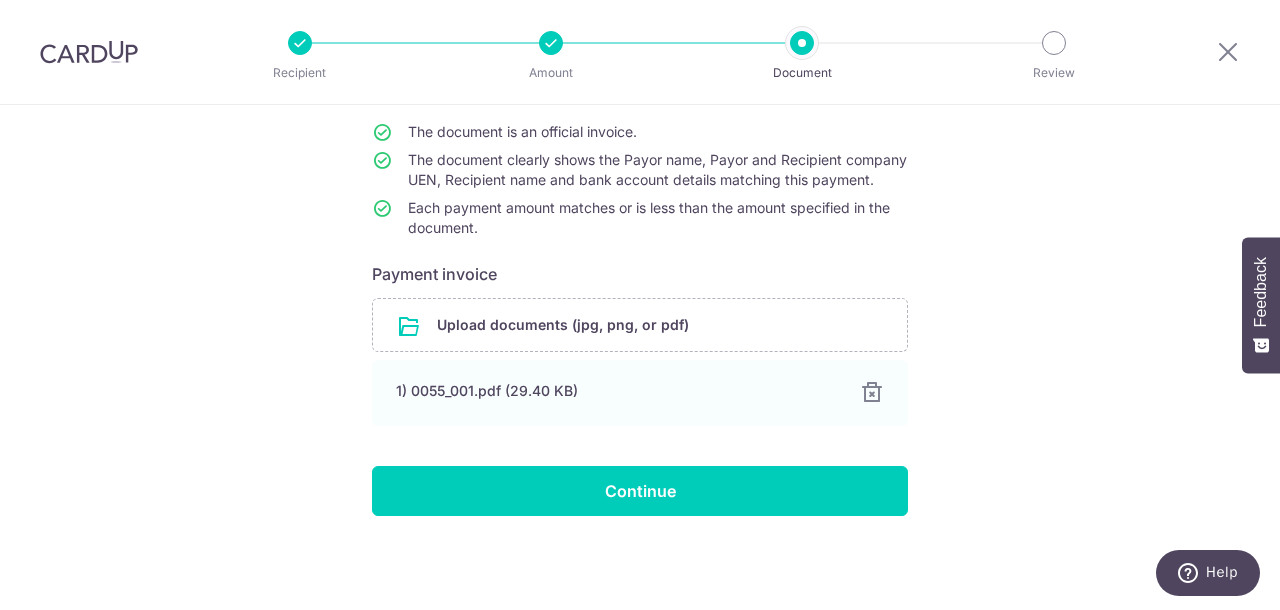 click on "Help us verify your payment
Your supporting documents will enable us to approve your payments smoothly!  Please ensure below points while providing the documents:
The document is an official invoice.
The document clearly shows the Payor name, Payor and Recipient company UEN, Recipient name and bank account details matching this payment.
Each payment amount matches or is less than the amount specified in the document.
Payment invoice
Upload documents (jpg, png, or pdf) 1) 0055_001.pdf (29.40 KB) 100% Done Download
Continue" at bounding box center [640, 272] 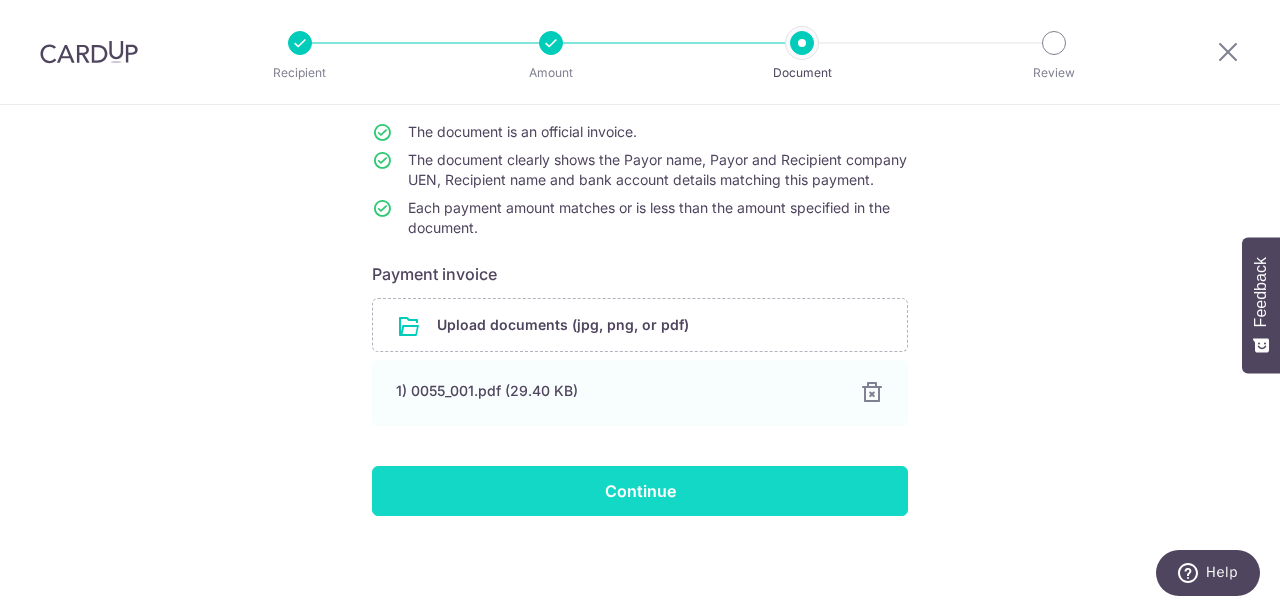 click on "Continue" at bounding box center (640, 491) 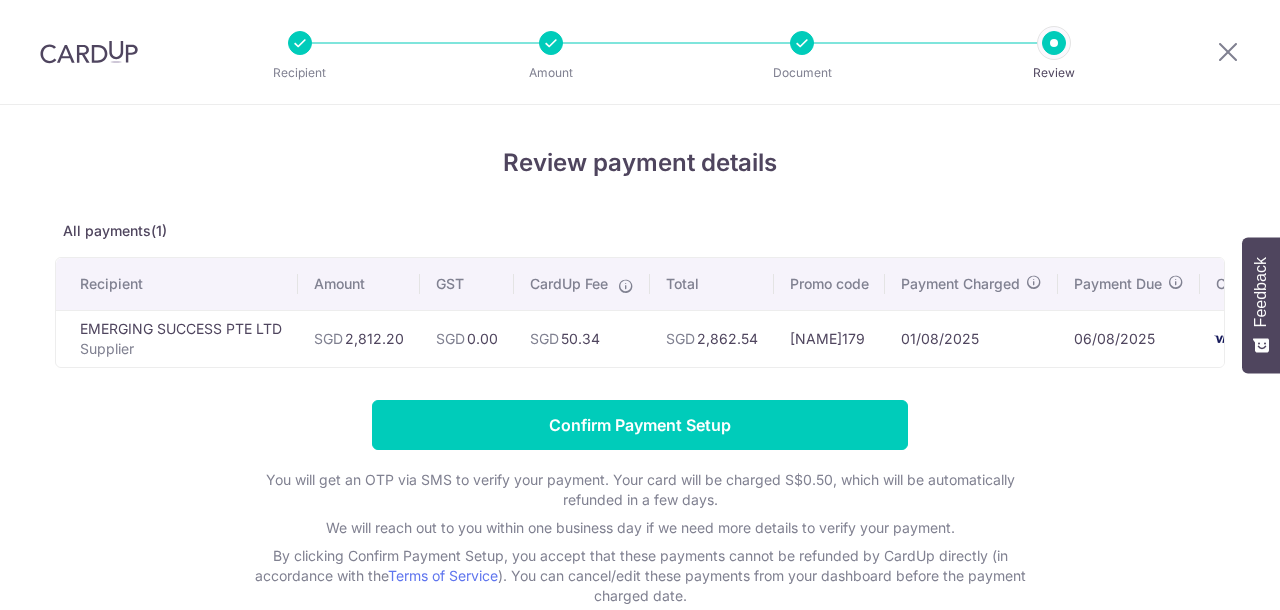 scroll, scrollTop: 0, scrollLeft: 0, axis: both 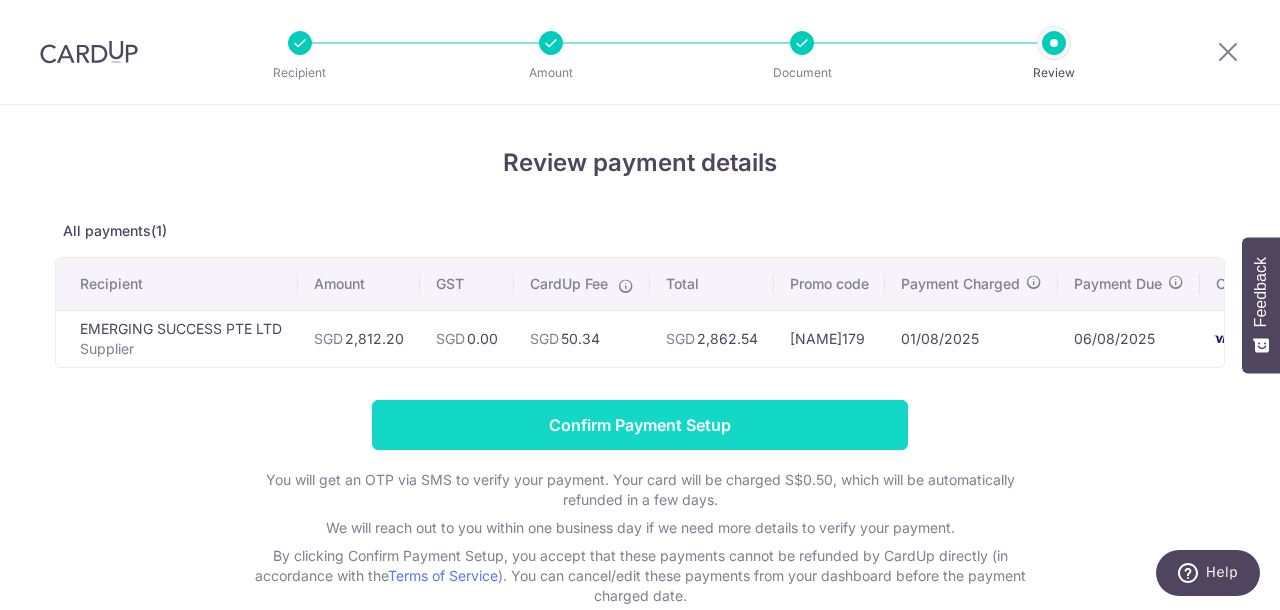 click on "Confirm Payment Setup" at bounding box center [640, 425] 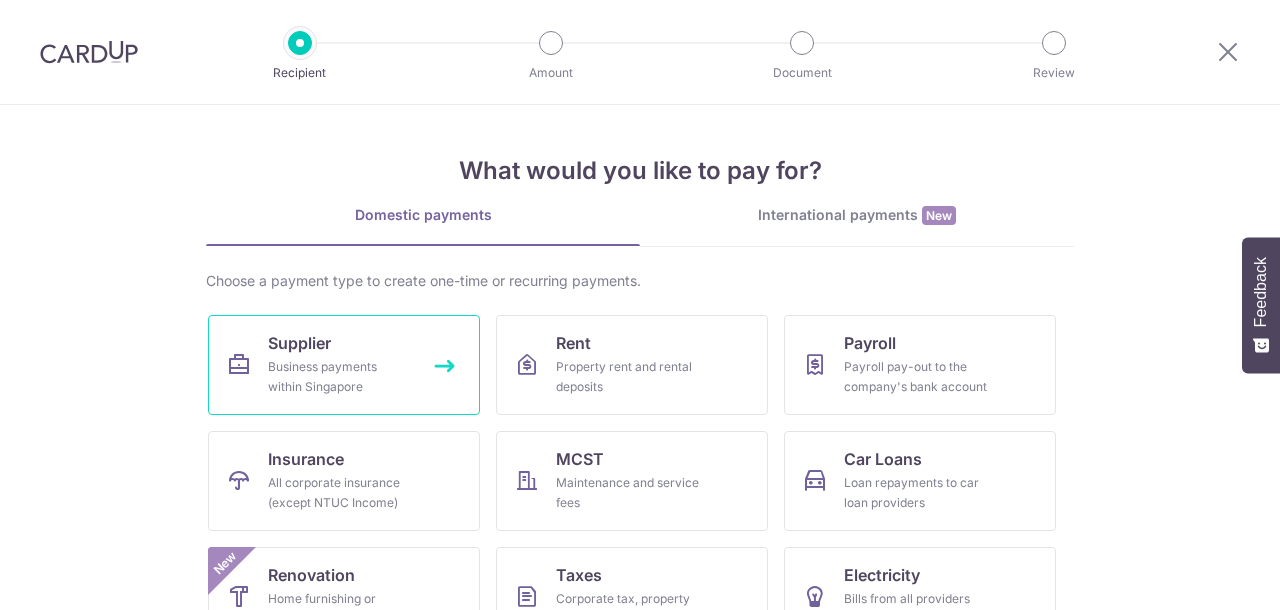 scroll, scrollTop: 0, scrollLeft: 0, axis: both 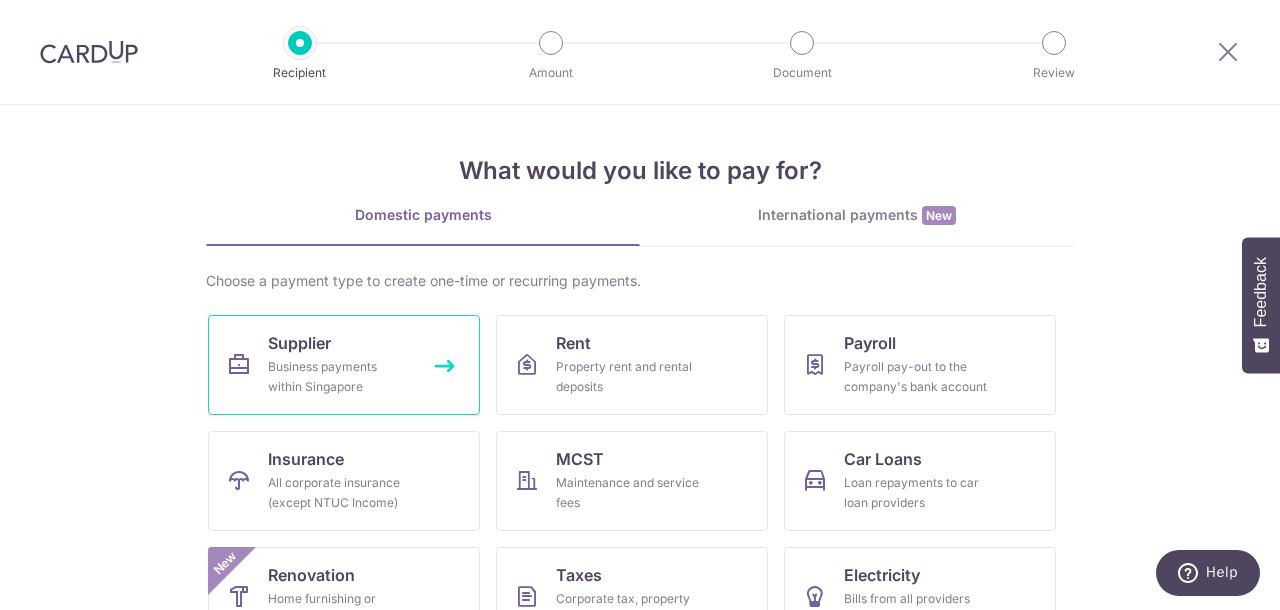 click on "Supplier Business payments within Singapore" at bounding box center (344, 365) 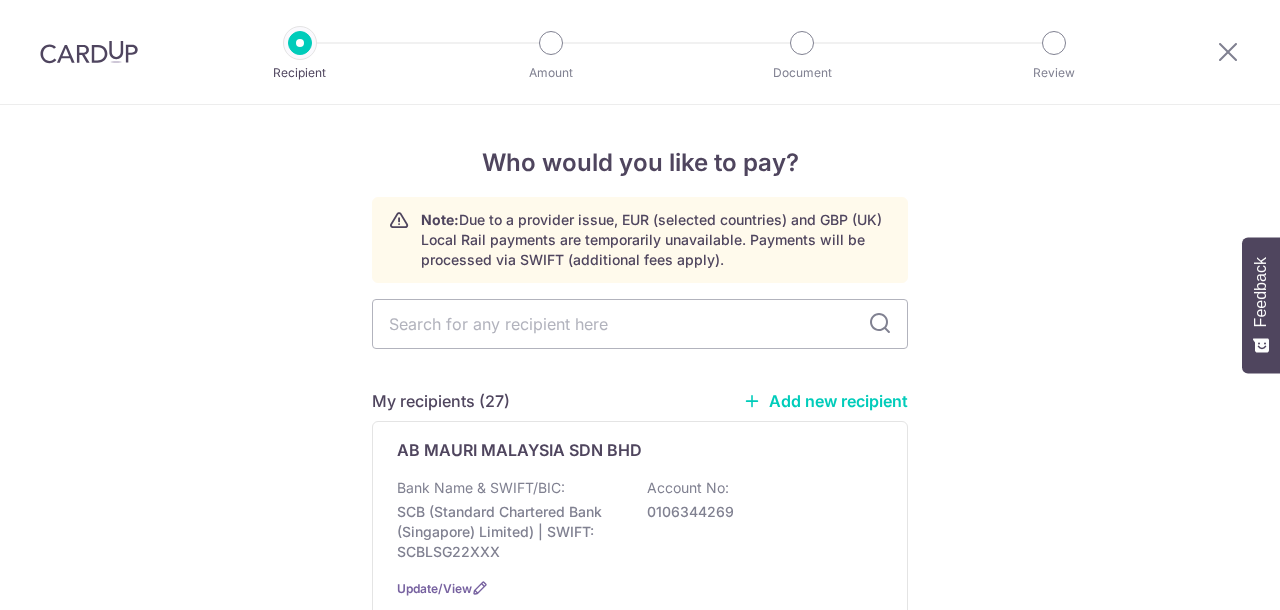 scroll, scrollTop: 0, scrollLeft: 0, axis: both 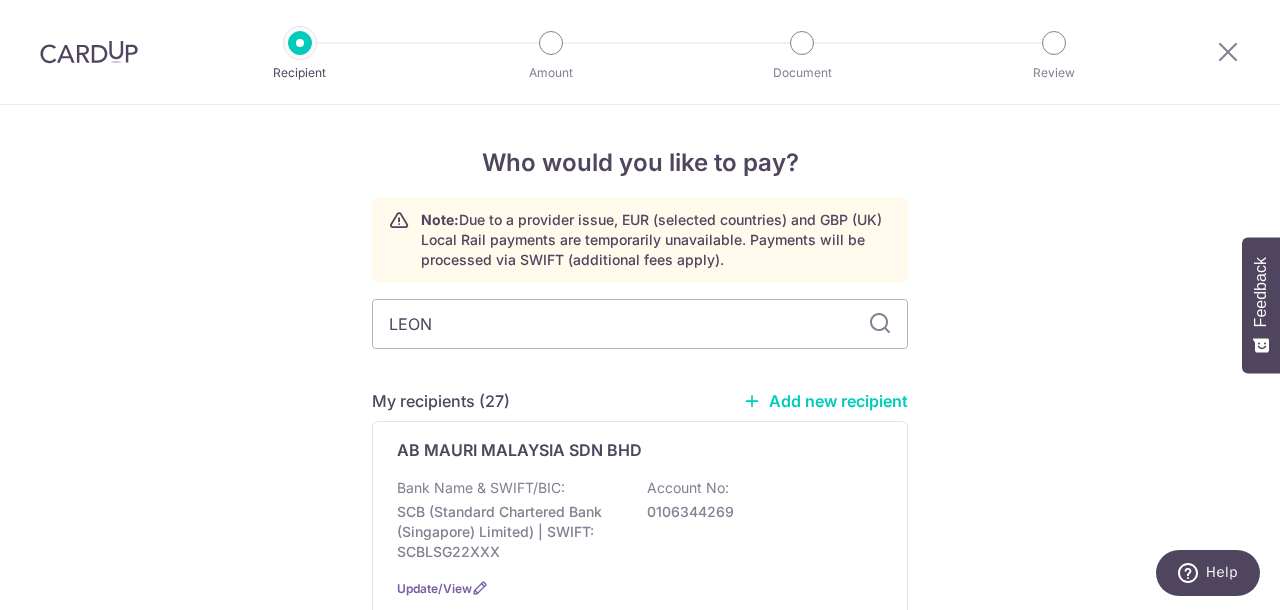 type on "LEONG" 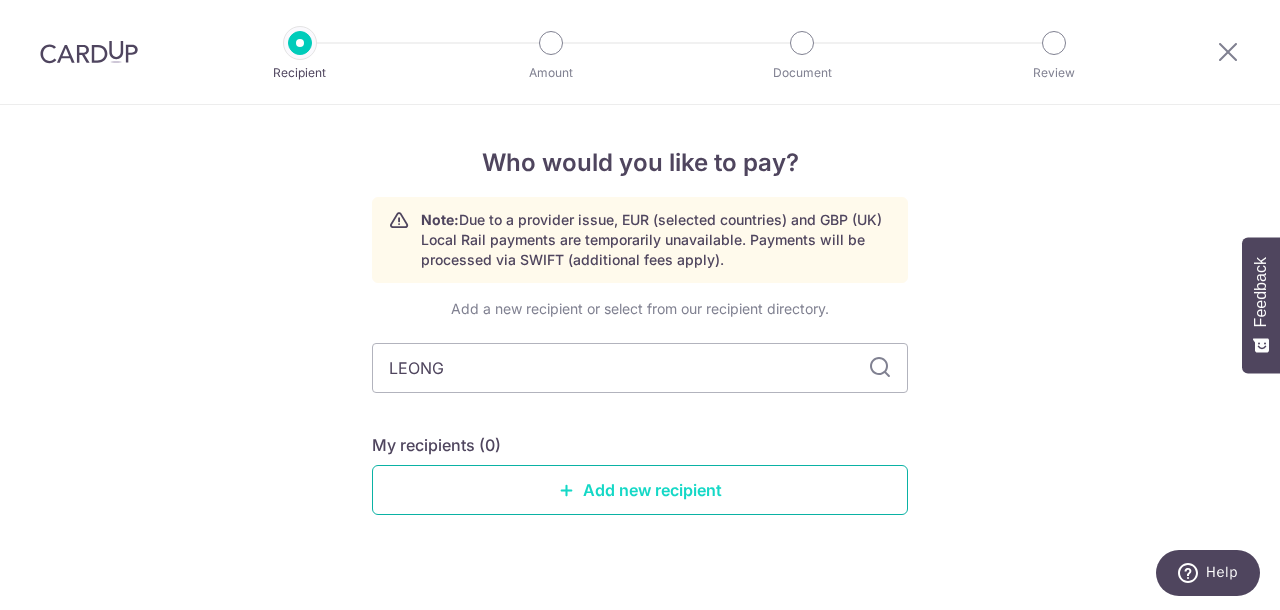 click at bounding box center [567, 490] 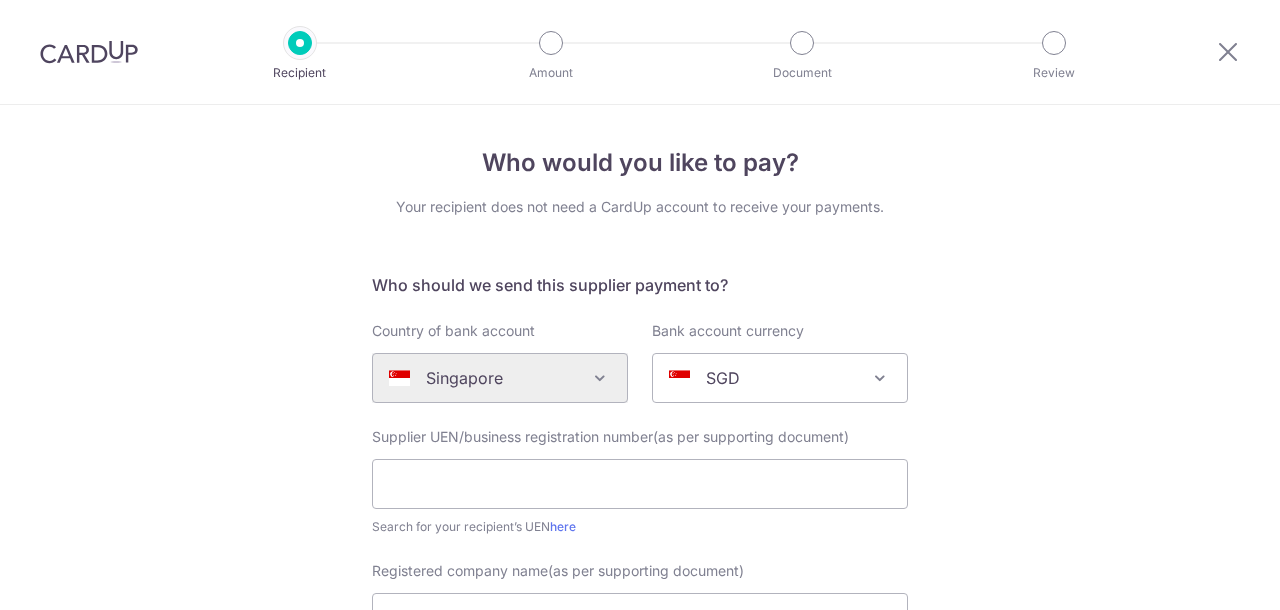 scroll, scrollTop: 0, scrollLeft: 0, axis: both 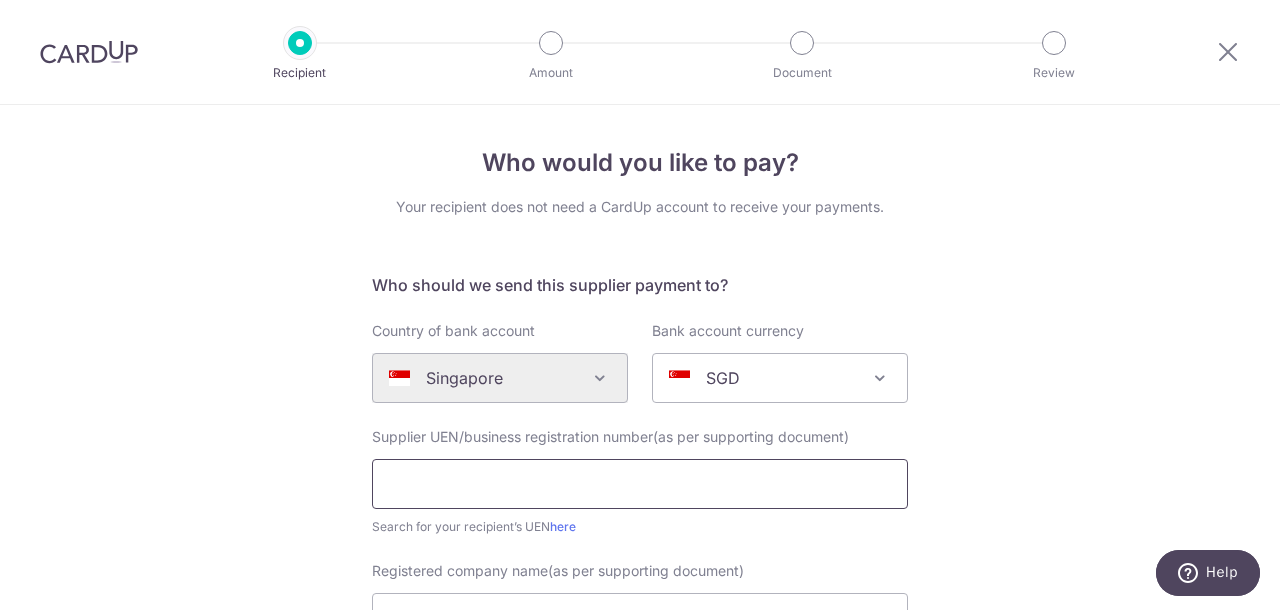 click at bounding box center [640, 484] 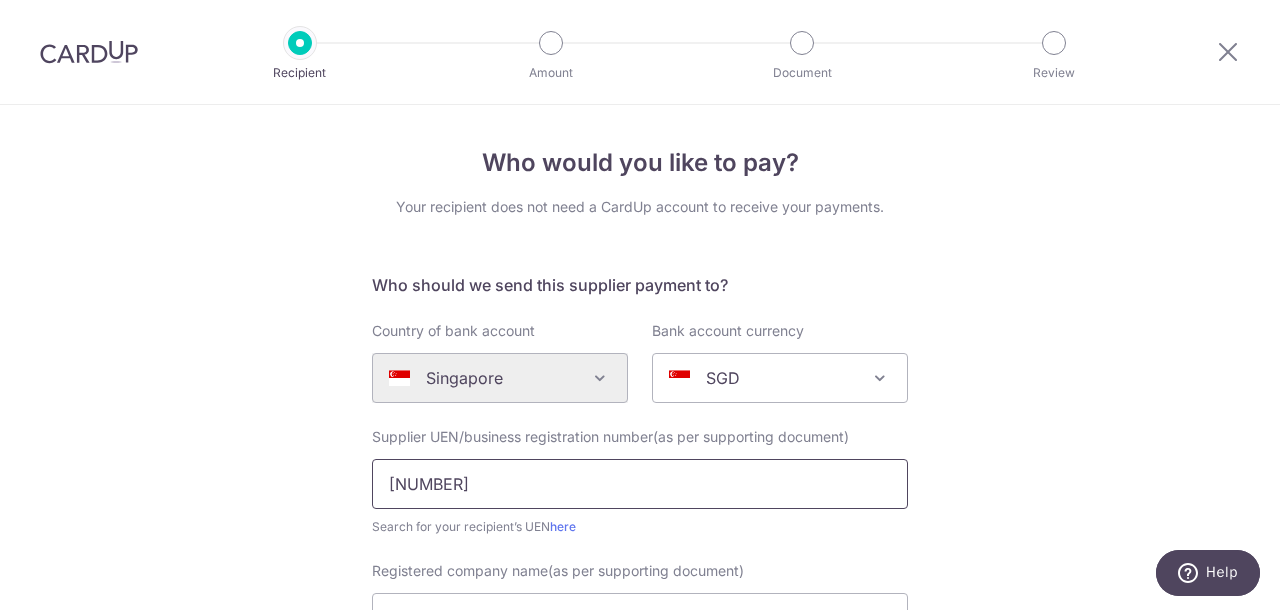 scroll, scrollTop: 210, scrollLeft: 0, axis: vertical 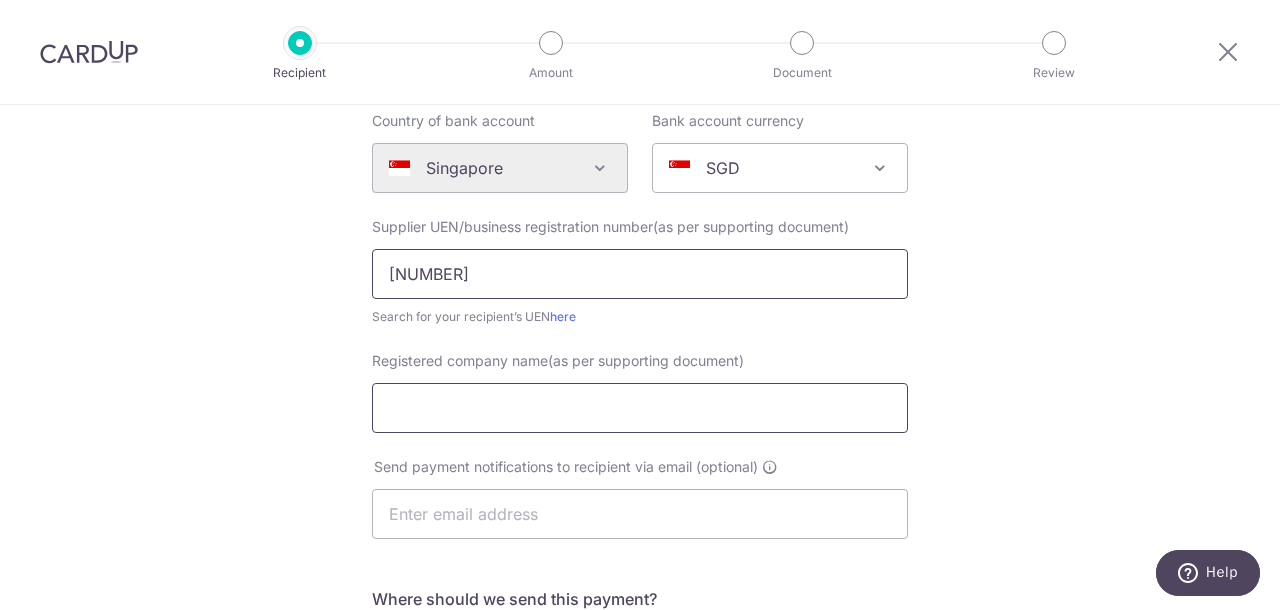 type on "[NUMBER]" 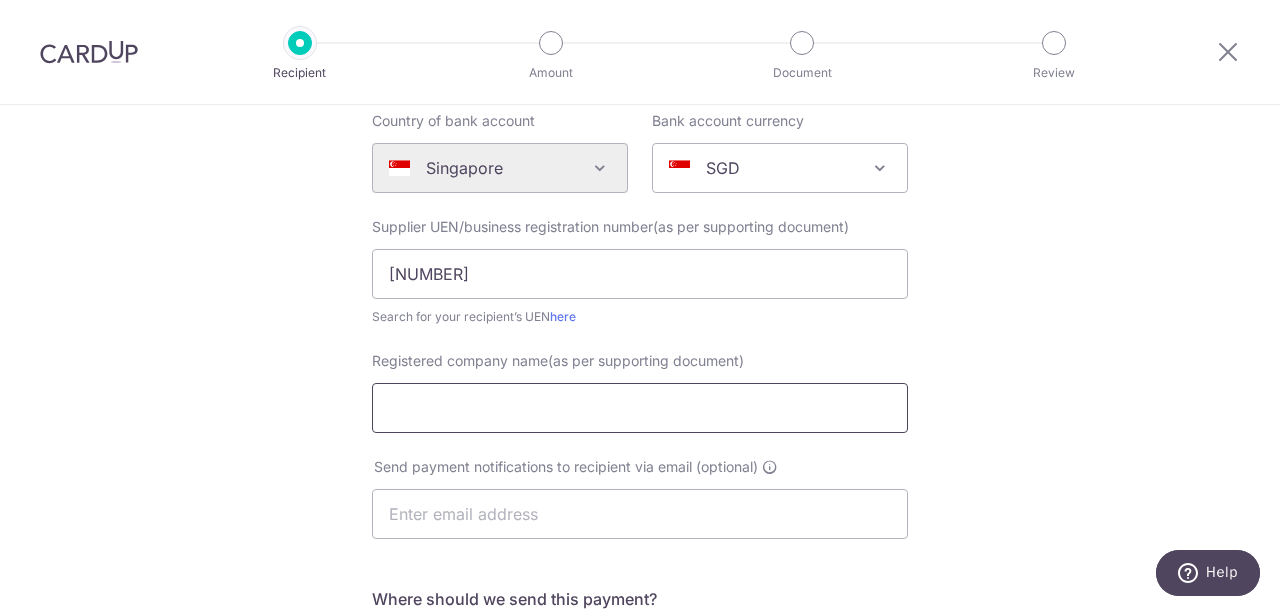 click on "Registered company name(as per supporting document)" at bounding box center [640, 408] 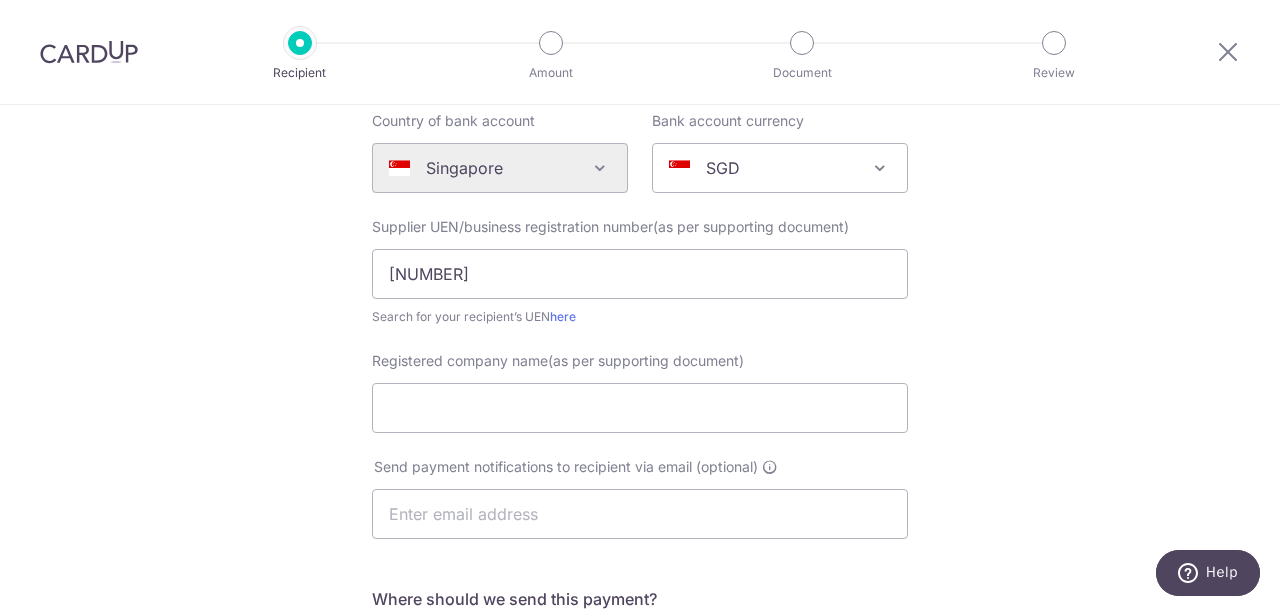 click on "Who would you like to pay?
Your recipient does not need a CardUp account to receive your payments.
Who should we send this supplier payment to?
Country of bank account
Algeria
Andorra
Angola
Anguilla
Argentina
Armenia
Aruba
Australia
Austria
Azerbaijan
Bahrain
Bangladesh
Belgium
Bolivia
Bosnia and Herzegovina
Brazil
British Virgin Islands
Bulgaria
Canada
Chile
China
Colombia
Costa Rica
Croatia
Cyprus
Czech Republic
Denmark
Dominica
Dominican Republic
East Timor
Ecuador
Egypt
Estonia
Faroe Islands
Fiji
Finland
France
French Guiana
French Polynesia
French Southern Territories
Georgia
Germany
Greece
Greenland
Grenada
Guernsey
Guyana
Honduras
Hong Kong
Hungary
Iceland
India
Indonesia
Ireland
Isle of Man
Israel
Italy
Japan
Jersey
Kazakhstan
Kosovo
Kuwait
Kyrgyzstan" at bounding box center [640, 501] 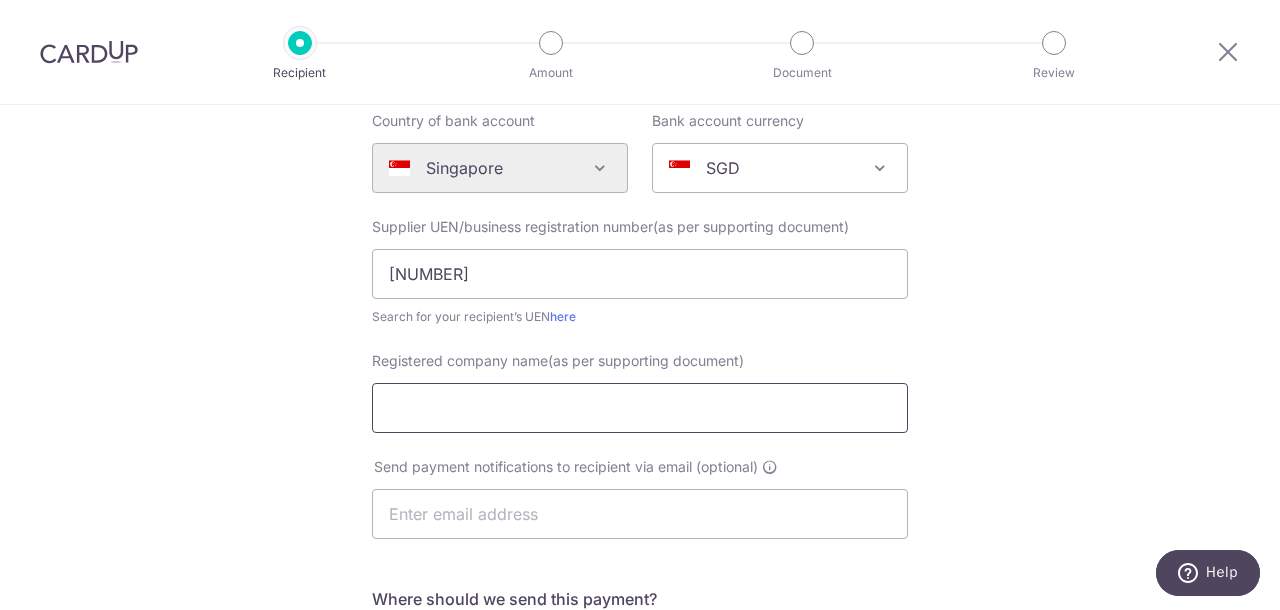 click on "Registered company name(as per supporting document)" at bounding box center (640, 408) 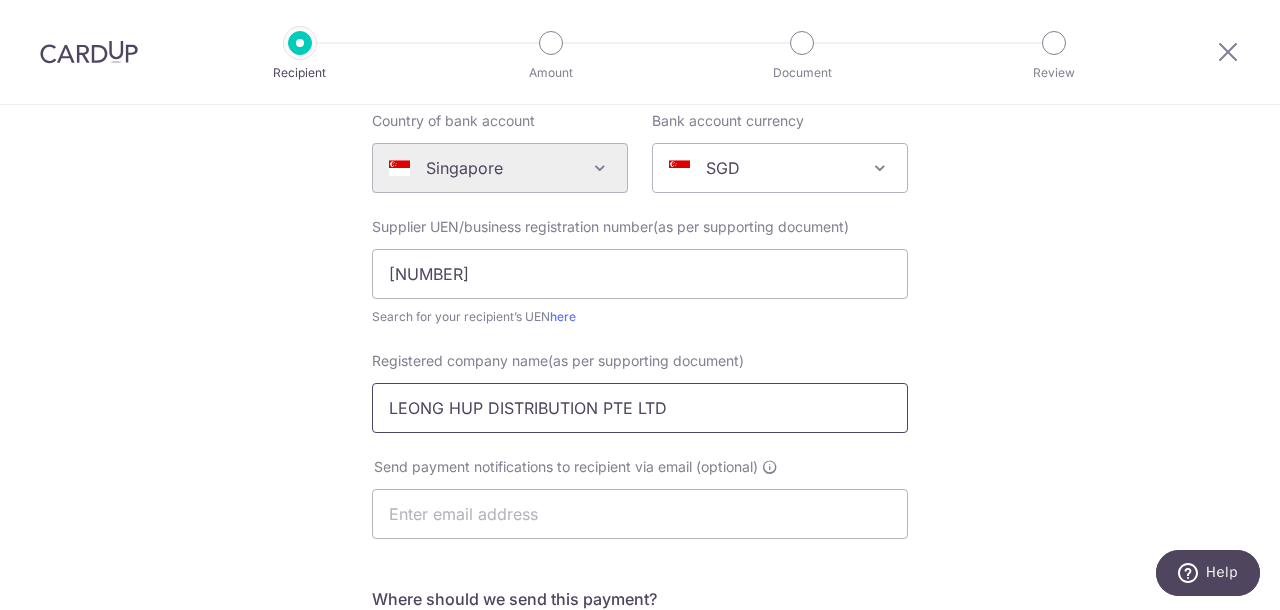 type on "LEONG HUP DISTRIBUTION PTE LTD" 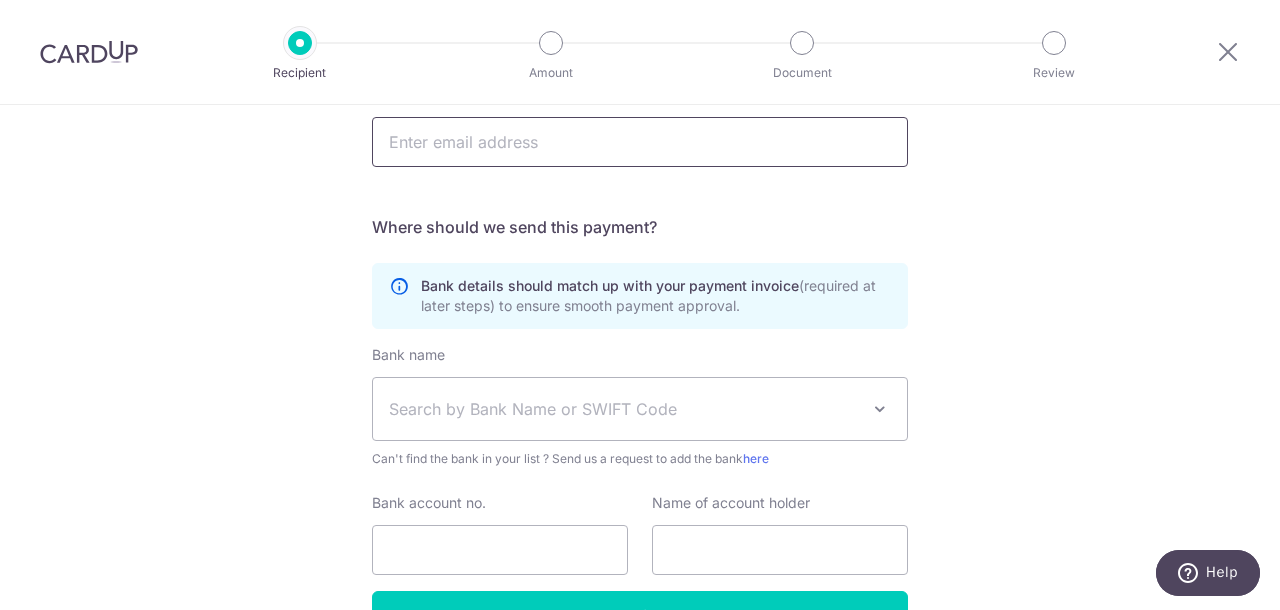 scroll, scrollTop: 583, scrollLeft: 0, axis: vertical 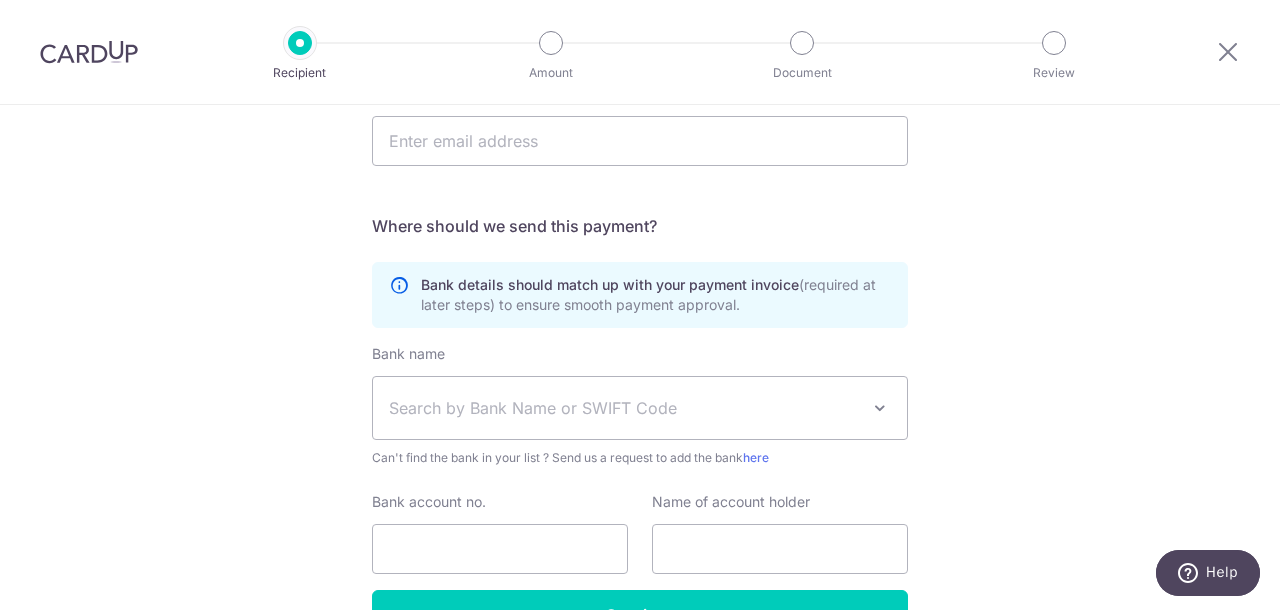 click on "Search by Bank Name or SWIFT Code" at bounding box center (624, 408) 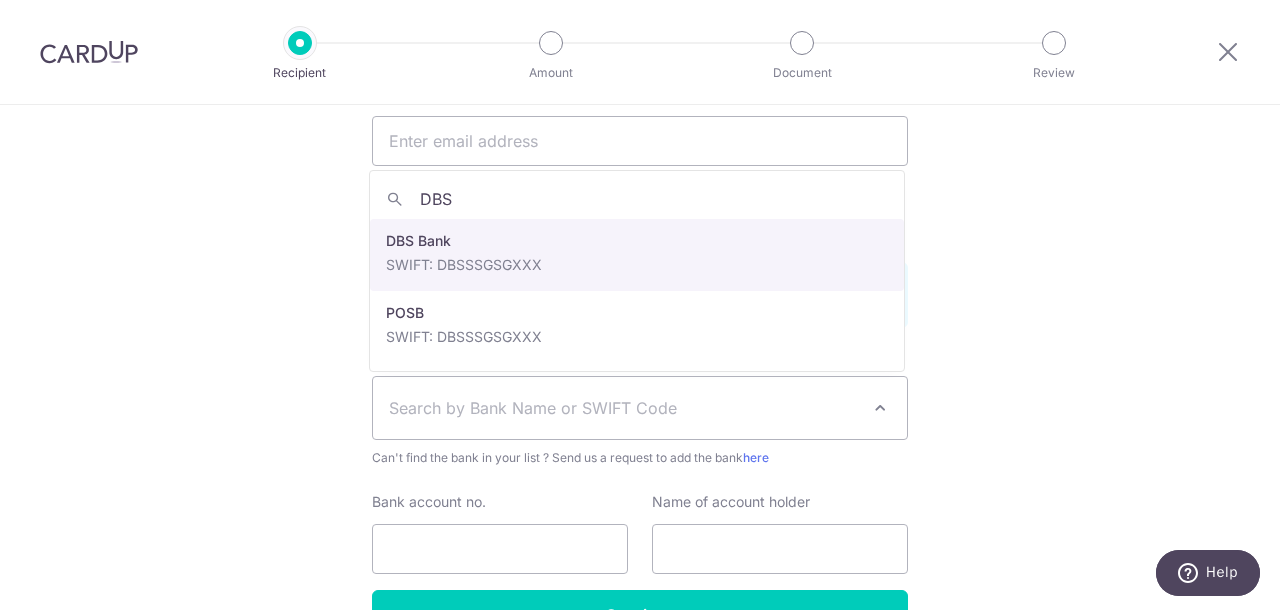 type on "DBS" 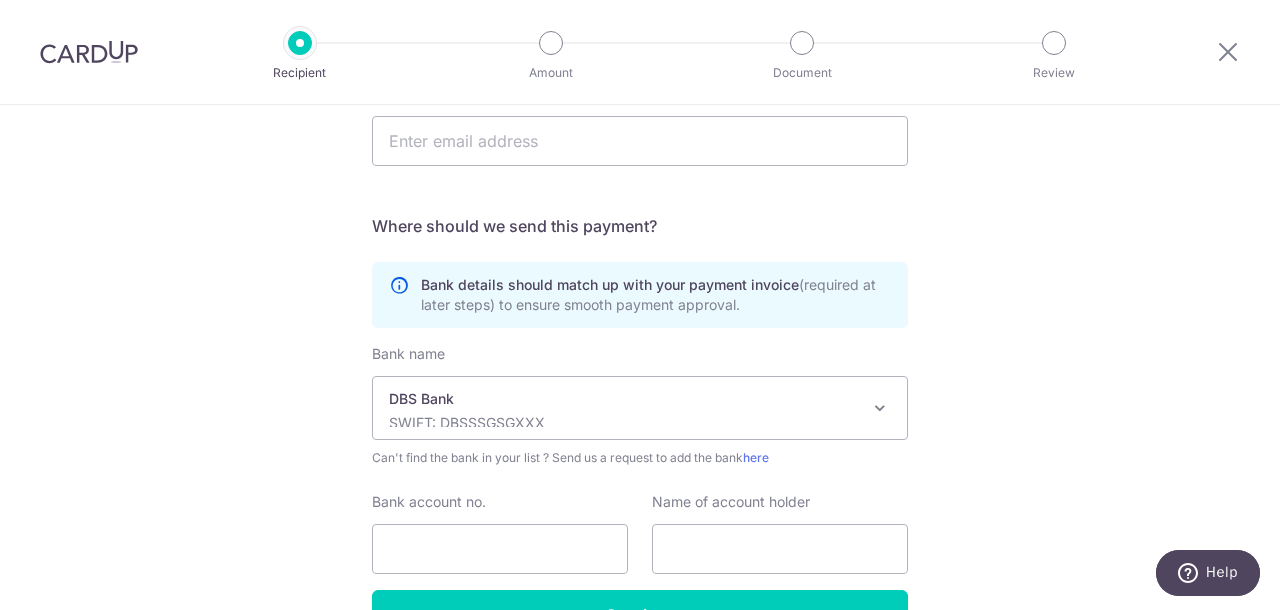 scroll, scrollTop: 707, scrollLeft: 0, axis: vertical 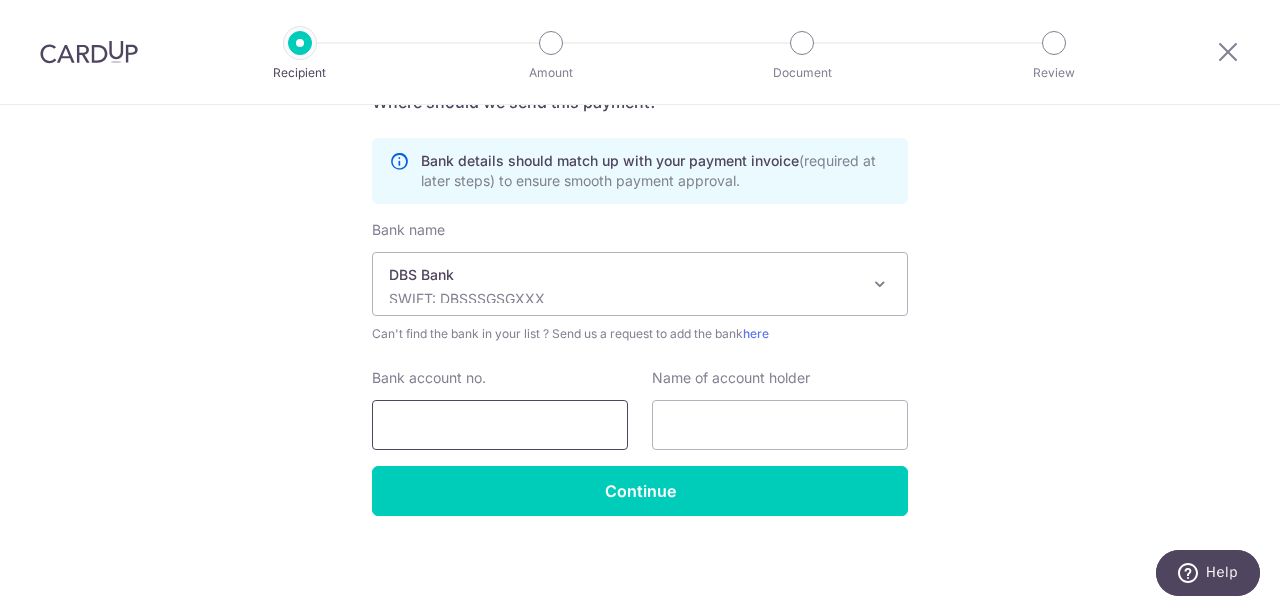 click on "Bank account no." at bounding box center (500, 425) 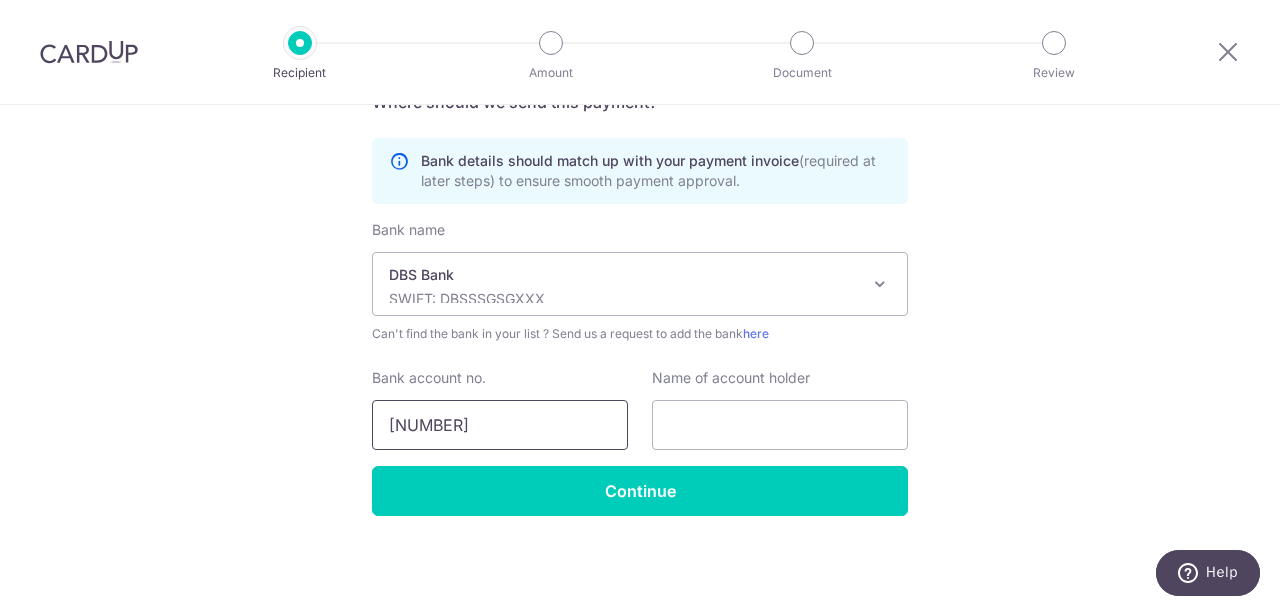 type on "0010589369" 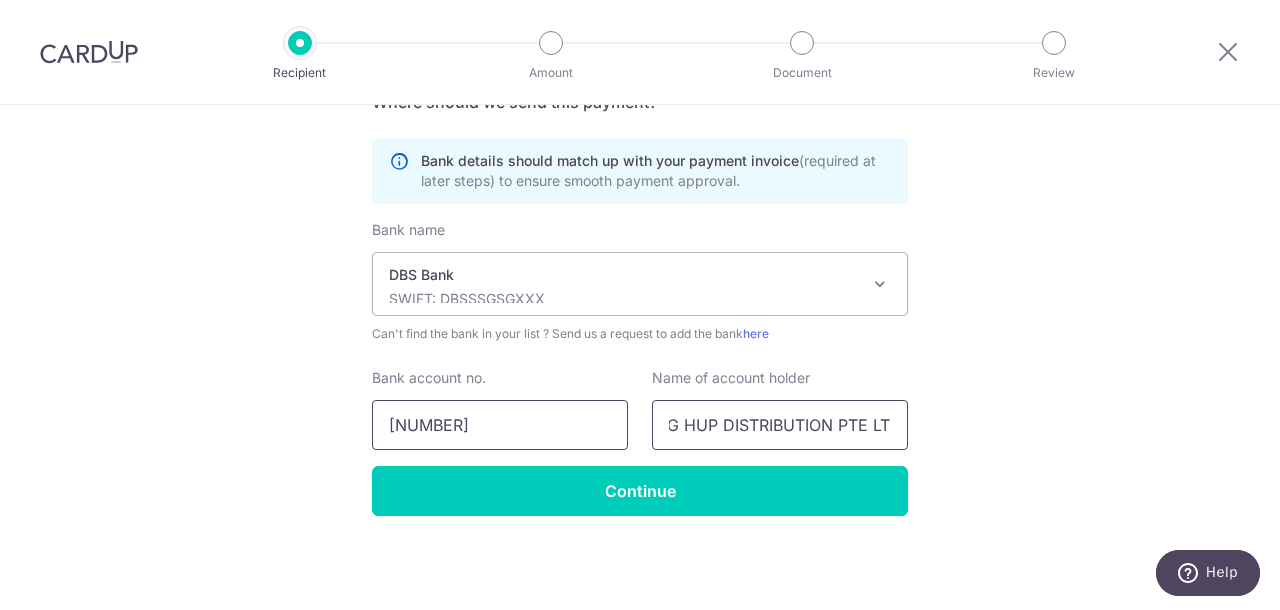 scroll, scrollTop: 0, scrollLeft: 56, axis: horizontal 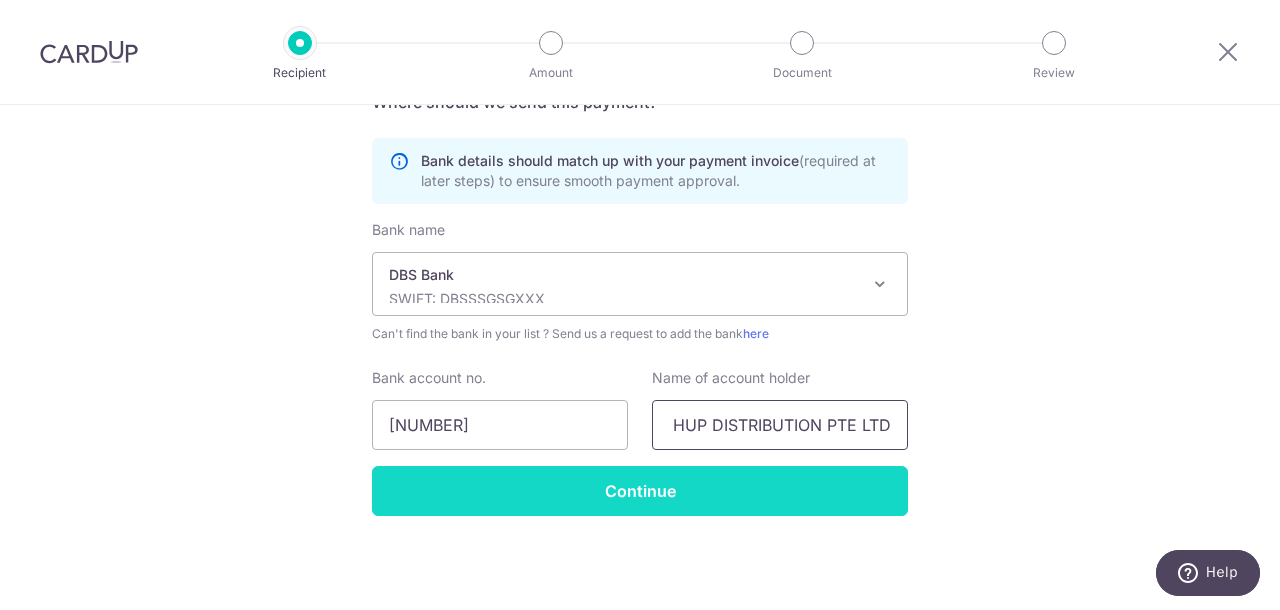 type on "LEONG HUP DISTRIBUTION PTE LTD" 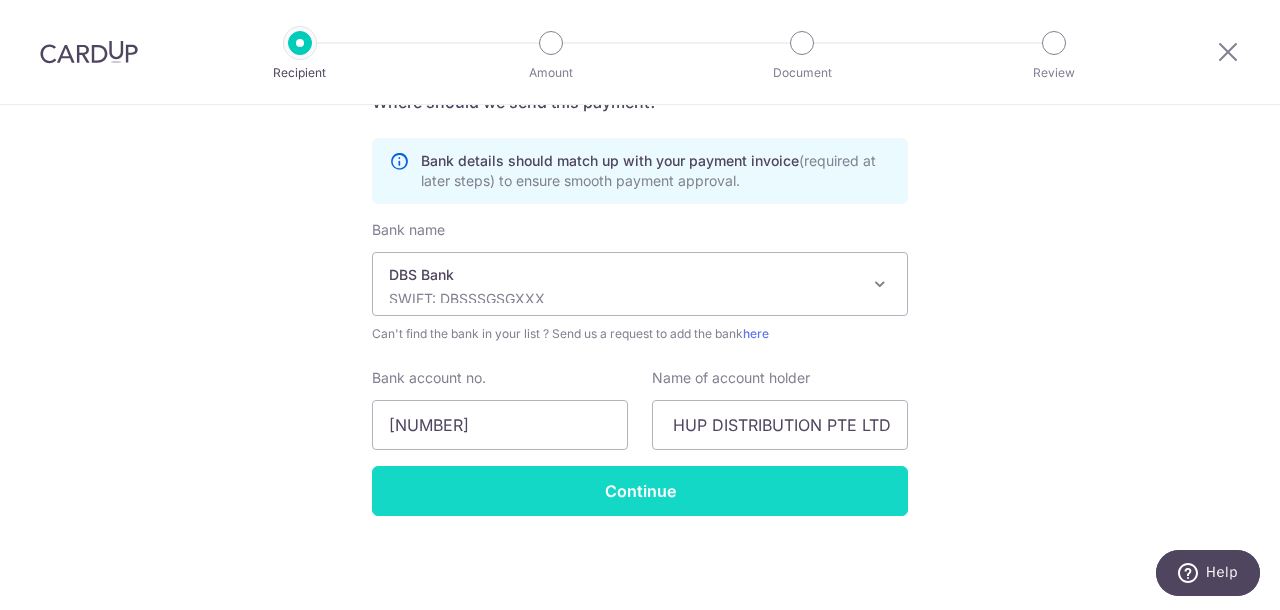 click on "Continue" at bounding box center (640, 491) 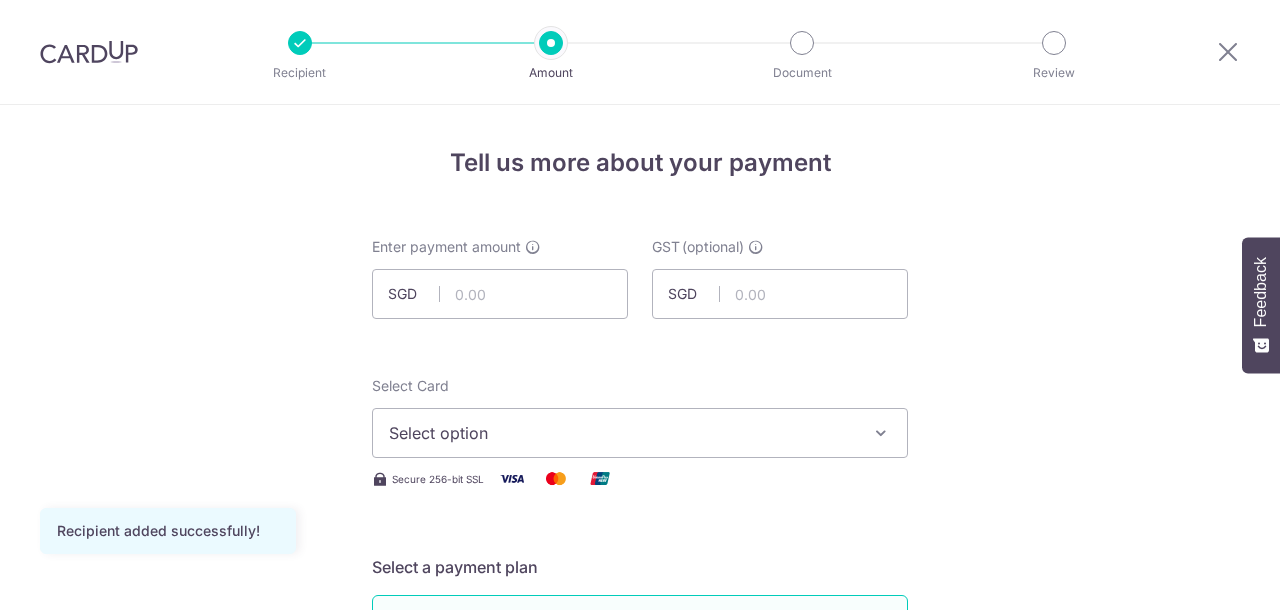 scroll, scrollTop: 0, scrollLeft: 0, axis: both 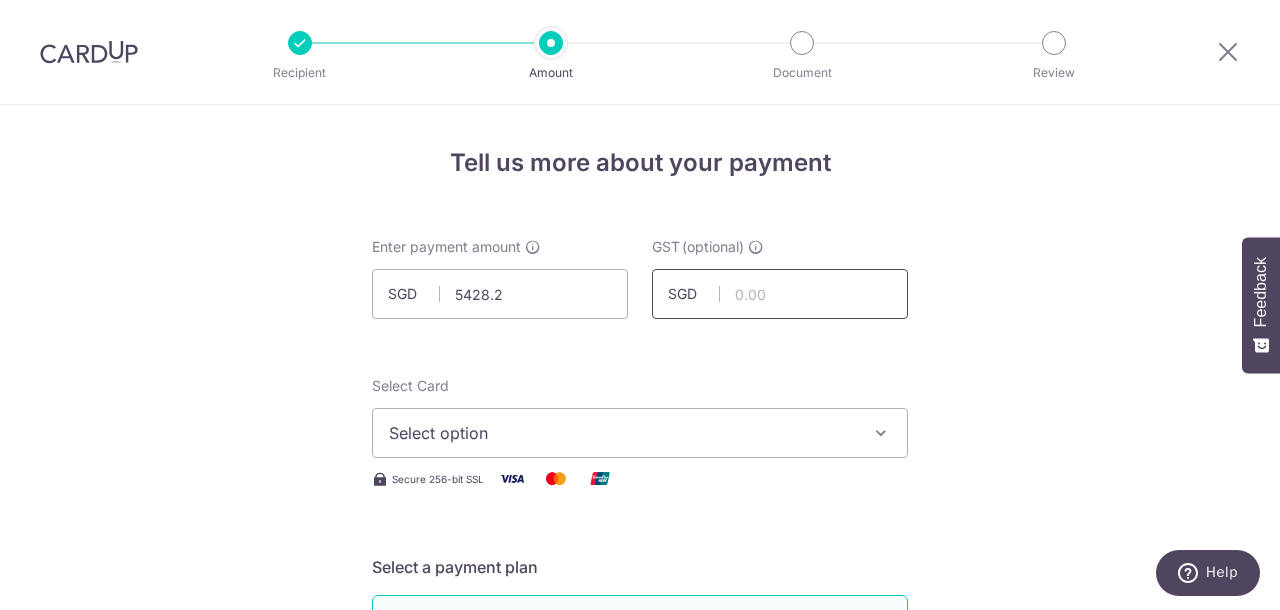 type on "5,428.20" 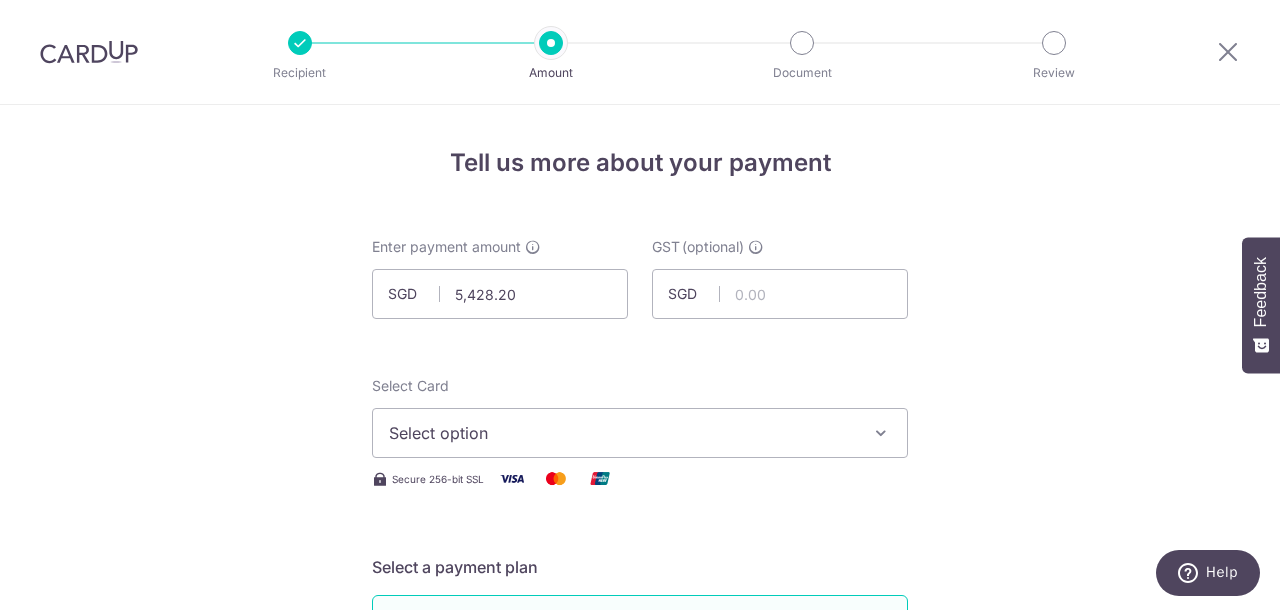 click on "Select option" at bounding box center [640, 433] 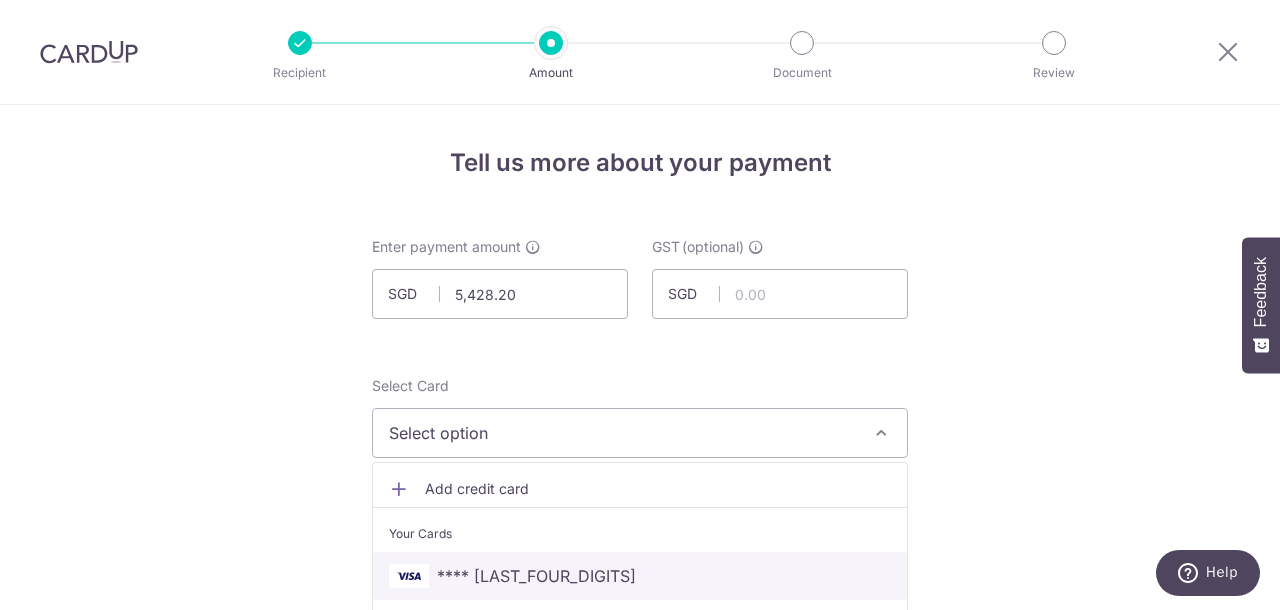 click on "**** 1374" at bounding box center [640, 576] 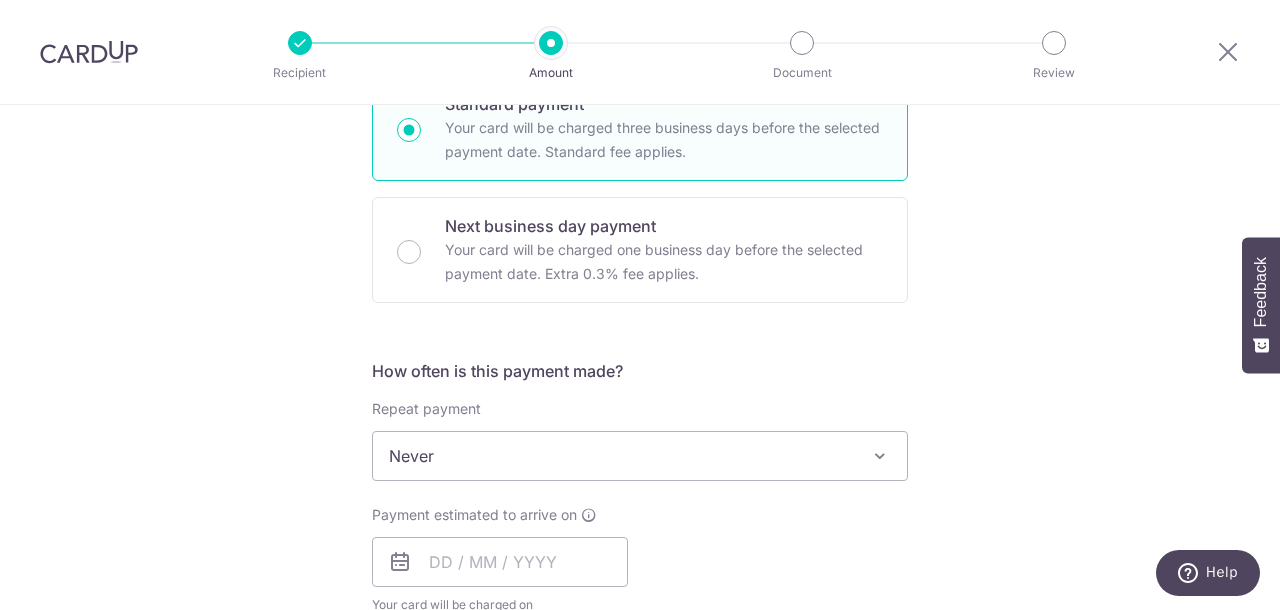 scroll, scrollTop: 654, scrollLeft: 0, axis: vertical 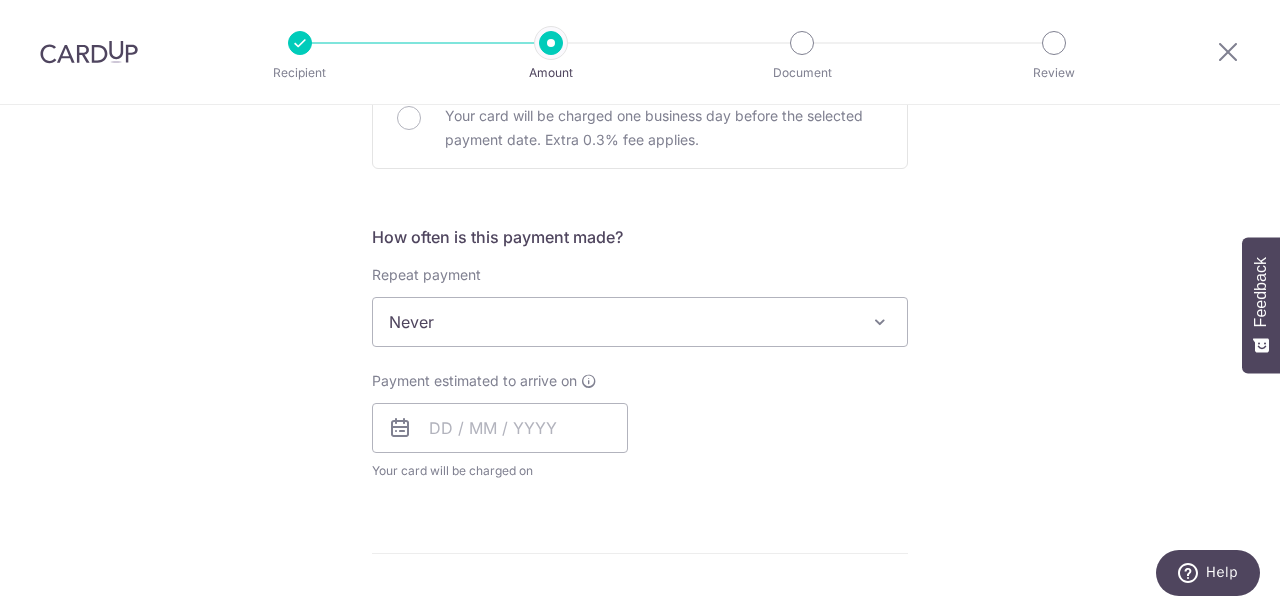 click on "Payment estimated to arrive on
Your card will be charged on   for the first payment
* If your payment is funded by  9:00am SGT on Monday 04/08/2025
04/08/2025" at bounding box center [500, 426] 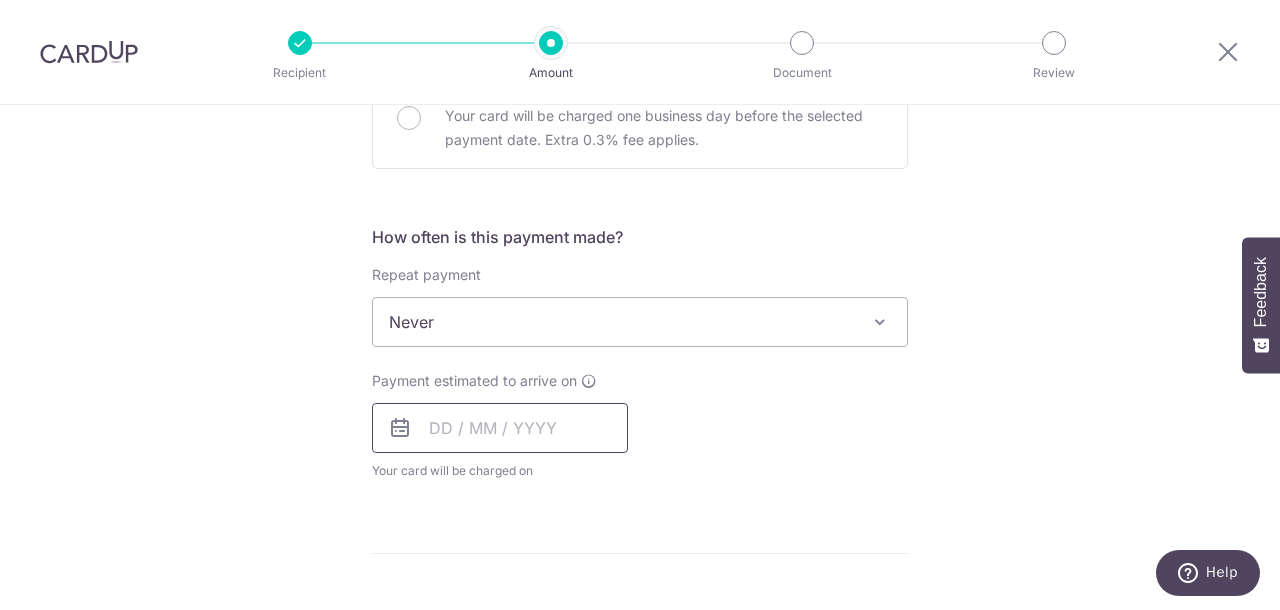 click at bounding box center (500, 428) 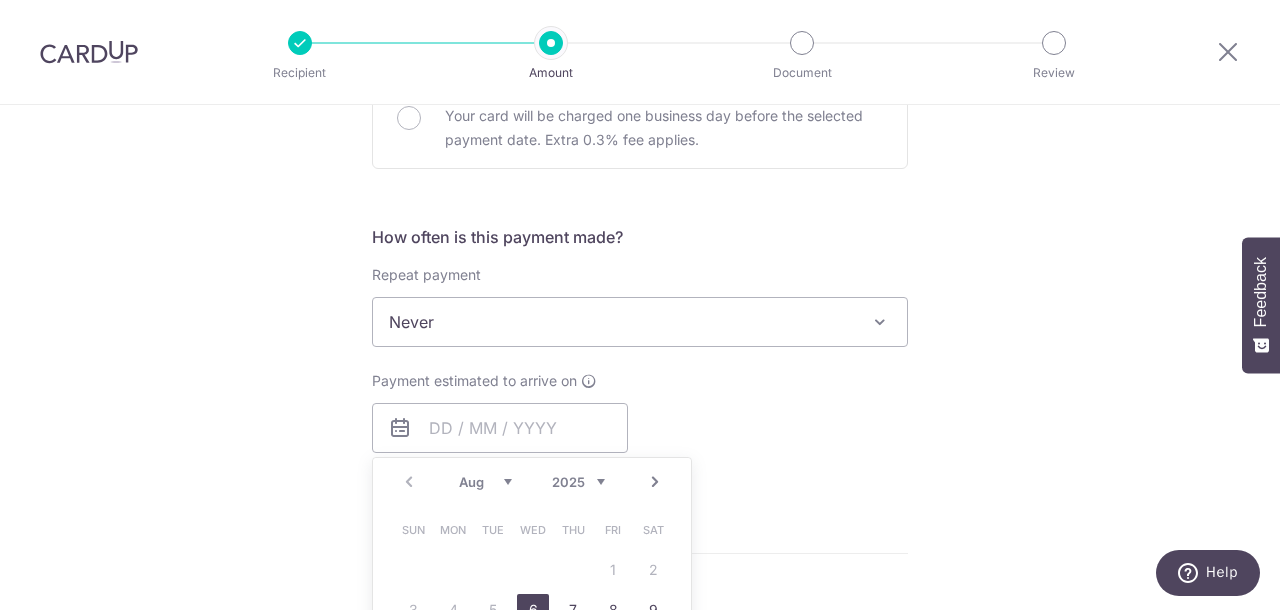 click on "6" at bounding box center [533, 610] 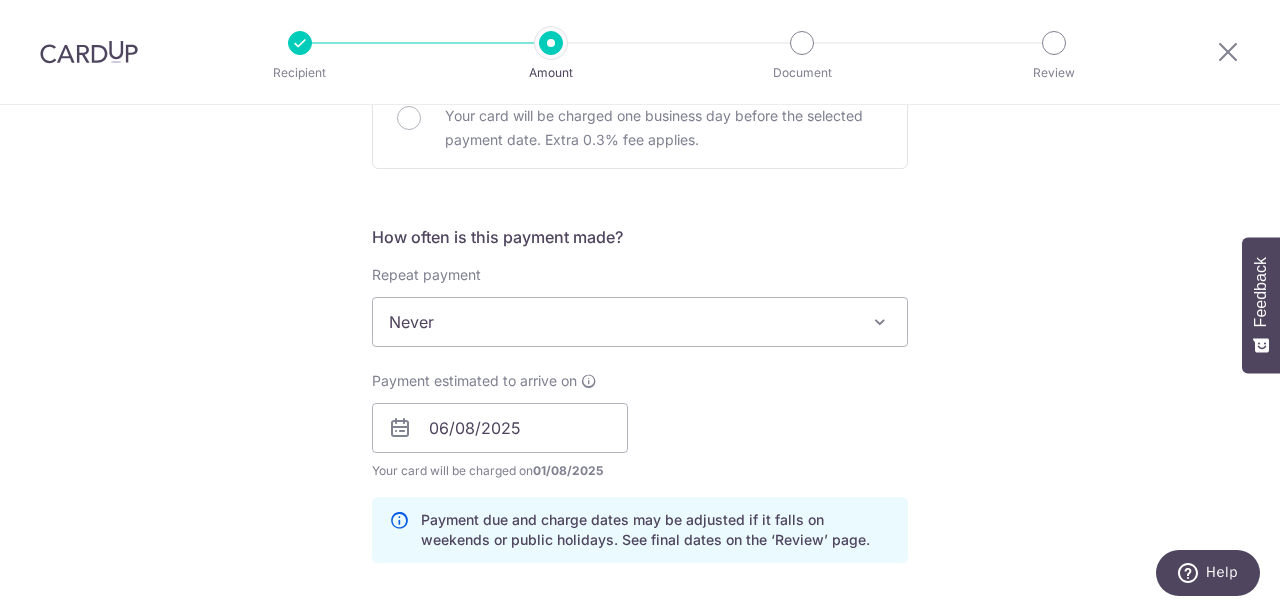 click on "Payment estimated to arrive on
06/08/2025
Prev Next Aug Sep Oct Nov Dec 2025 2026 2027 2028 2029 2030 2031 2032 2033 2034 2035 Sun Mon Tue Wed Thu Fri Sat           1 2 3 4 5 6 7 8 9 10 11 12 13 14 15 16 17 18 19 20 21 22 23 24 25 26 27 28 29 30 31
Your card will be charged on  01/08/2025  for the first payment
* If your payment is funded by  9:00am SGT on Monday 04/08/2025
04/08/2025
No. of Payments" at bounding box center [640, 426] 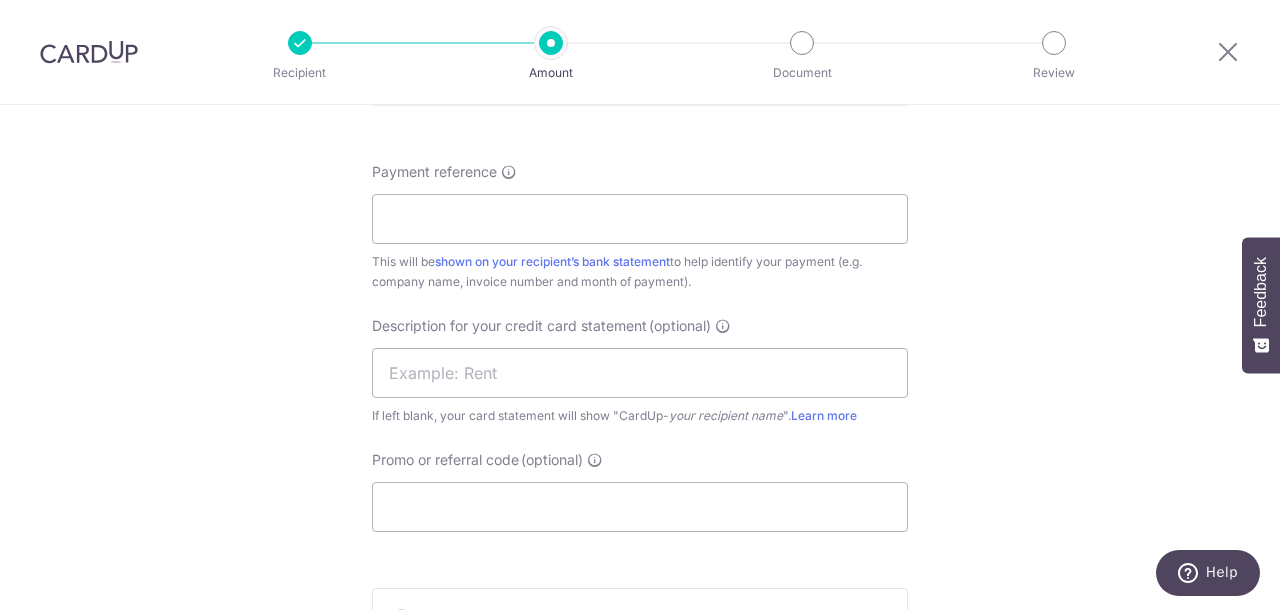 scroll, scrollTop: 1194, scrollLeft: 0, axis: vertical 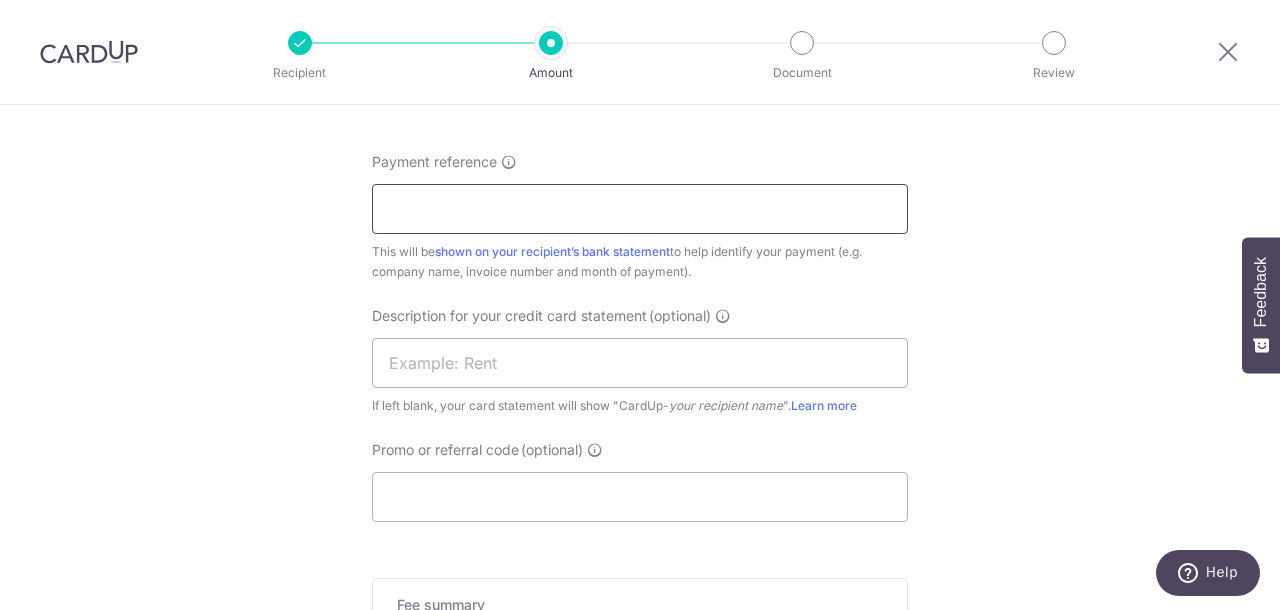click on "Payment reference" at bounding box center (640, 209) 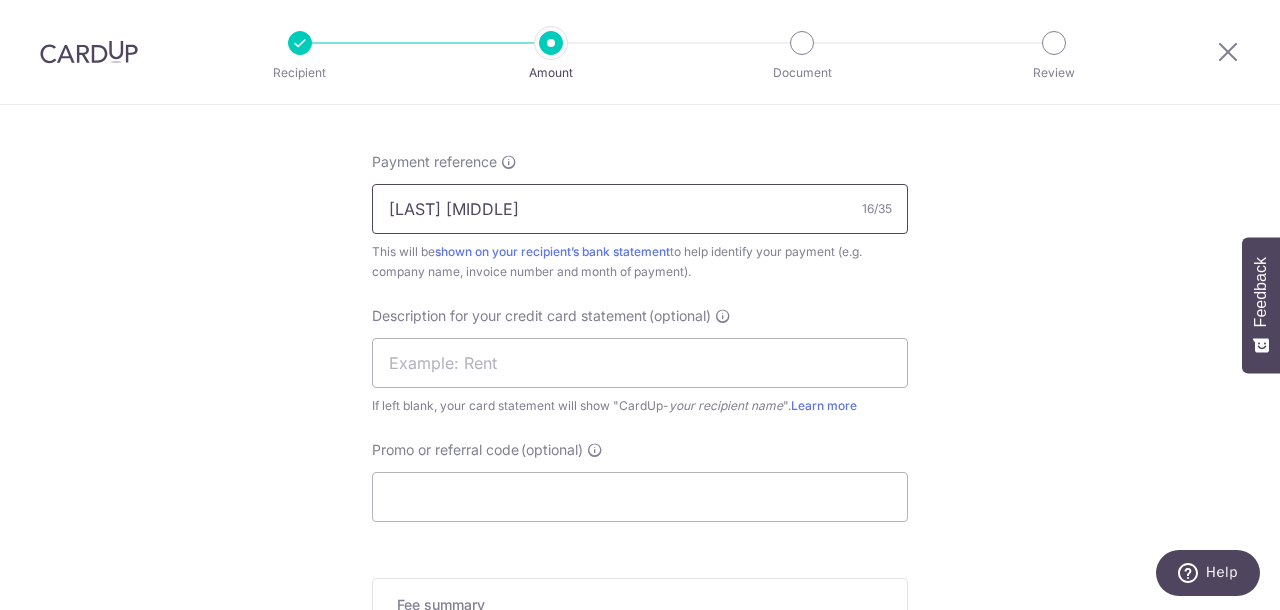 type on "NEWPENGHIANG JUN25" 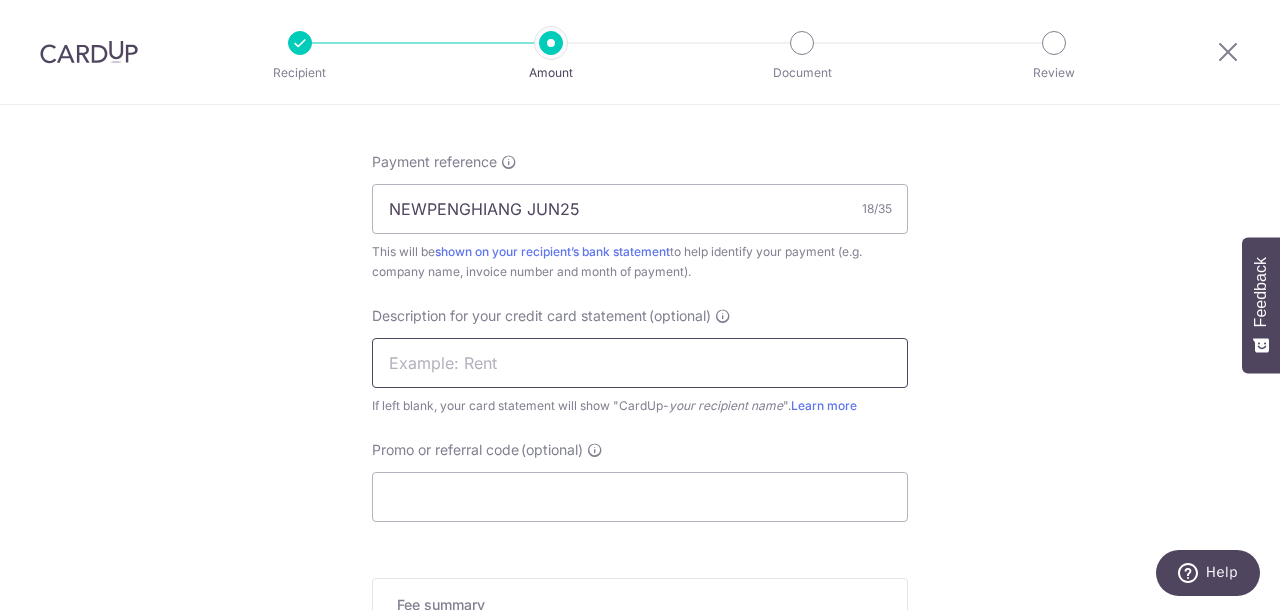 click at bounding box center (640, 363) 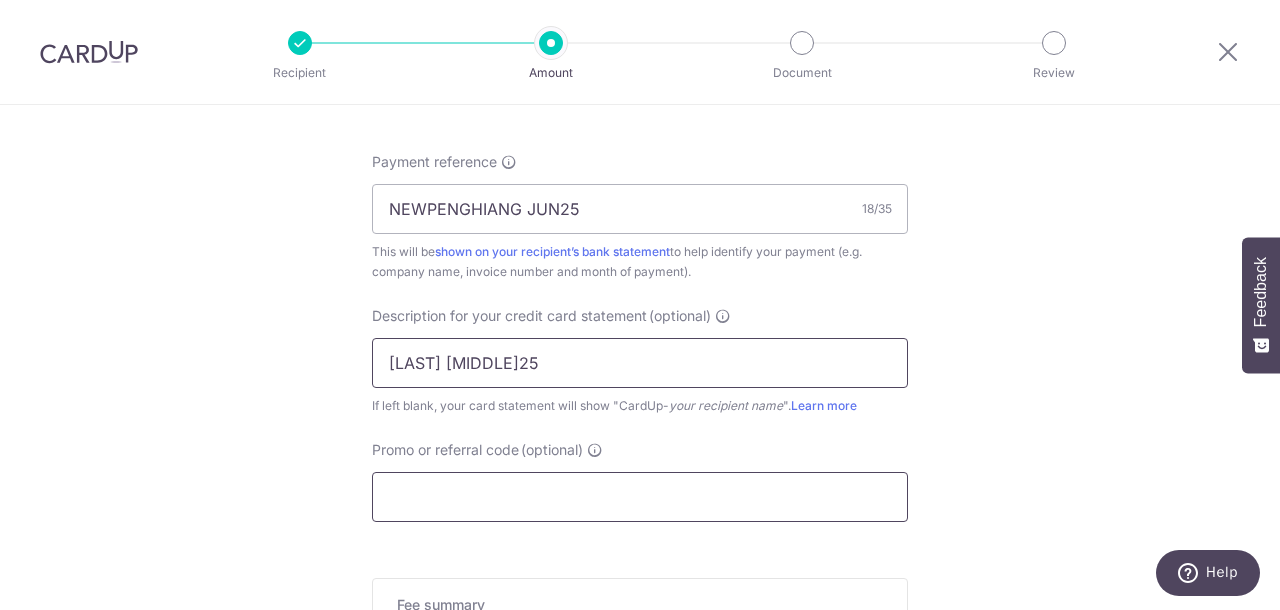 type on "LEONGHUP JUN25" 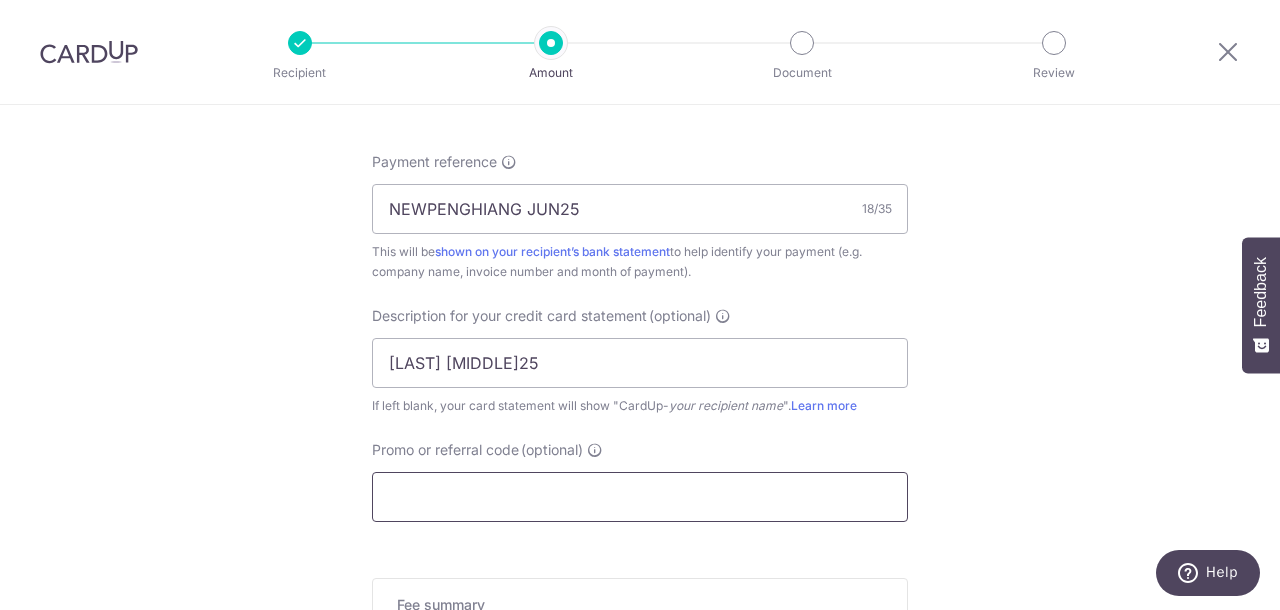 click on "Promo or referral code
(optional)" at bounding box center (640, 497) 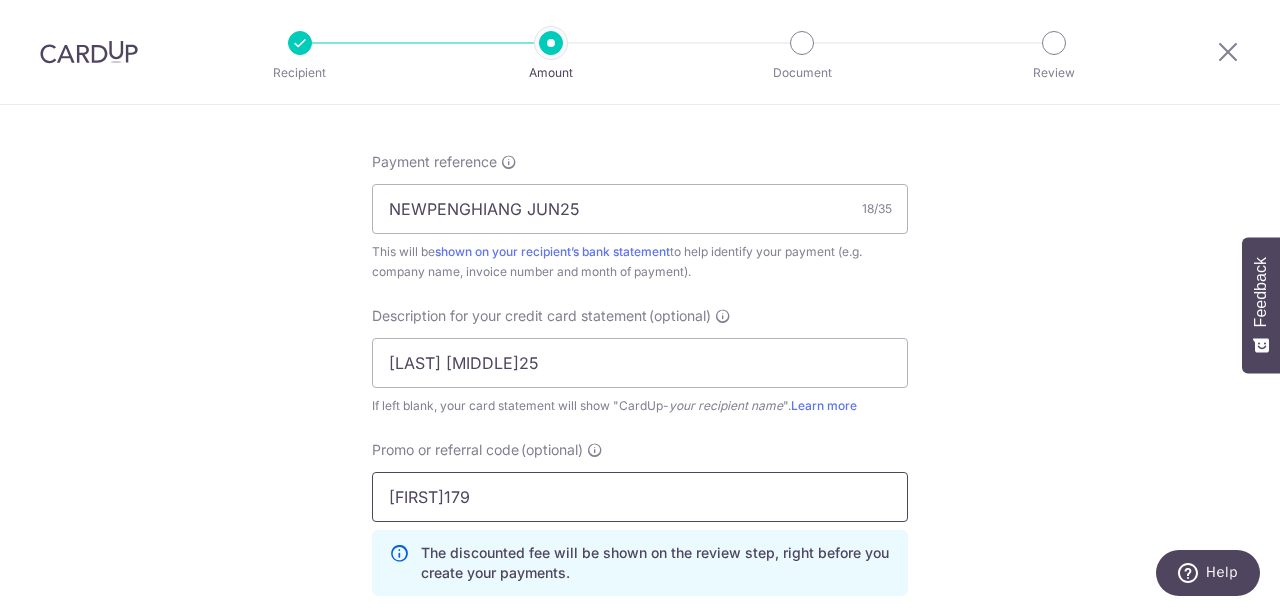 type on "[NAME]179" 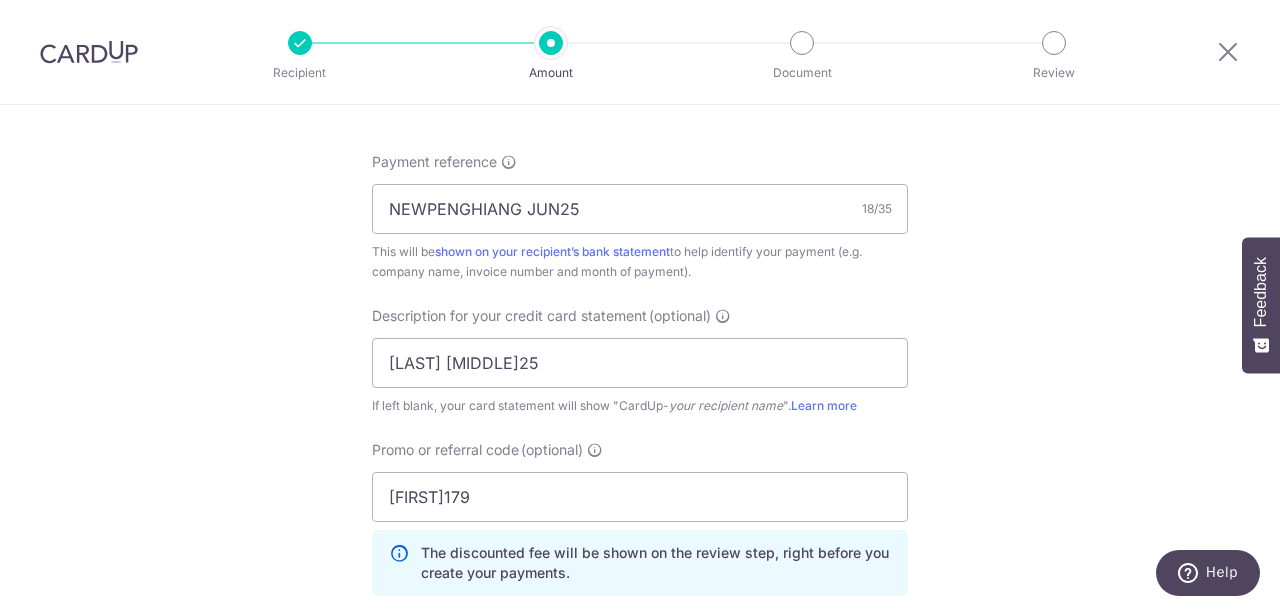 click on "Tell us more about your payment
Enter payment amount
SGD
5,428.20
5428.20
GST
(optional)
SGD
Recipient added successfully!
Select Card
**** 1374
Add credit card
Your Cards
**** 1374
**** 1009
Secure 256-bit SSL" at bounding box center (640, -32) 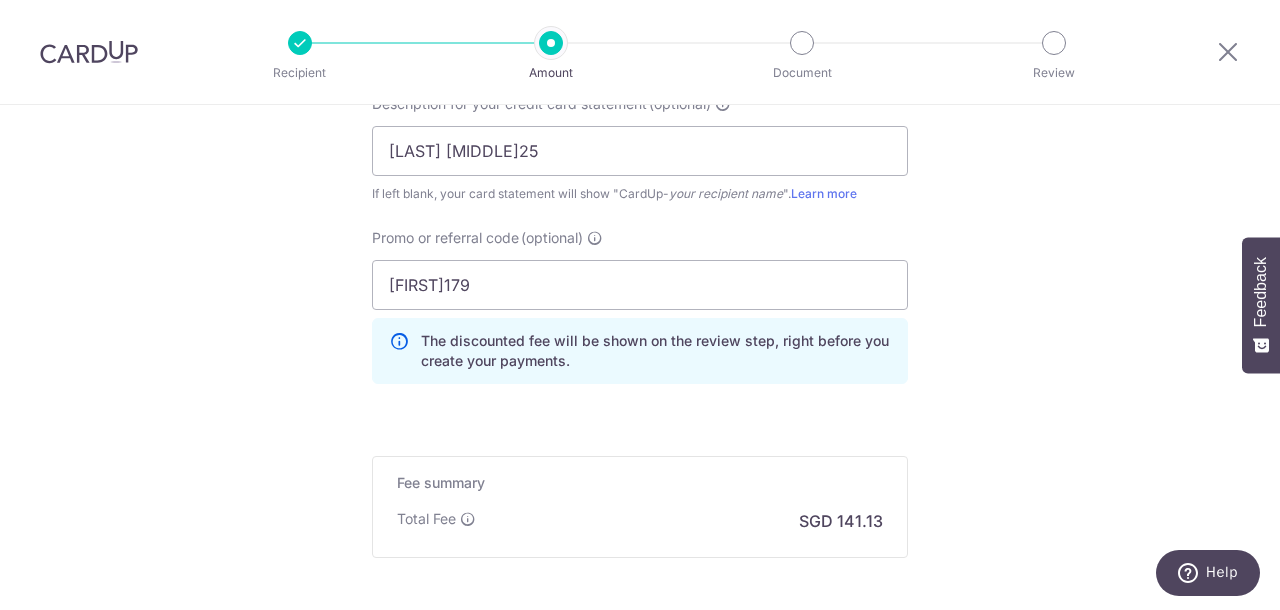 scroll, scrollTop: 1593, scrollLeft: 0, axis: vertical 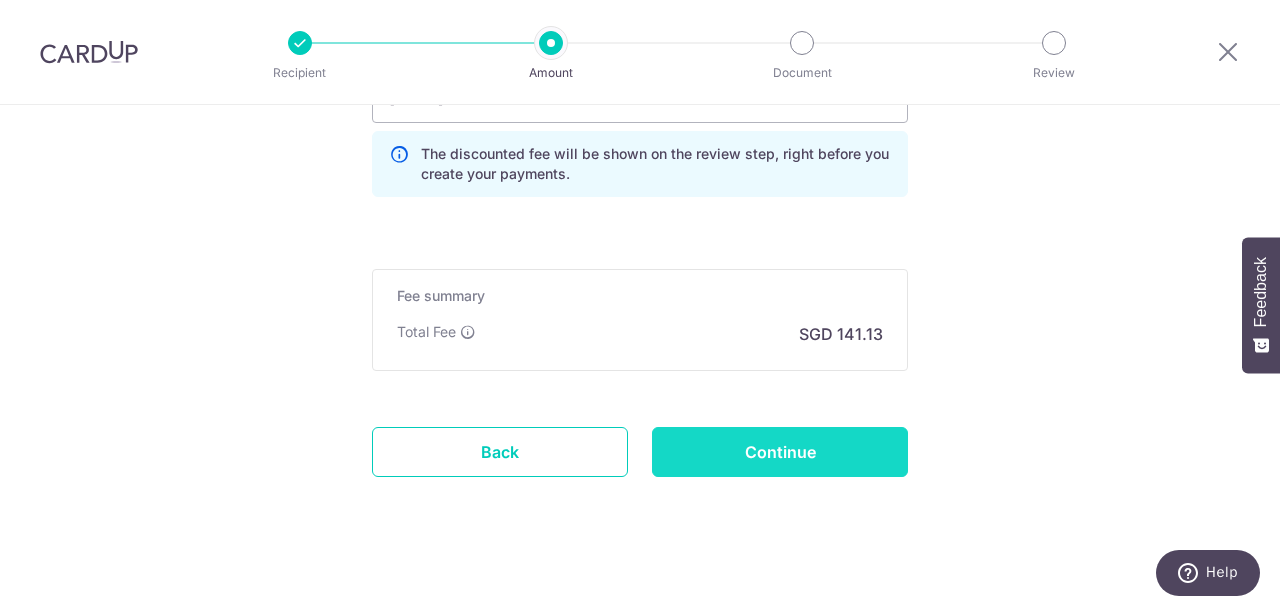 click on "Continue" at bounding box center (780, 452) 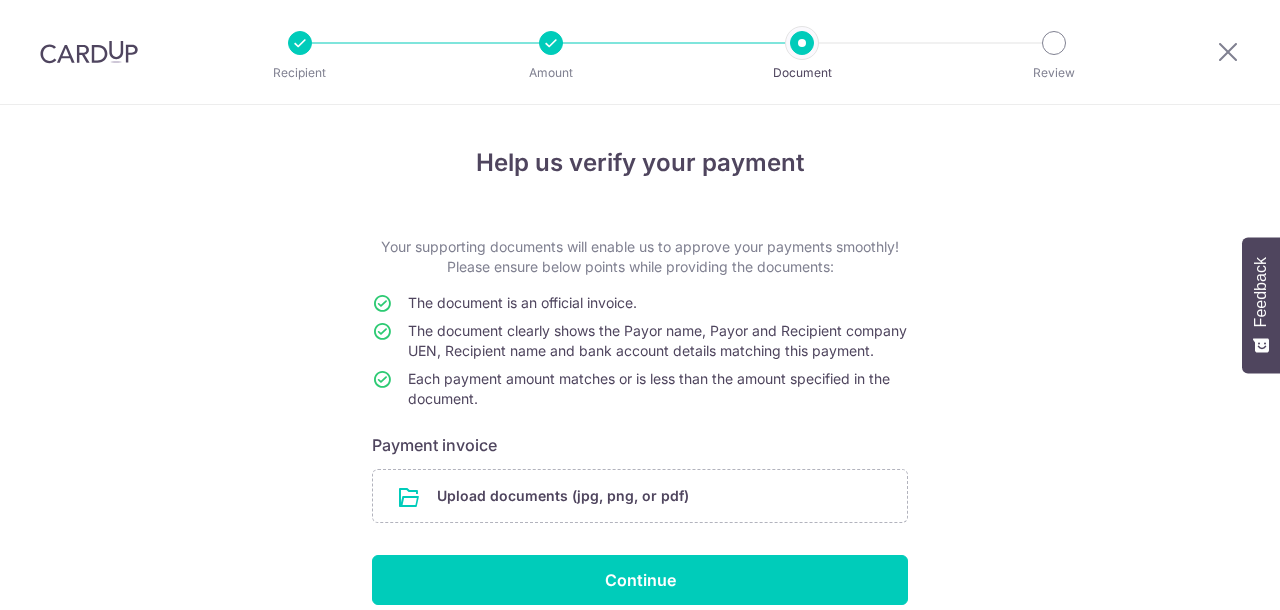 scroll, scrollTop: 0, scrollLeft: 0, axis: both 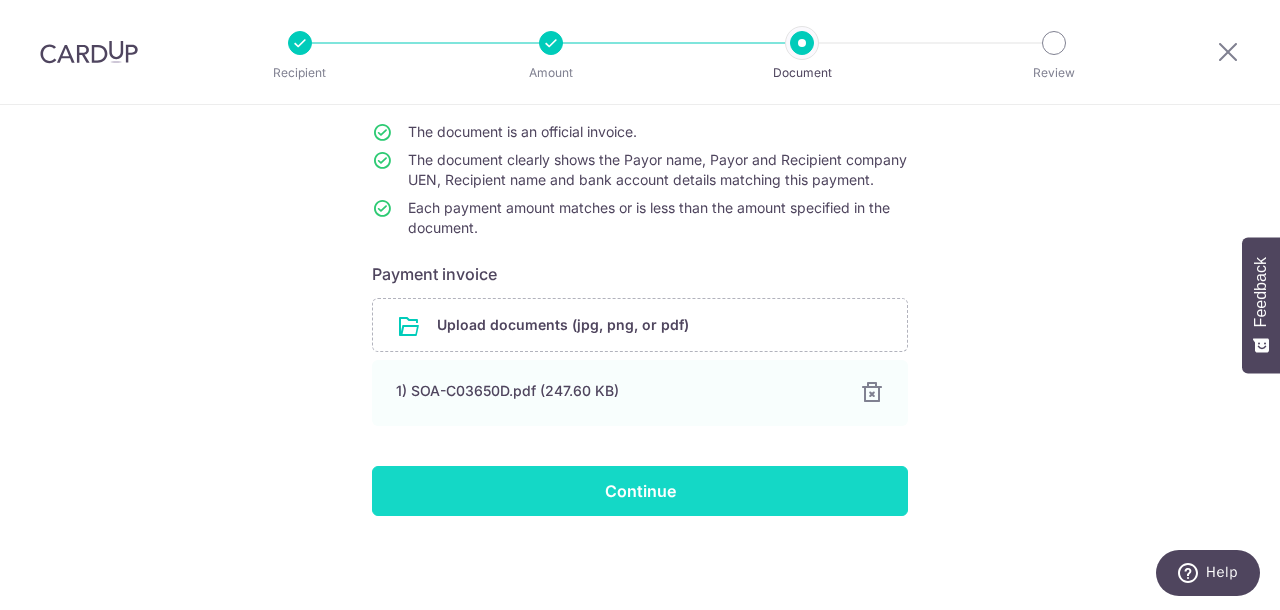 click on "Continue" at bounding box center [640, 491] 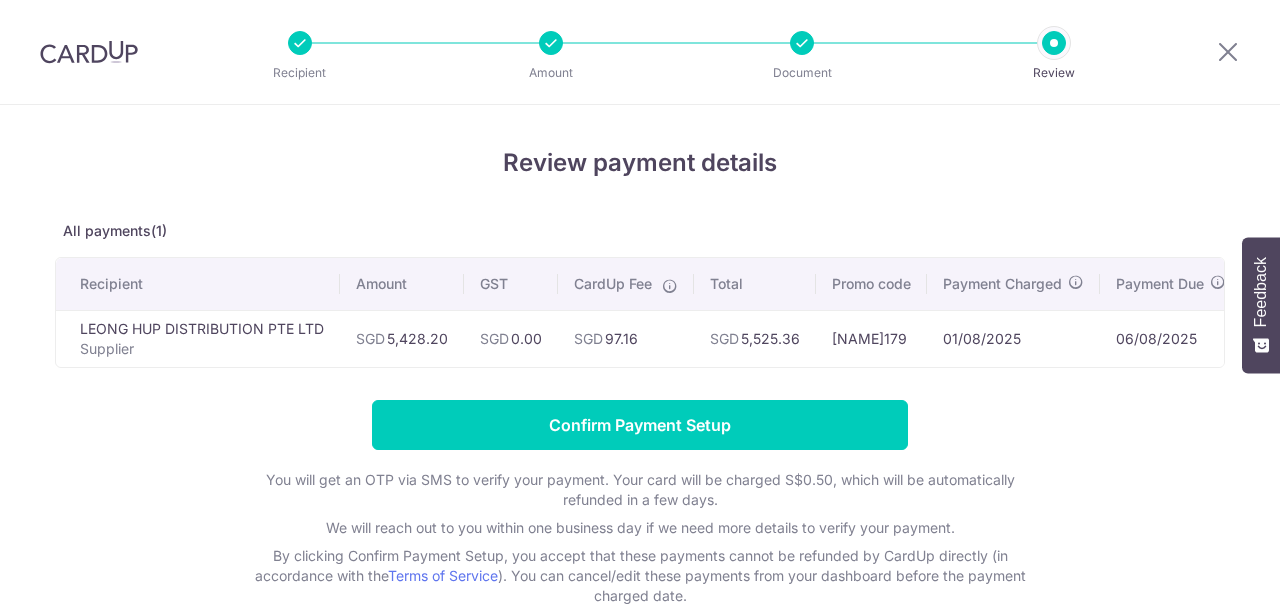 scroll, scrollTop: 0, scrollLeft: 0, axis: both 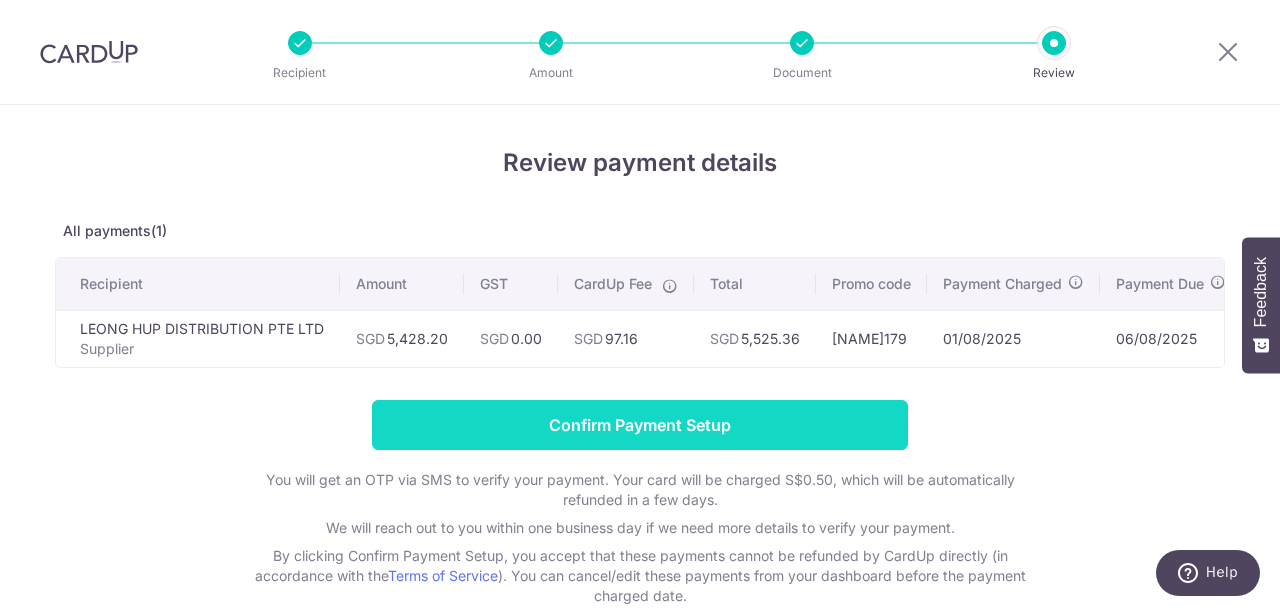 click on "Confirm Payment Setup" at bounding box center (640, 425) 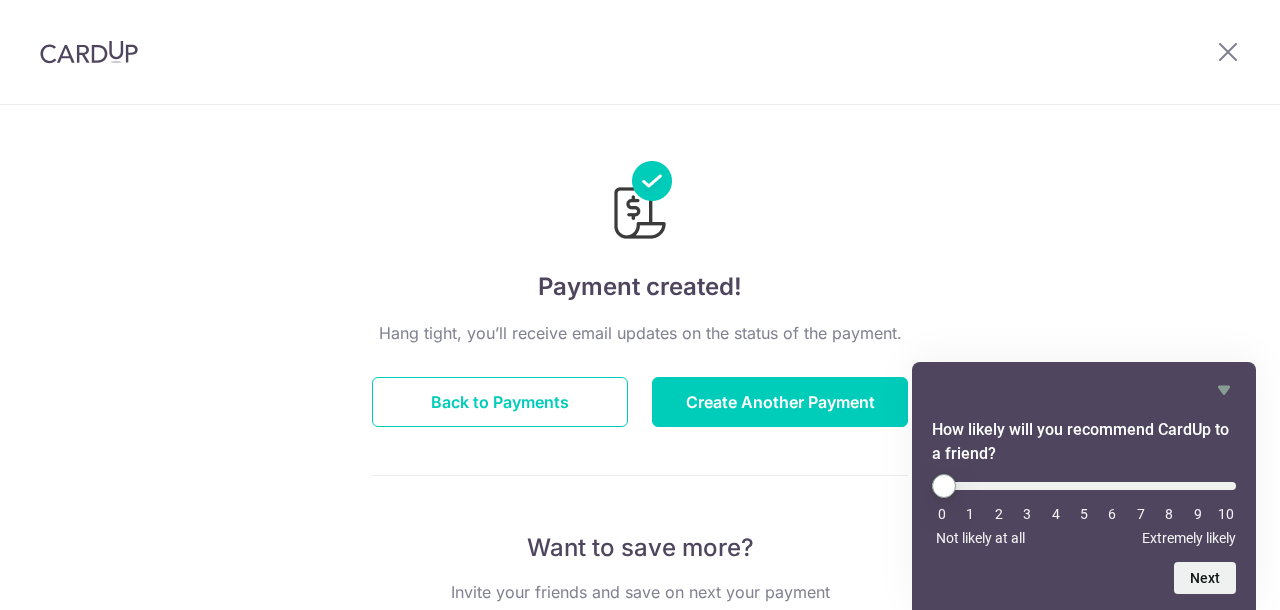 scroll, scrollTop: 0, scrollLeft: 0, axis: both 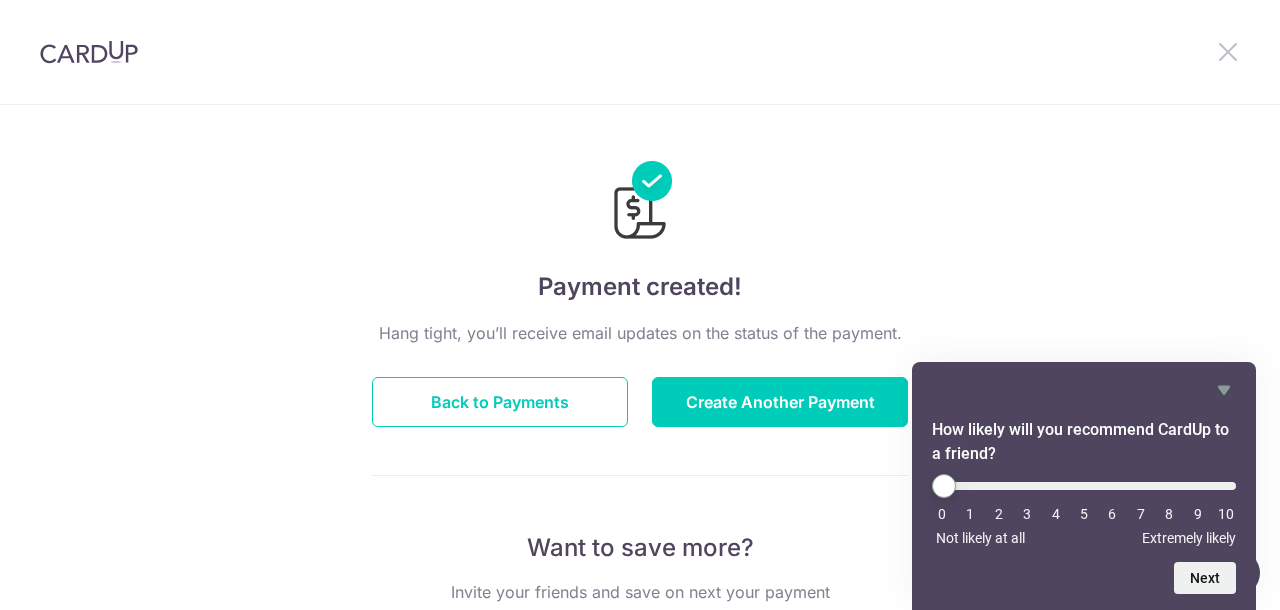 click at bounding box center [1228, 51] 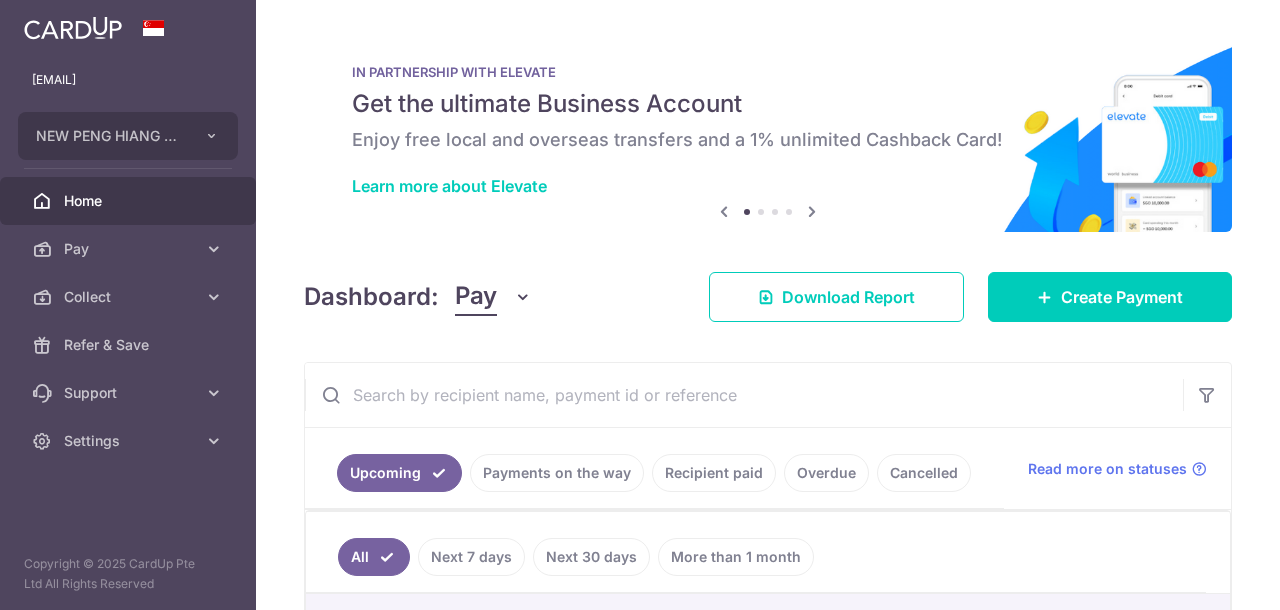 scroll, scrollTop: 0, scrollLeft: 0, axis: both 